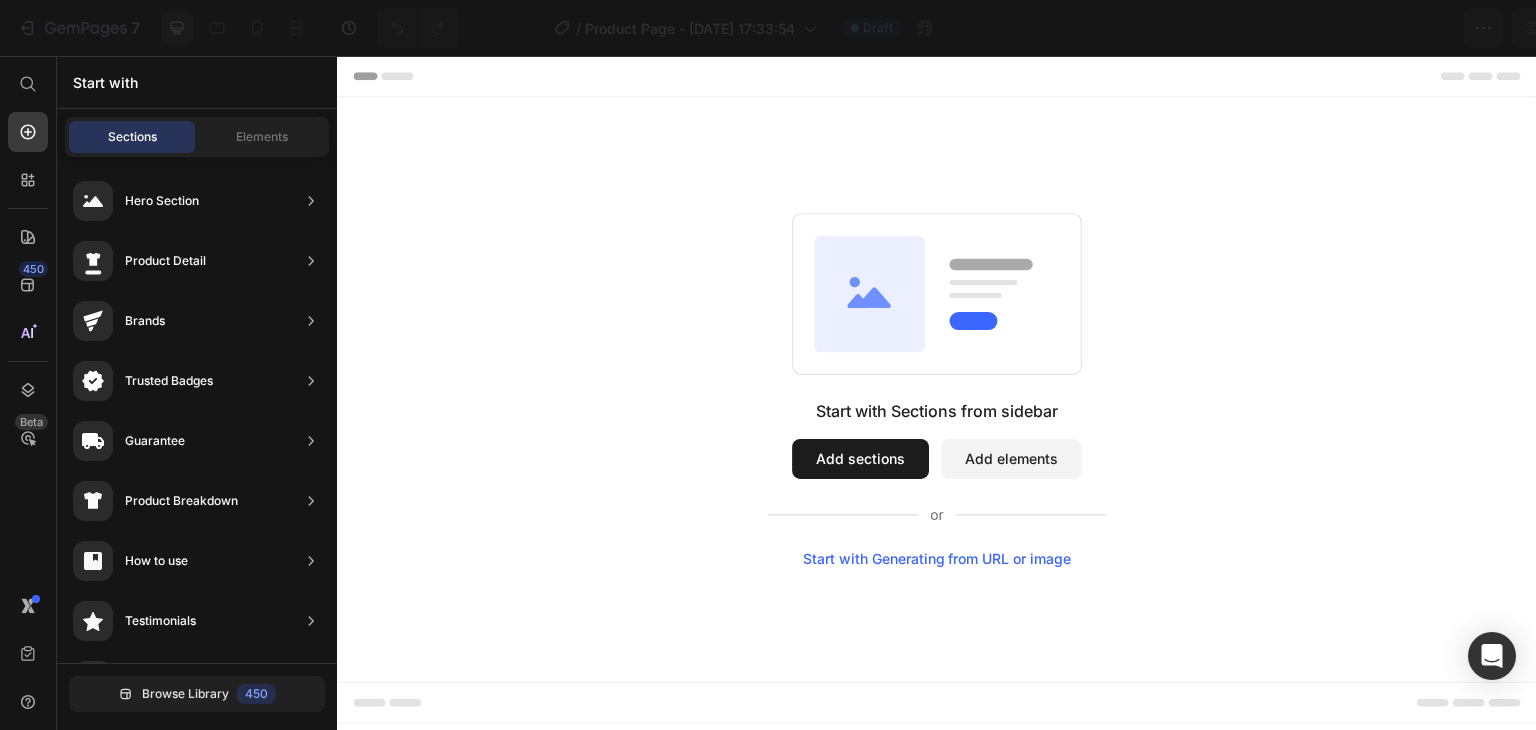 scroll, scrollTop: 0, scrollLeft: 0, axis: both 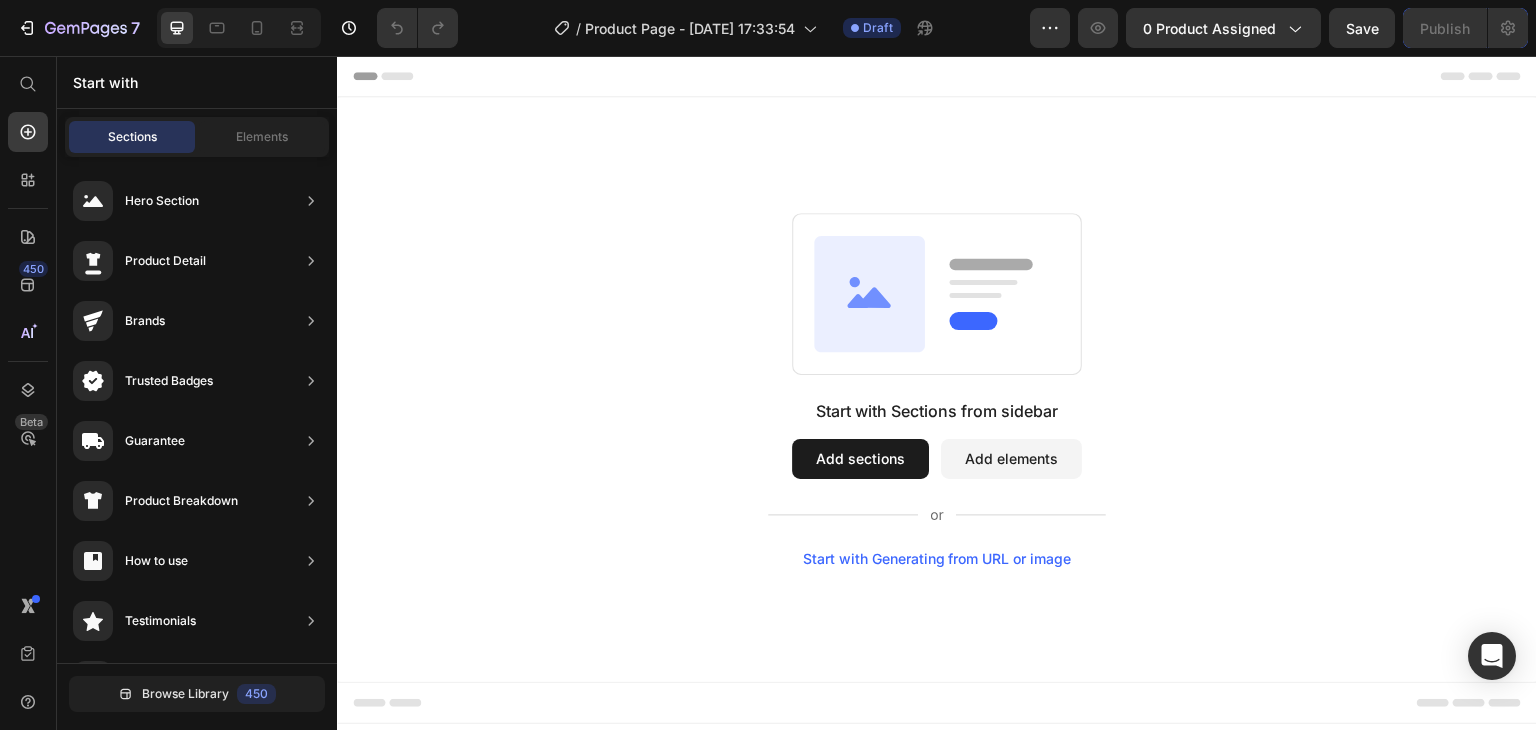 click on "Add sections" at bounding box center [860, 459] 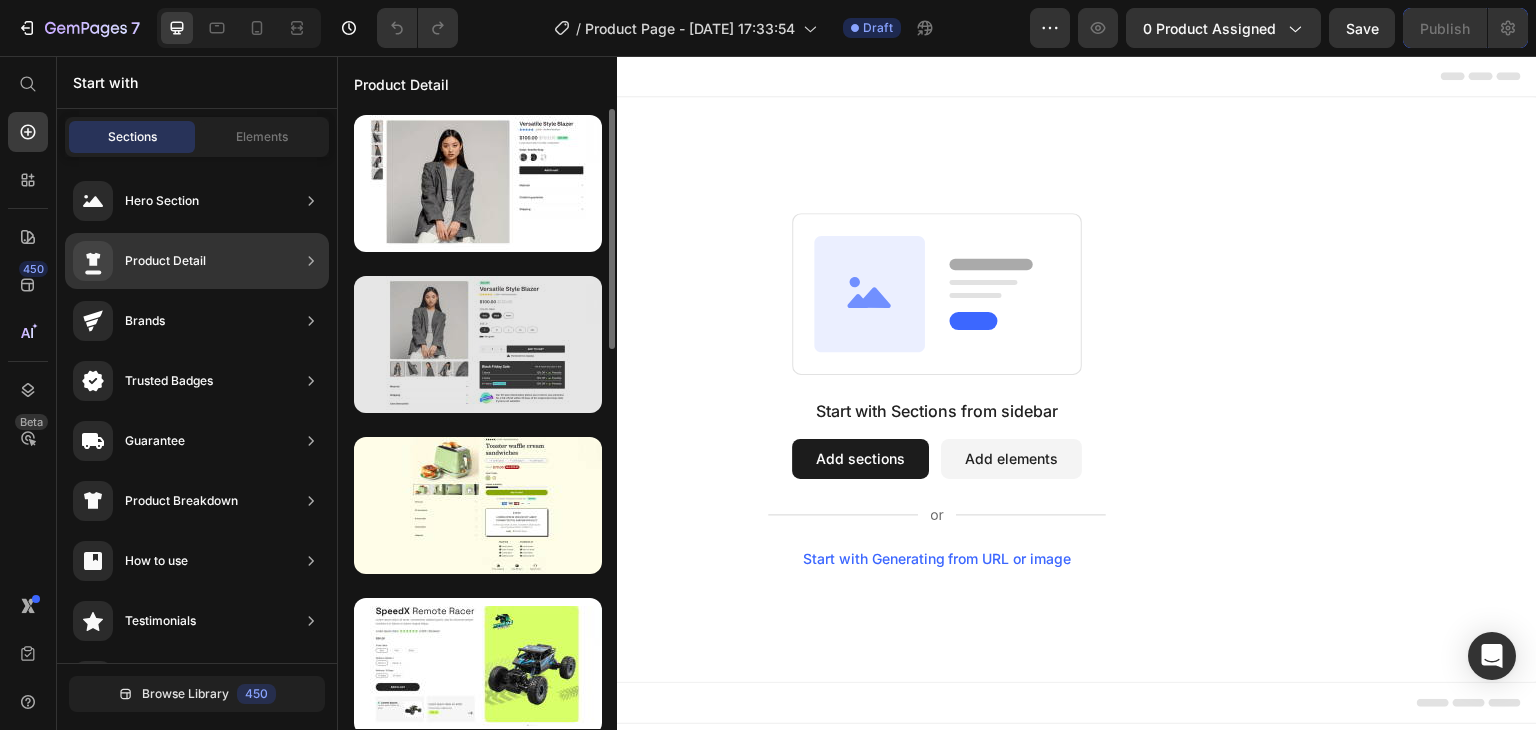 scroll, scrollTop: 166, scrollLeft: 0, axis: vertical 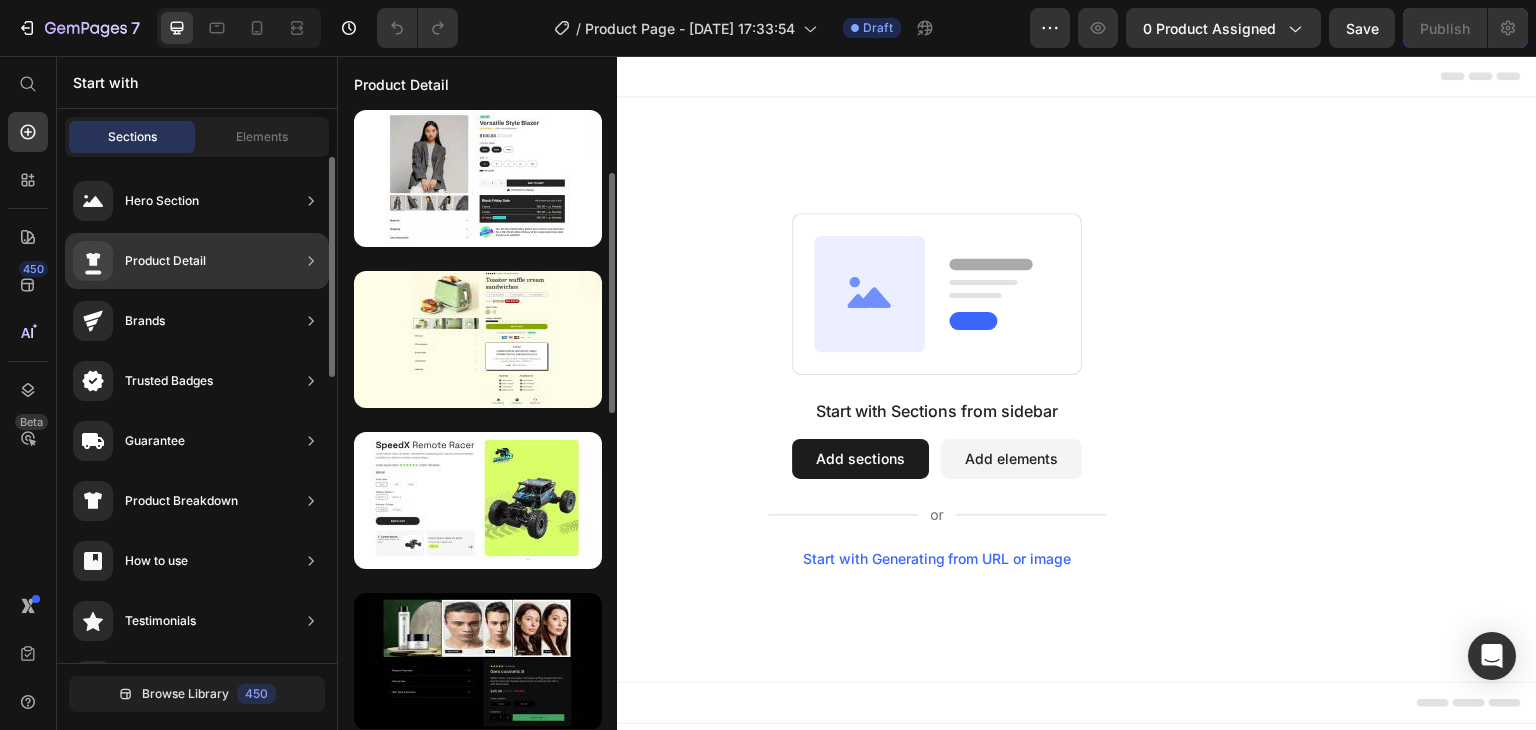 click on "Product Detail" at bounding box center [139, 261] 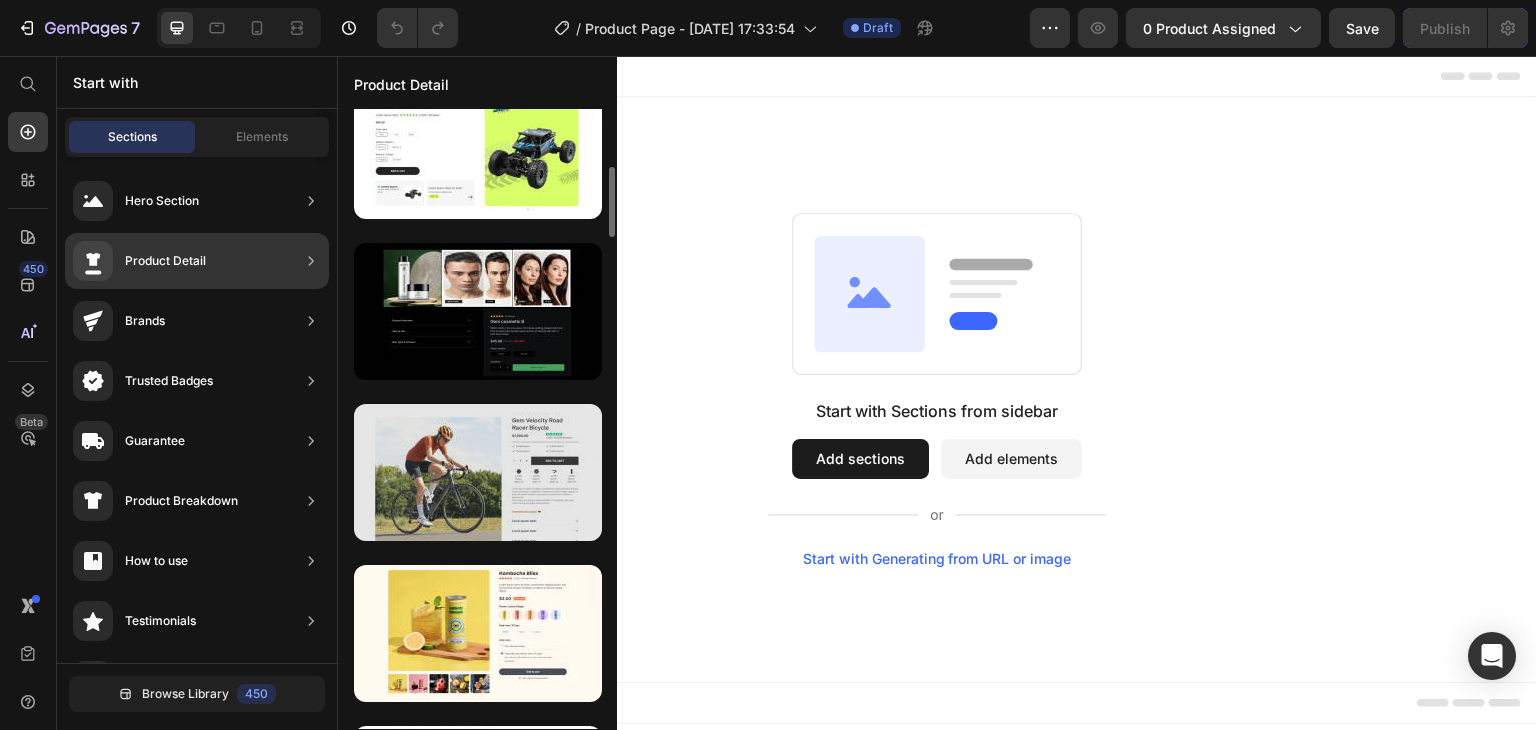scroll, scrollTop: 0, scrollLeft: 0, axis: both 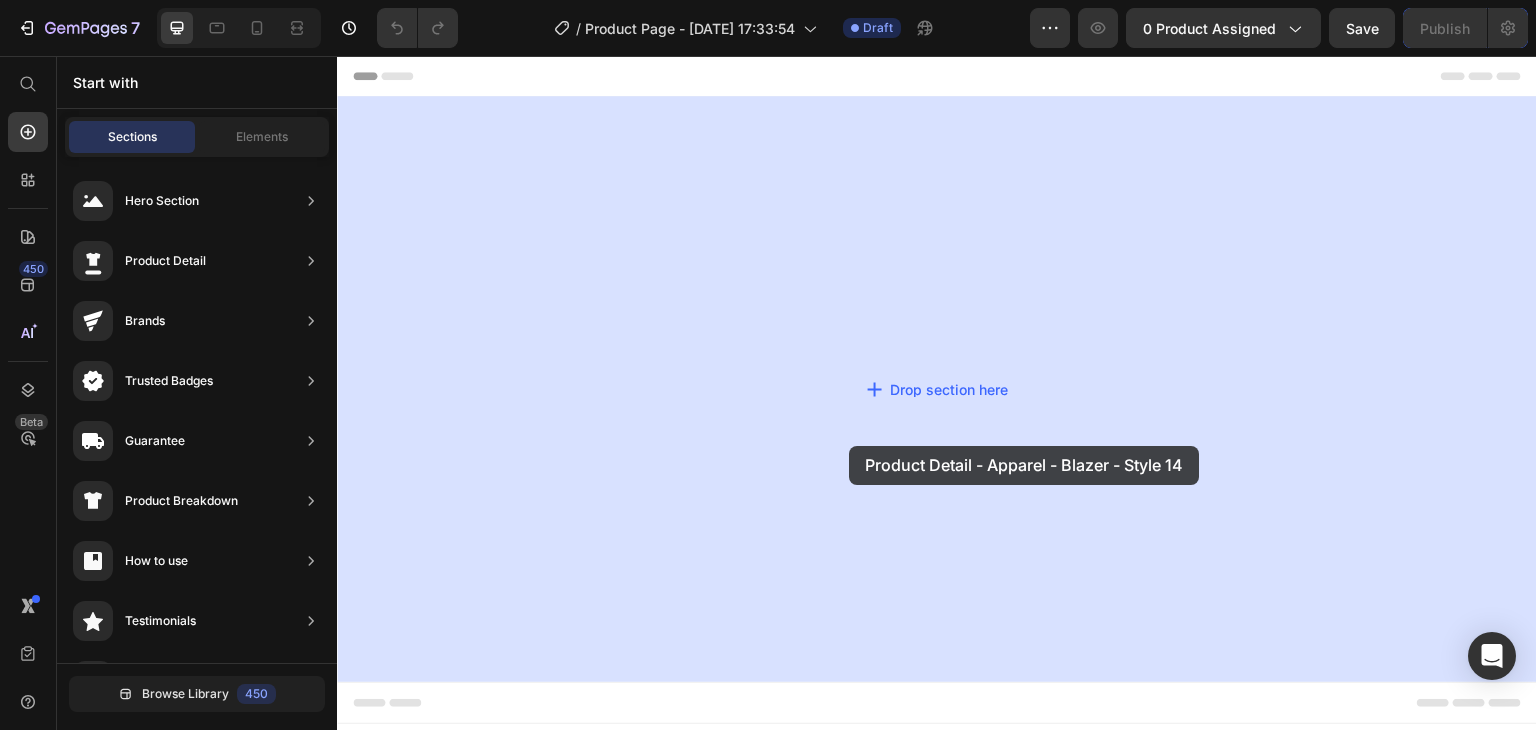 drag, startPoint x: 758, startPoint y: 246, endPoint x: 849, endPoint y: 446, distance: 219.72939 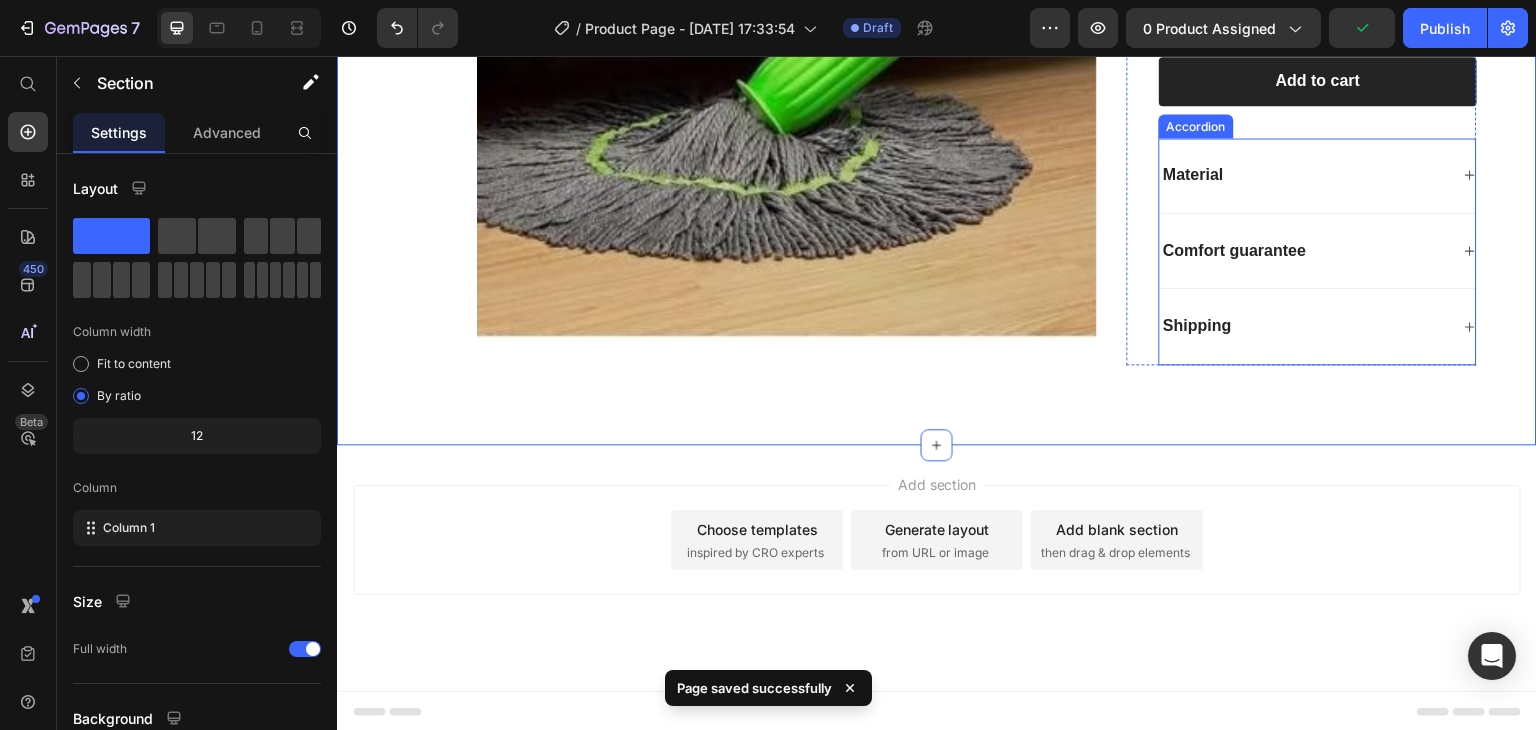 scroll, scrollTop: 0, scrollLeft: 0, axis: both 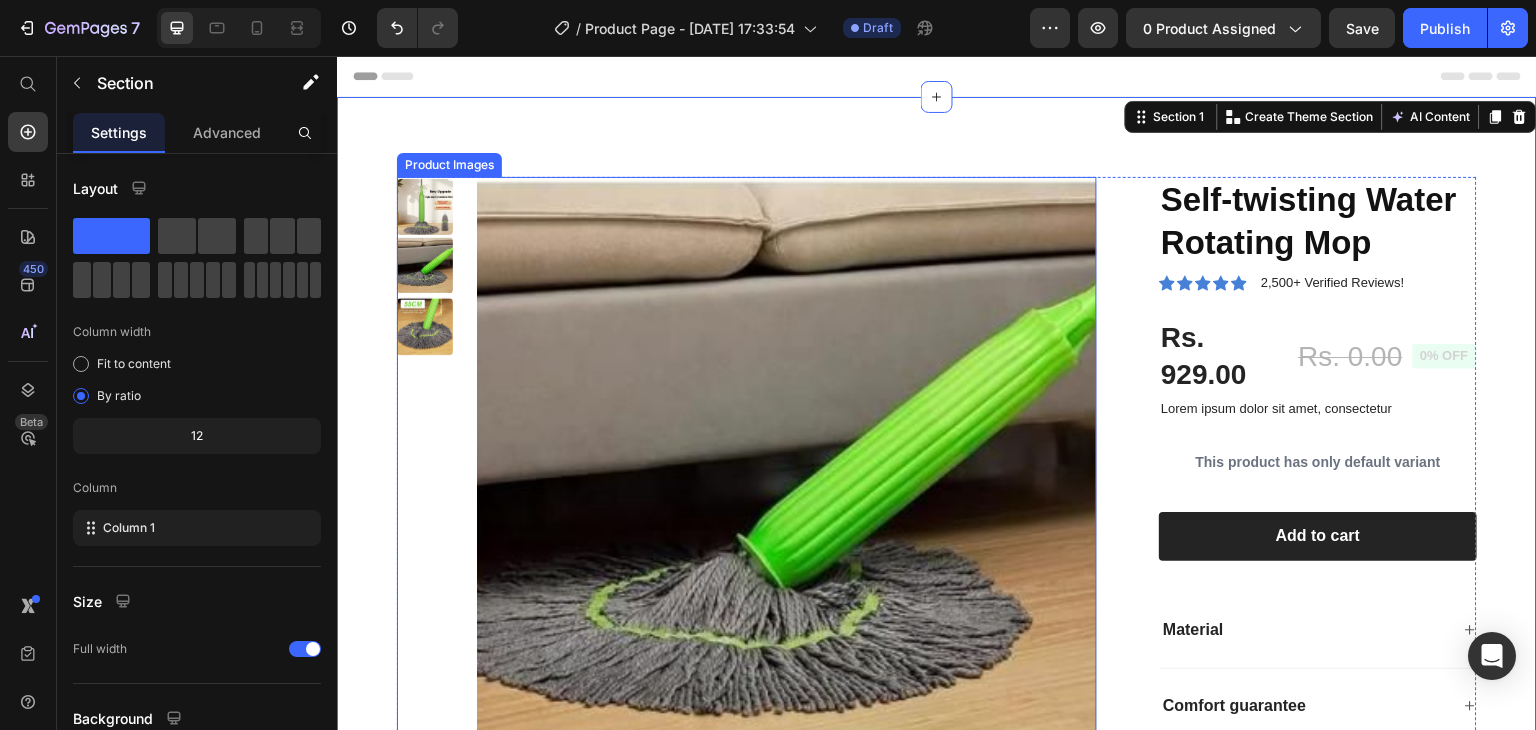 click at bounding box center [787, 487] 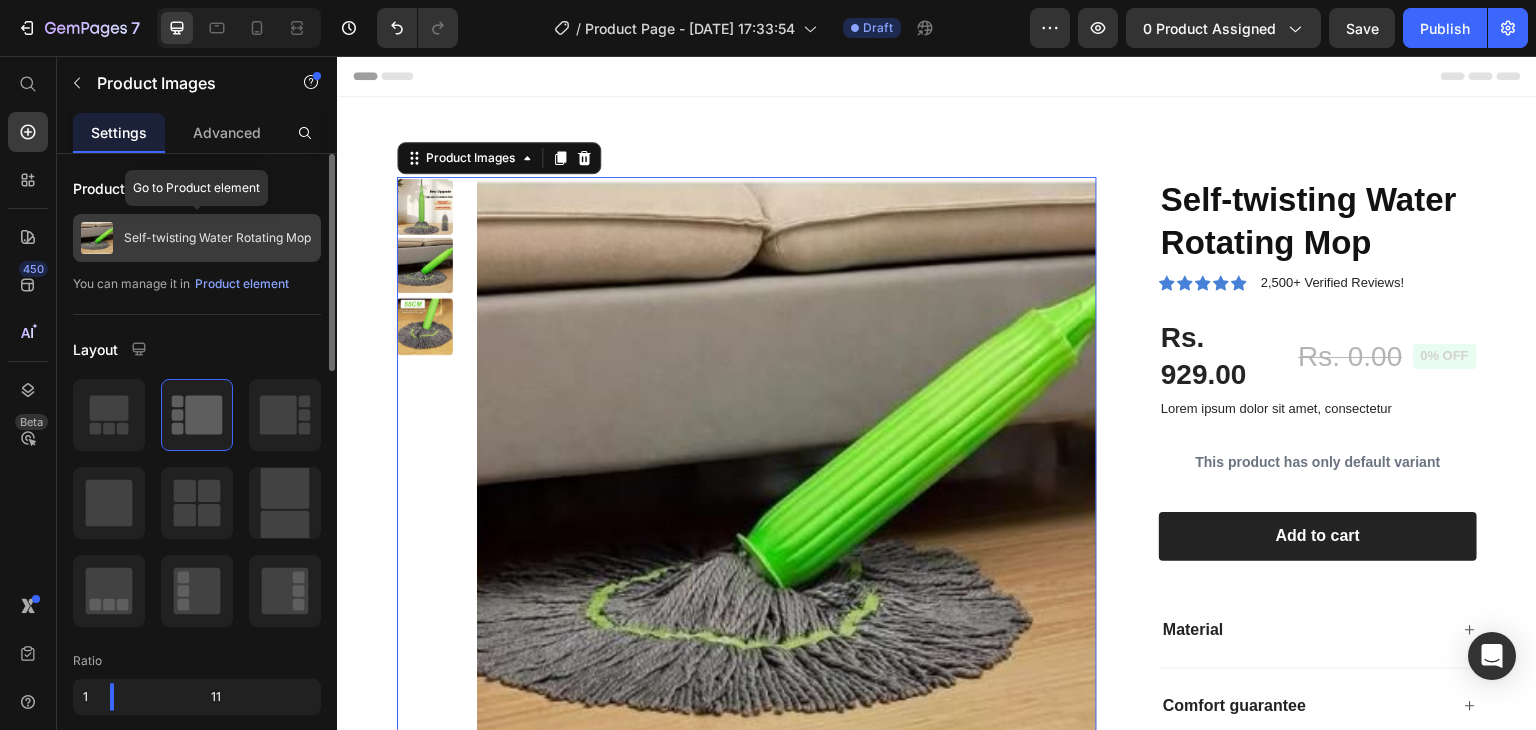 click on "Self-twisting Water Rotating Mop" at bounding box center [217, 238] 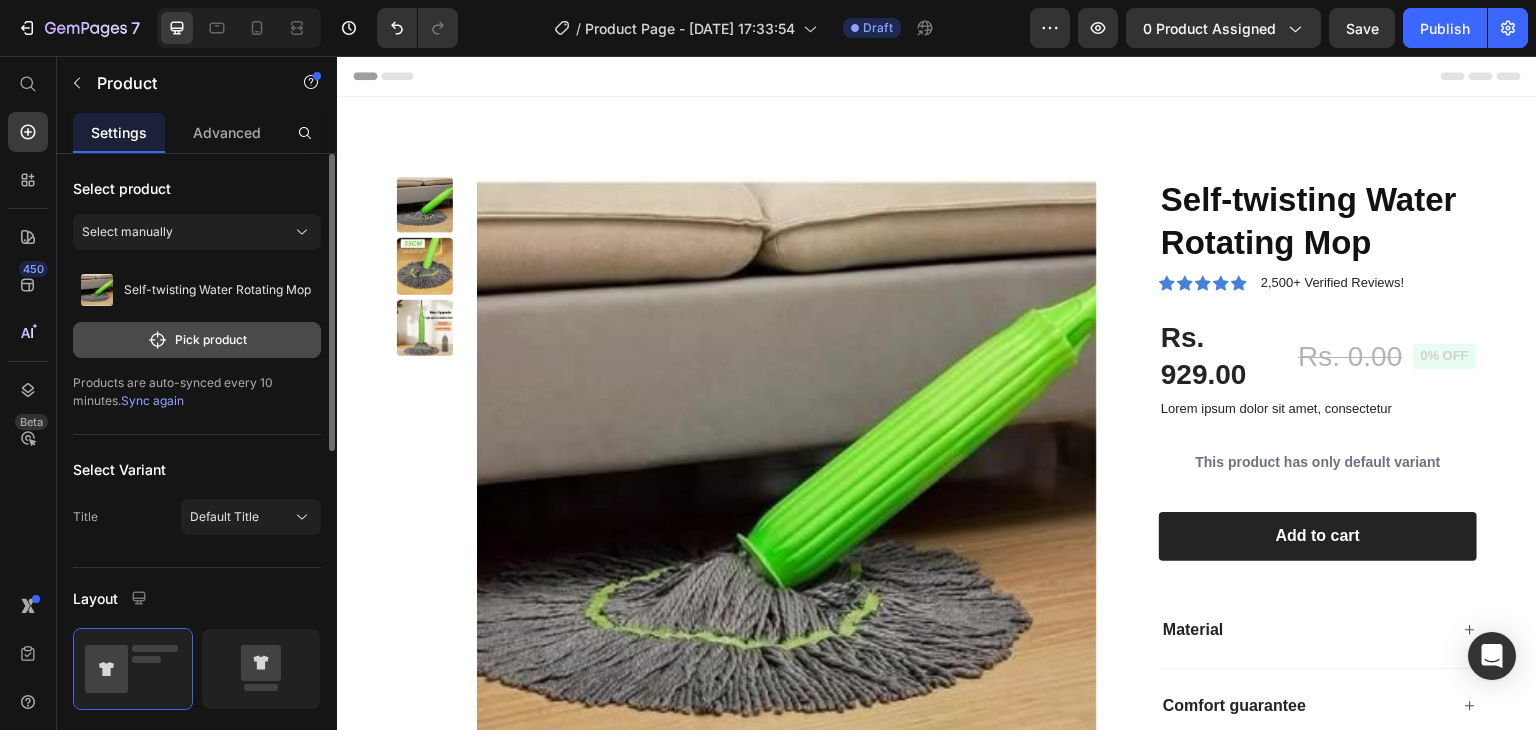 click on "Pick product" at bounding box center (197, 340) 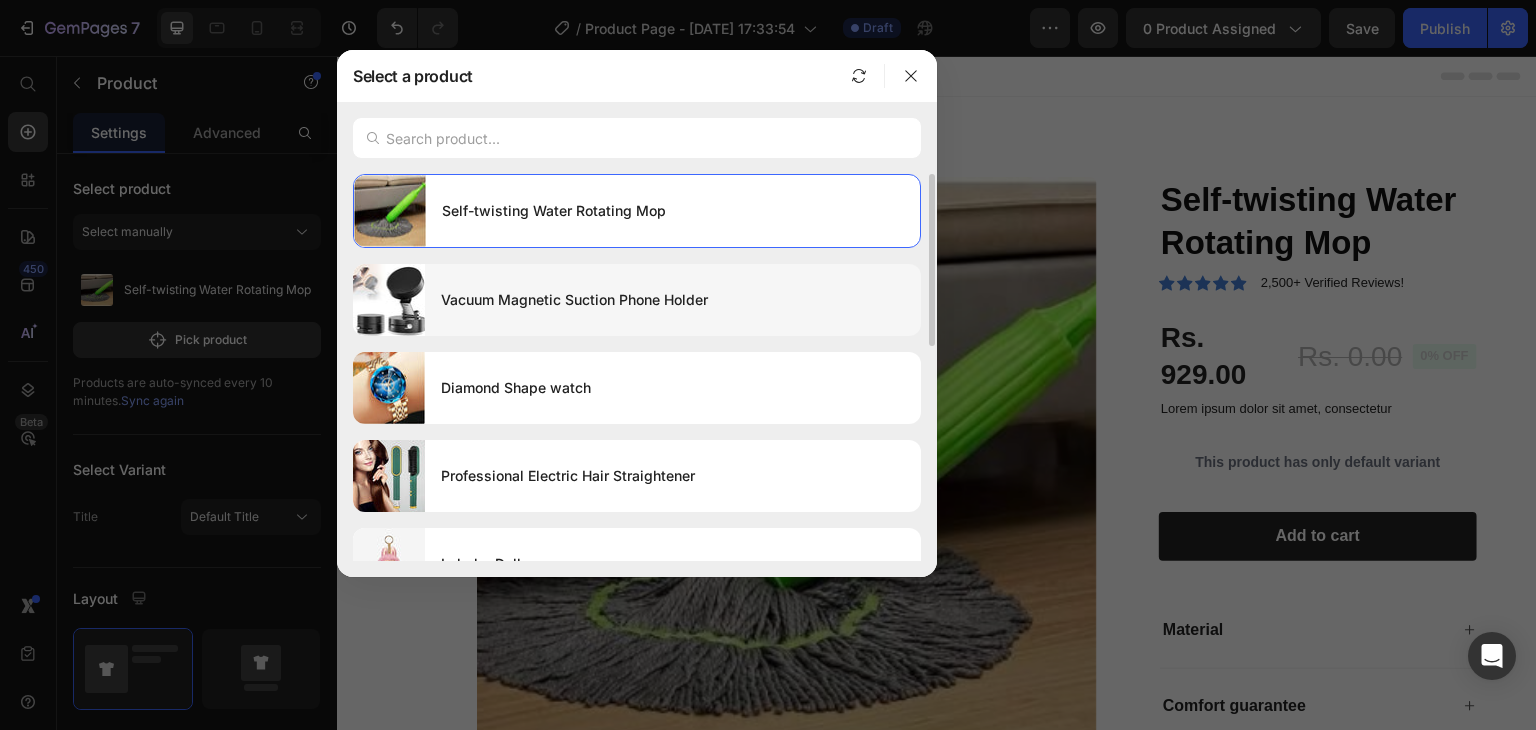 click on "Vacuum Magnetic Suction Phone Holder" at bounding box center (673, 300) 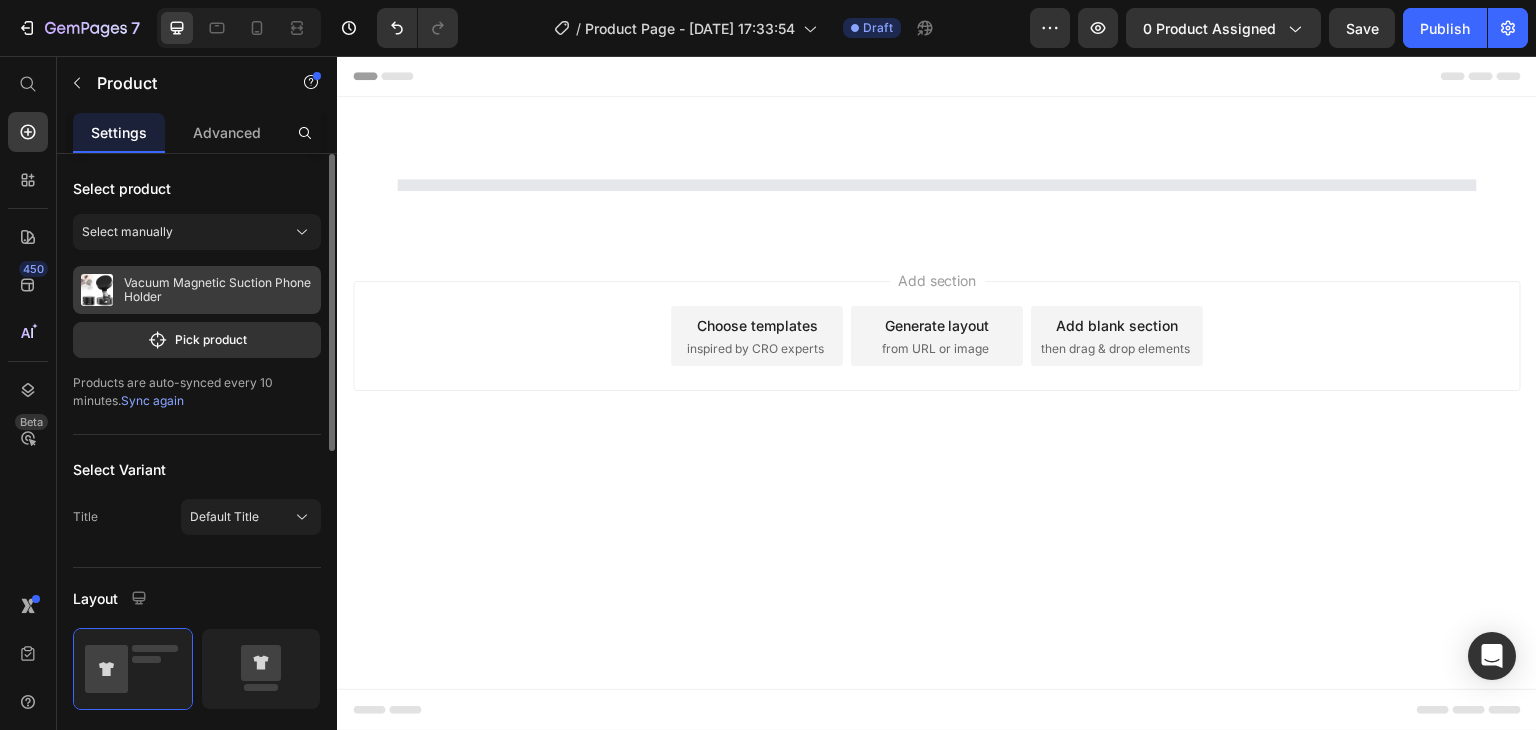 click on "Vacuum Magnetic Suction Phone Holder" at bounding box center (218, 290) 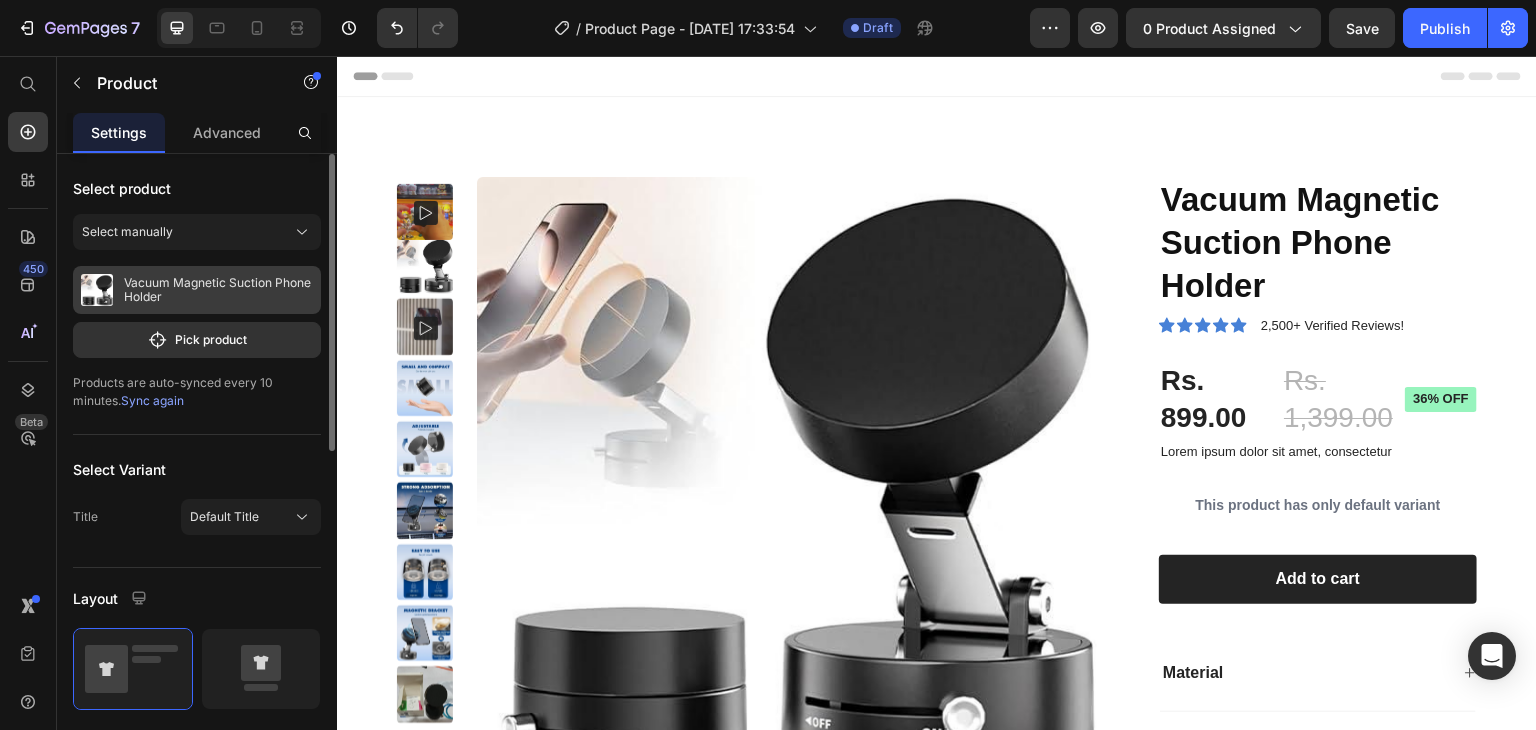 click on "Vacuum Magnetic Suction Phone Holder" at bounding box center [197, 290] 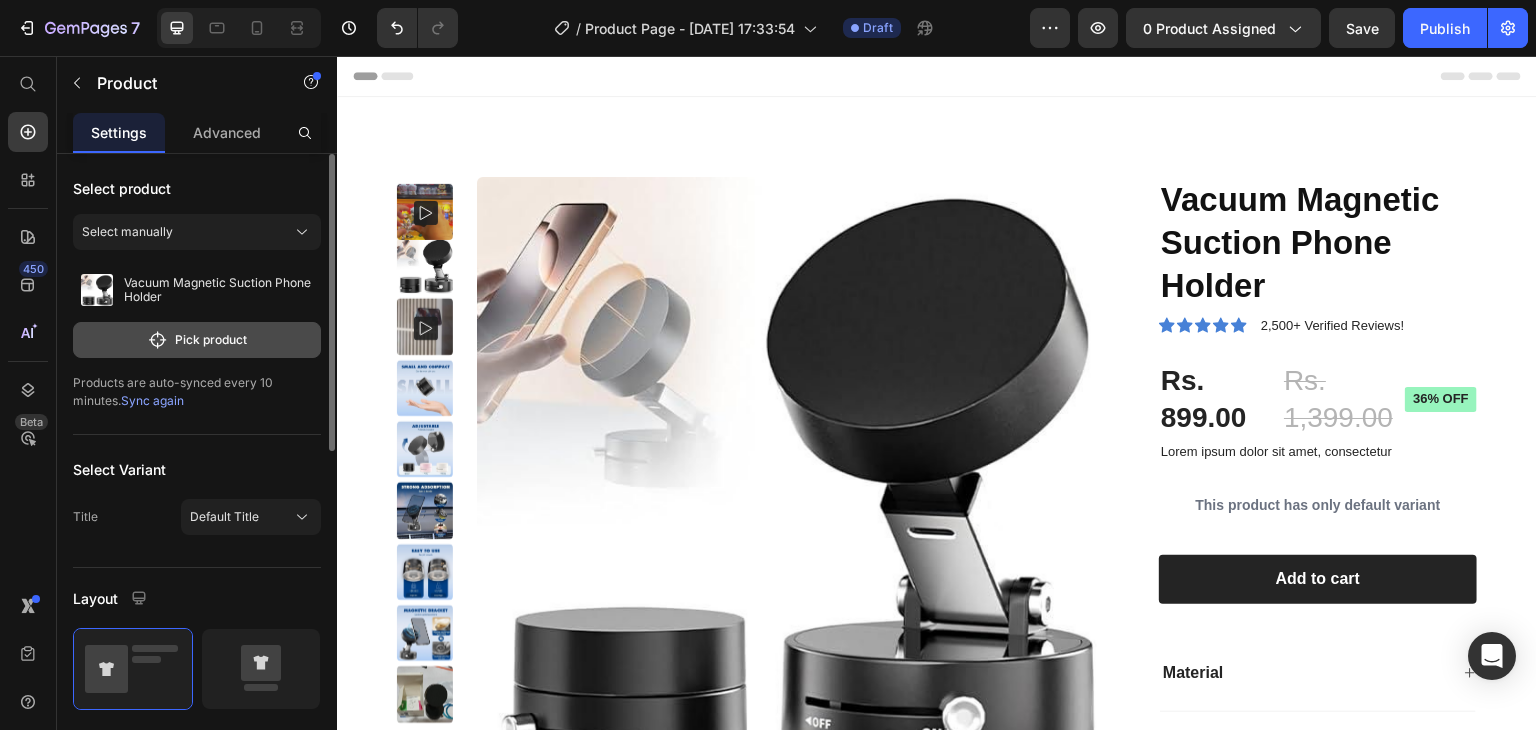 click on "Pick product" at bounding box center [197, 340] 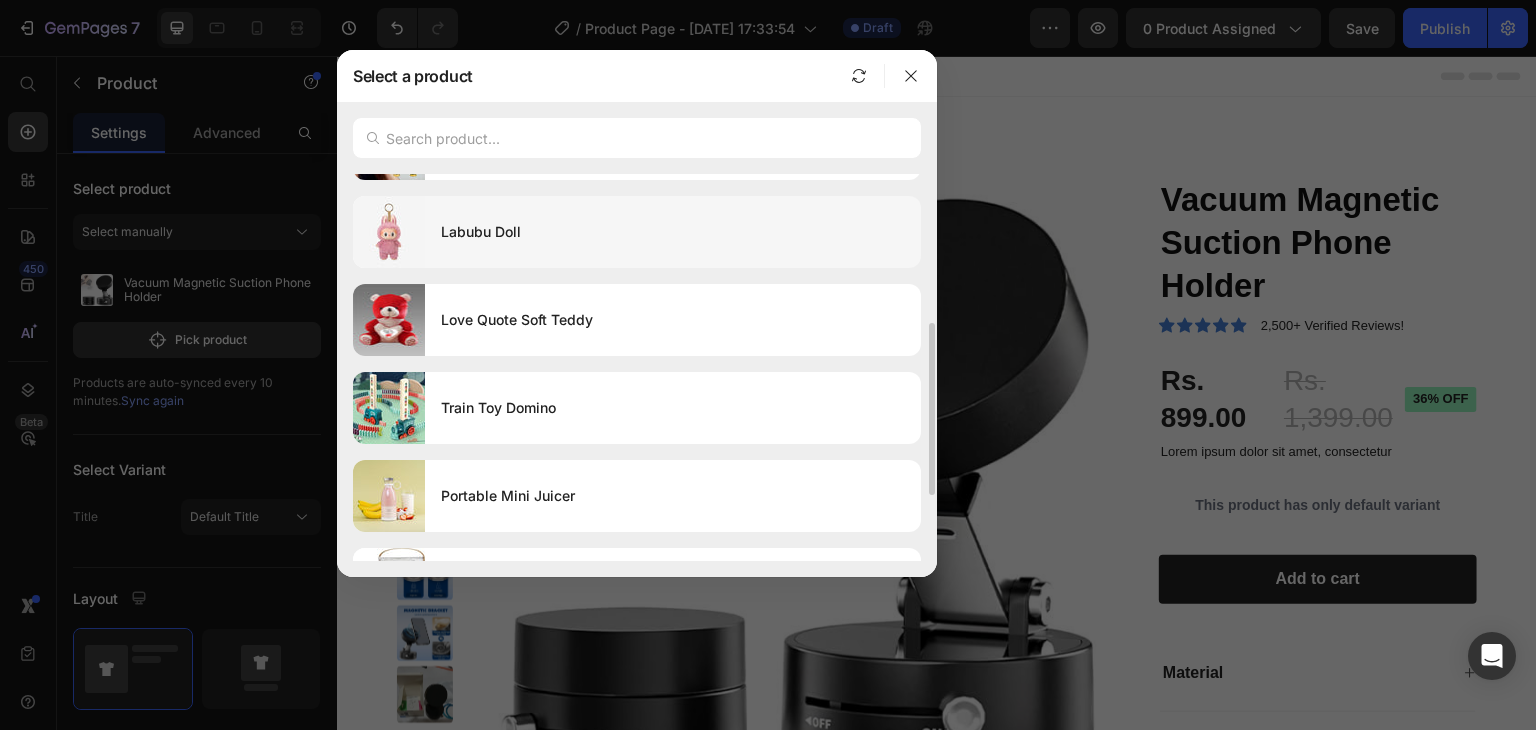 scroll, scrollTop: 479, scrollLeft: 0, axis: vertical 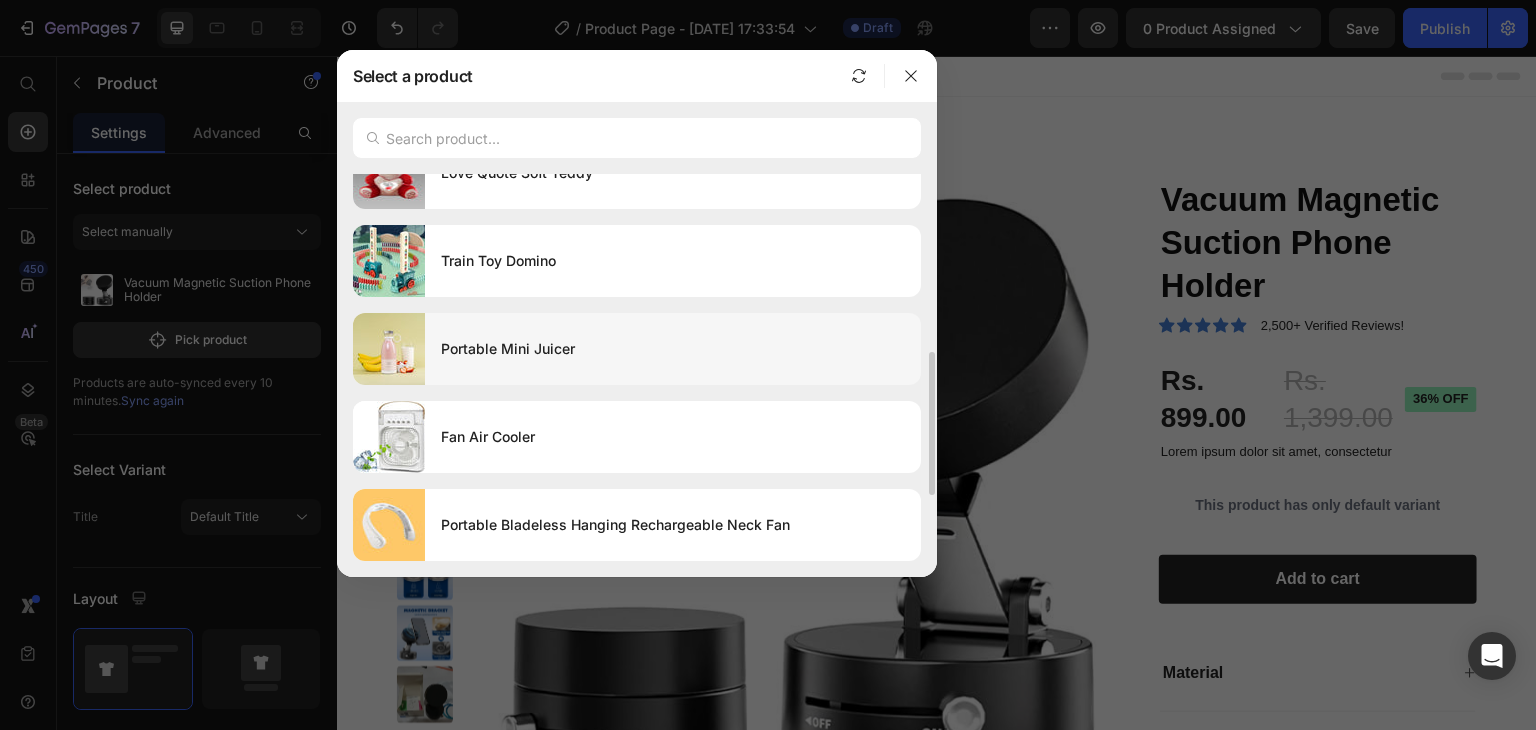 click on "Portable Mini Juicer" at bounding box center [673, 349] 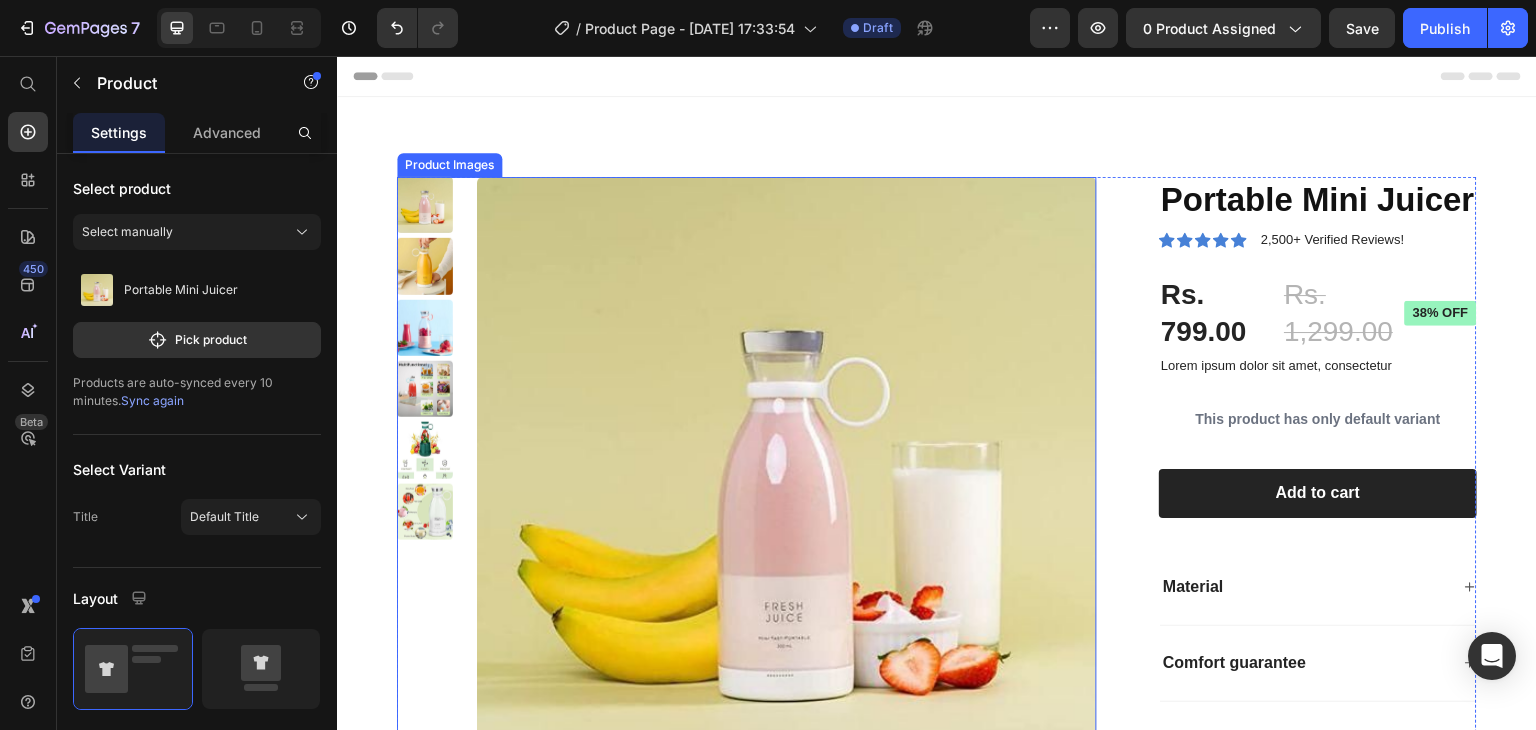 scroll, scrollTop: 166, scrollLeft: 0, axis: vertical 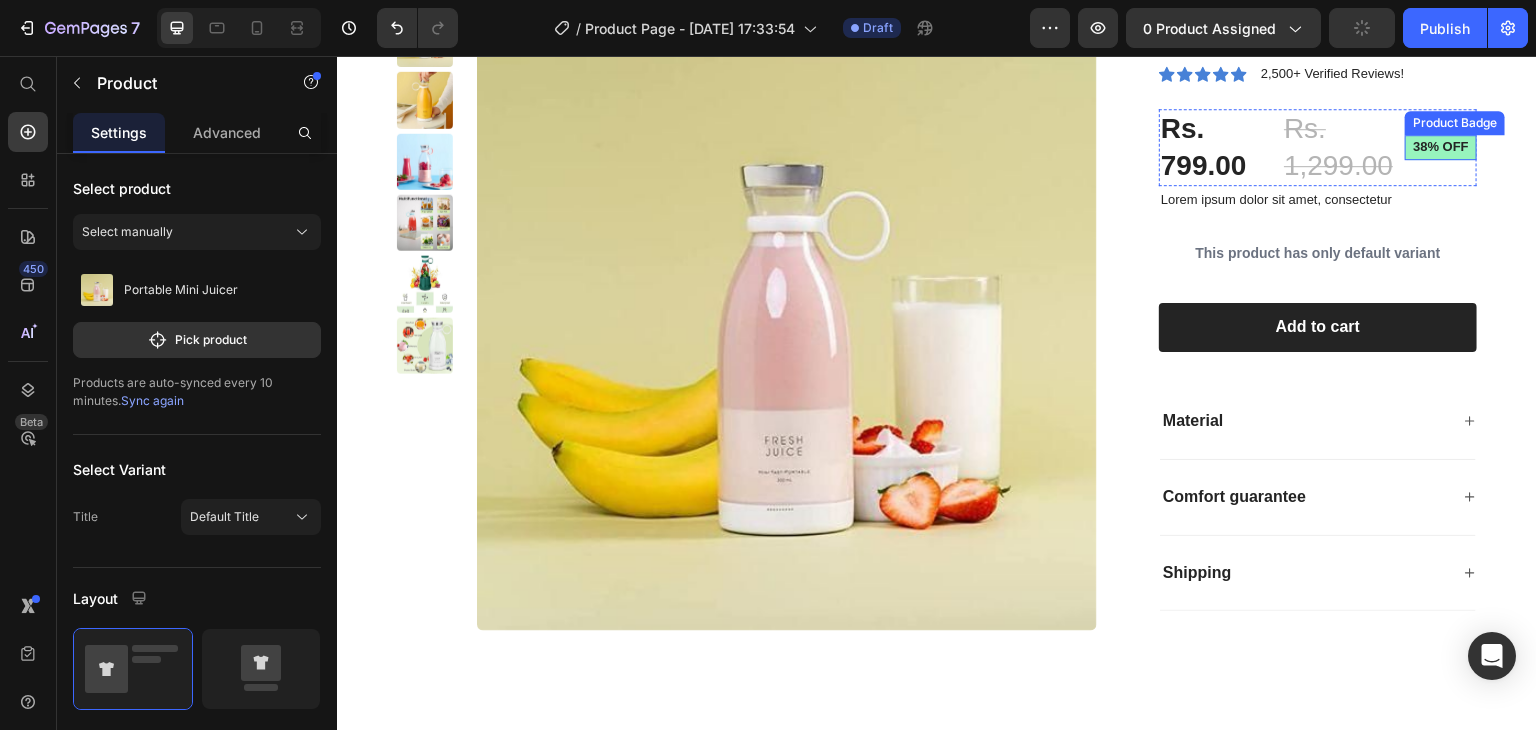 click on "38% off" at bounding box center (1441, 147) 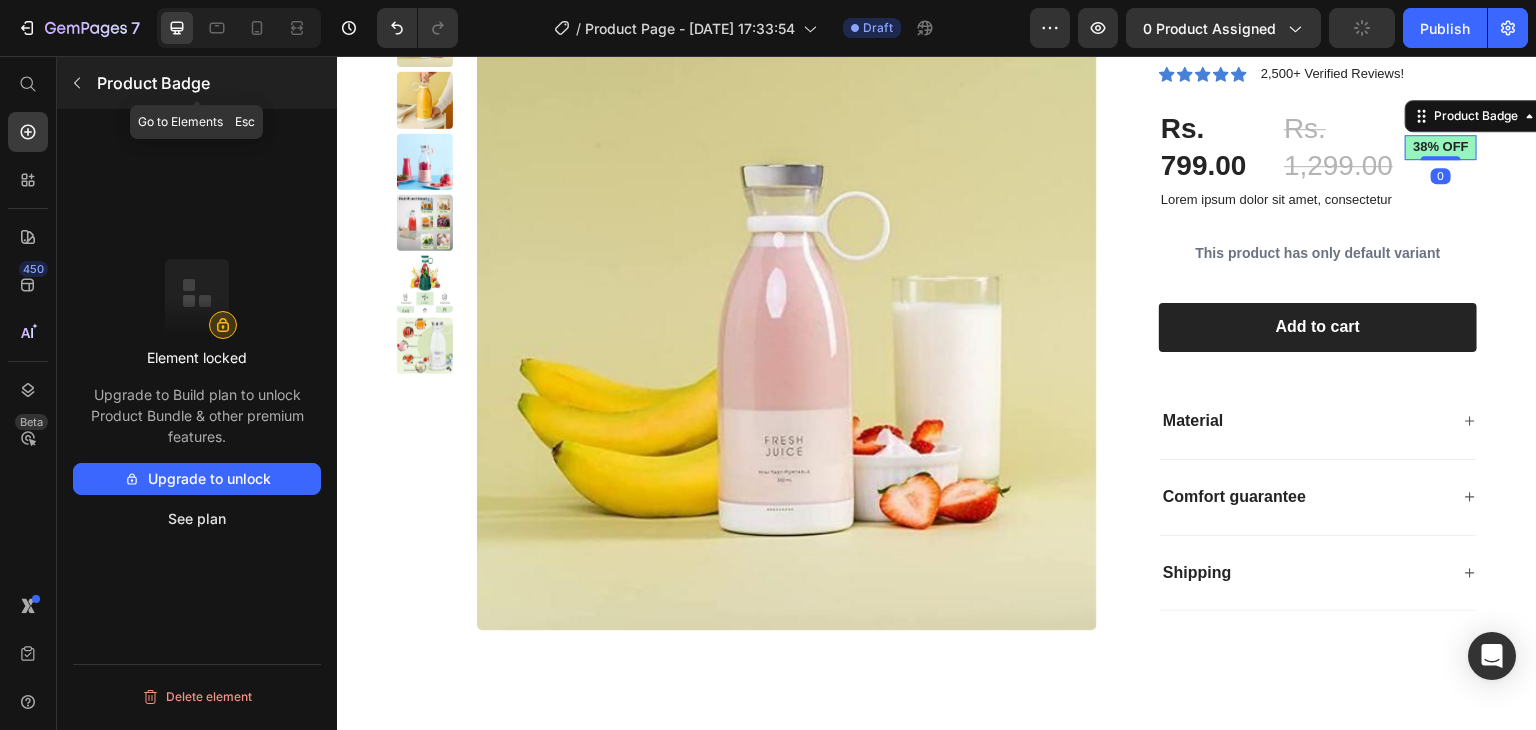 click at bounding box center [77, 83] 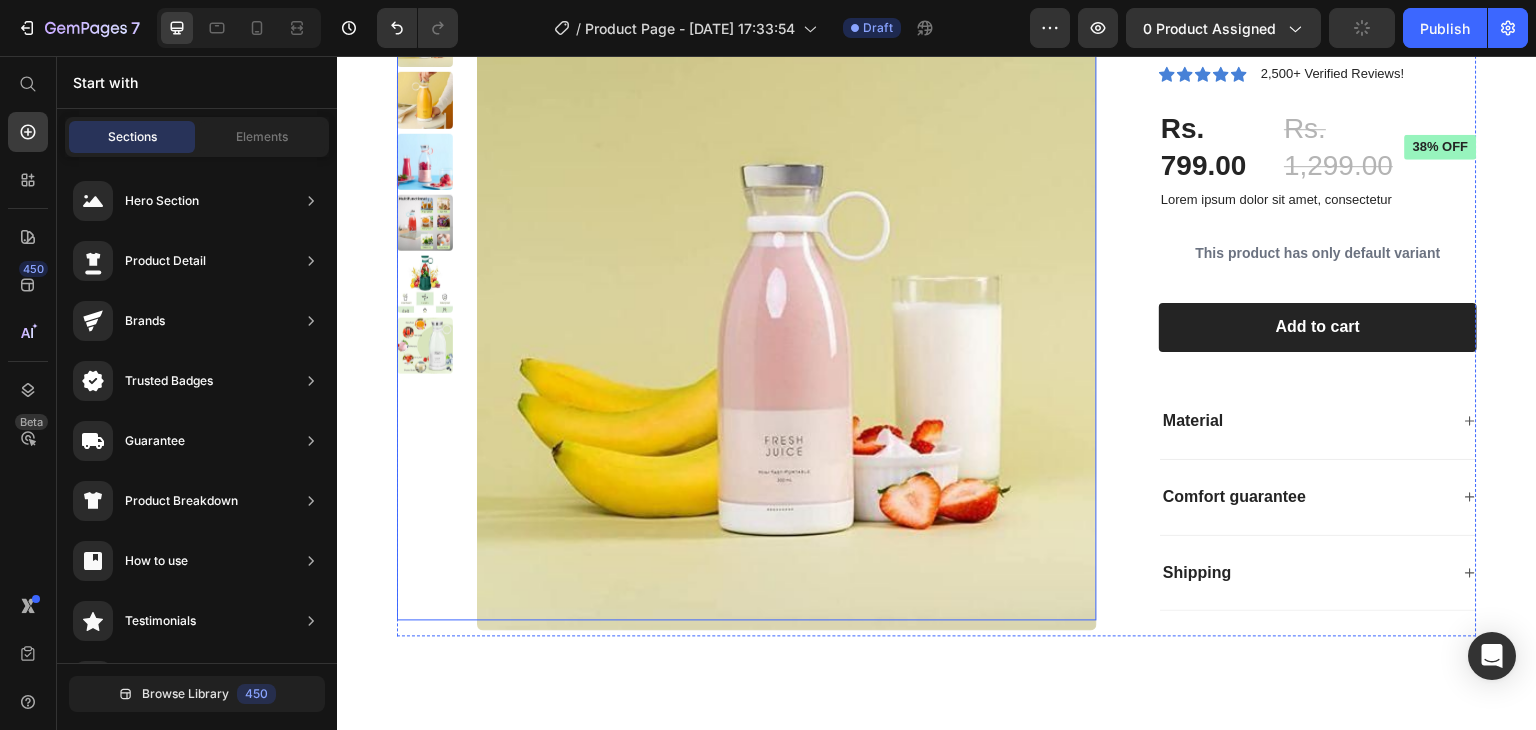 scroll, scrollTop: 0, scrollLeft: 0, axis: both 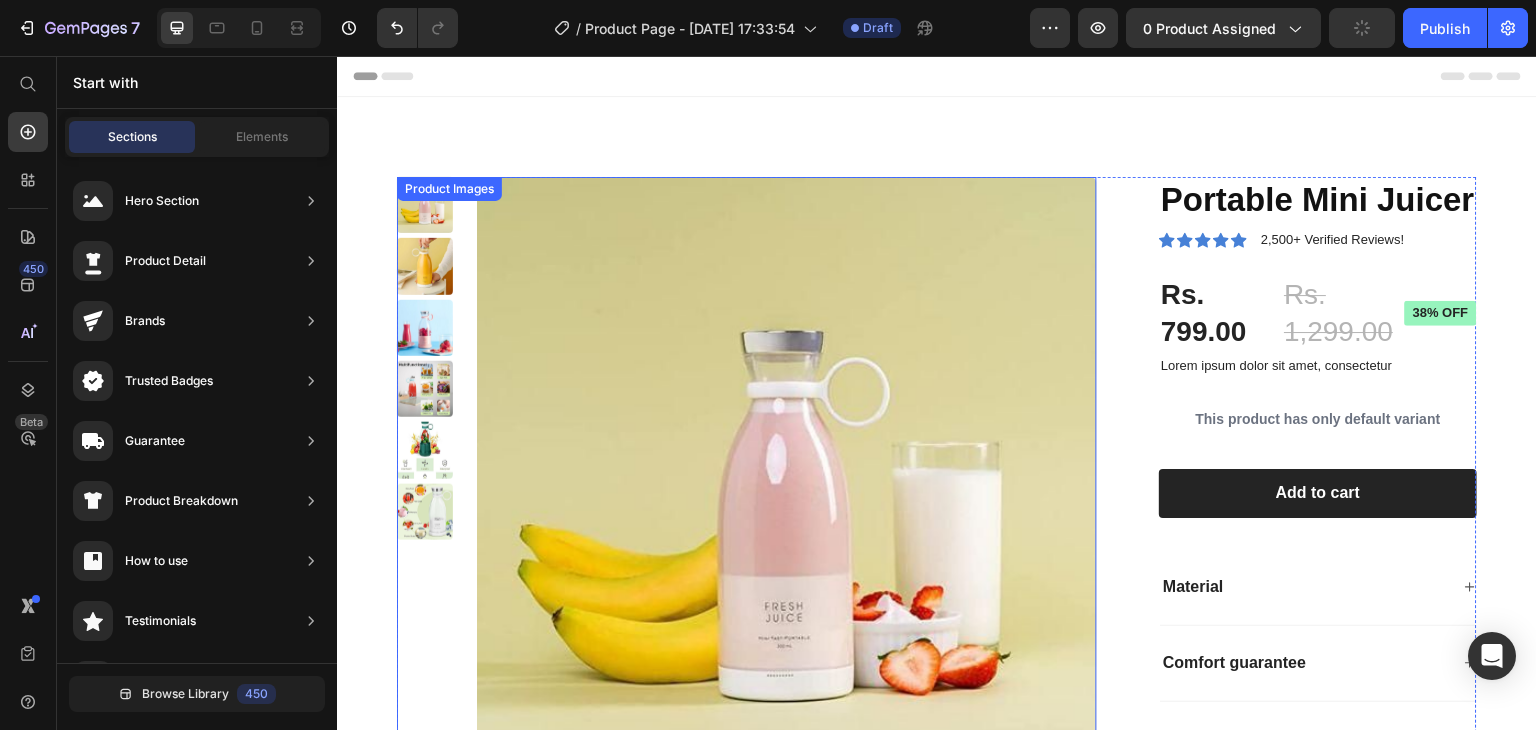 click at bounding box center (787, 487) 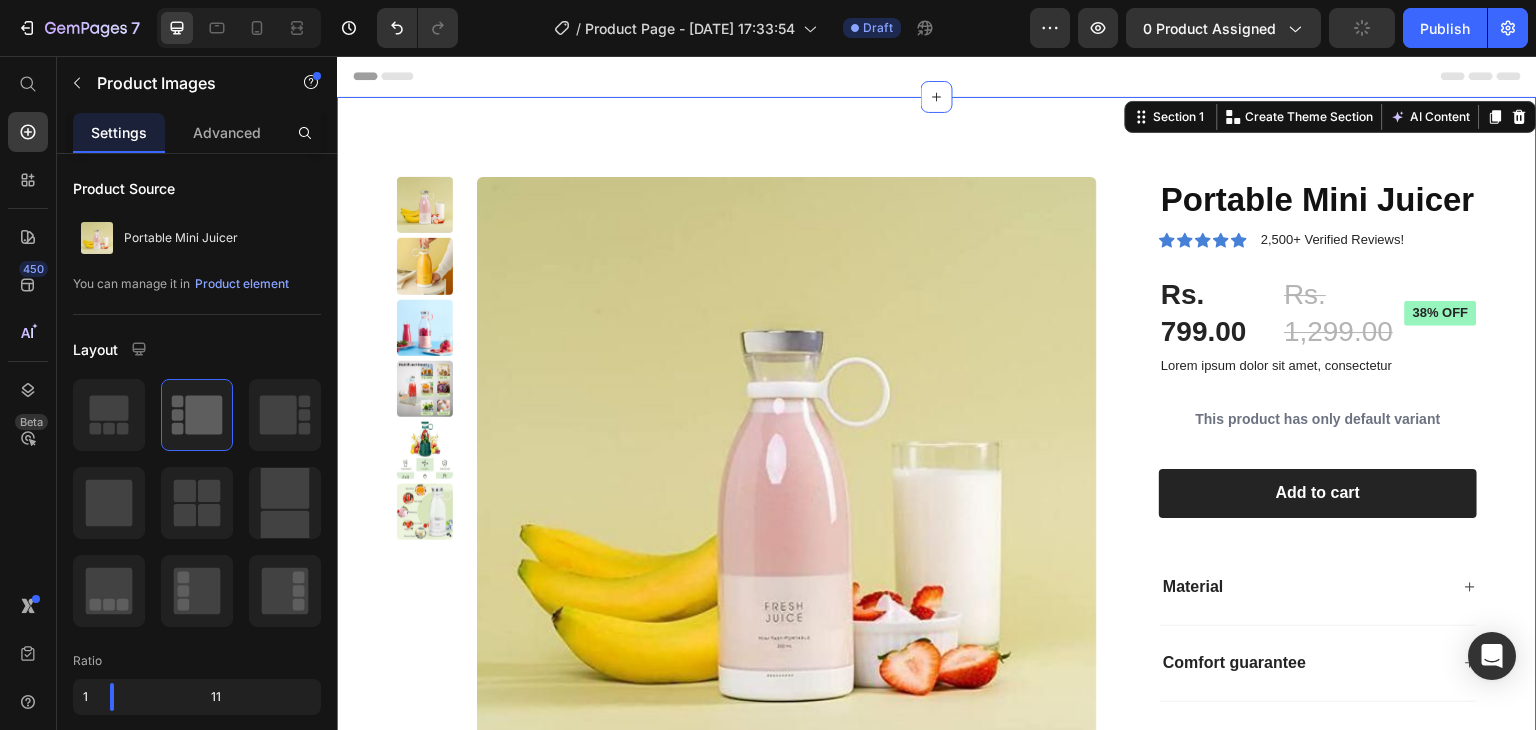 click on "Product Images Portable Mini Juicer Product Title Icon Icon Icon Icon Icon Icon List 2,500+ Verified Reviews! Text Block Row Rs. 799.00 Product Price Rs. 1,299.00 Product Price 38% off Product Badge Row Lorem ipsum dolor sit amet, consectetur  Text Block This product has only default variant Product Variants & Swatches 1 Product Quantity Row Add to cart Add to Cart Row
Material
Comfort guarantee
Shipping Accordion Row Product Section 1   You can create reusable sections Create Theme Section AI Content Write with GemAI What would you like to describe here? Tone and Voice Persuasive Product Self-twisting Water Rotating Mop Show more Generate" at bounding box center (937, 482) 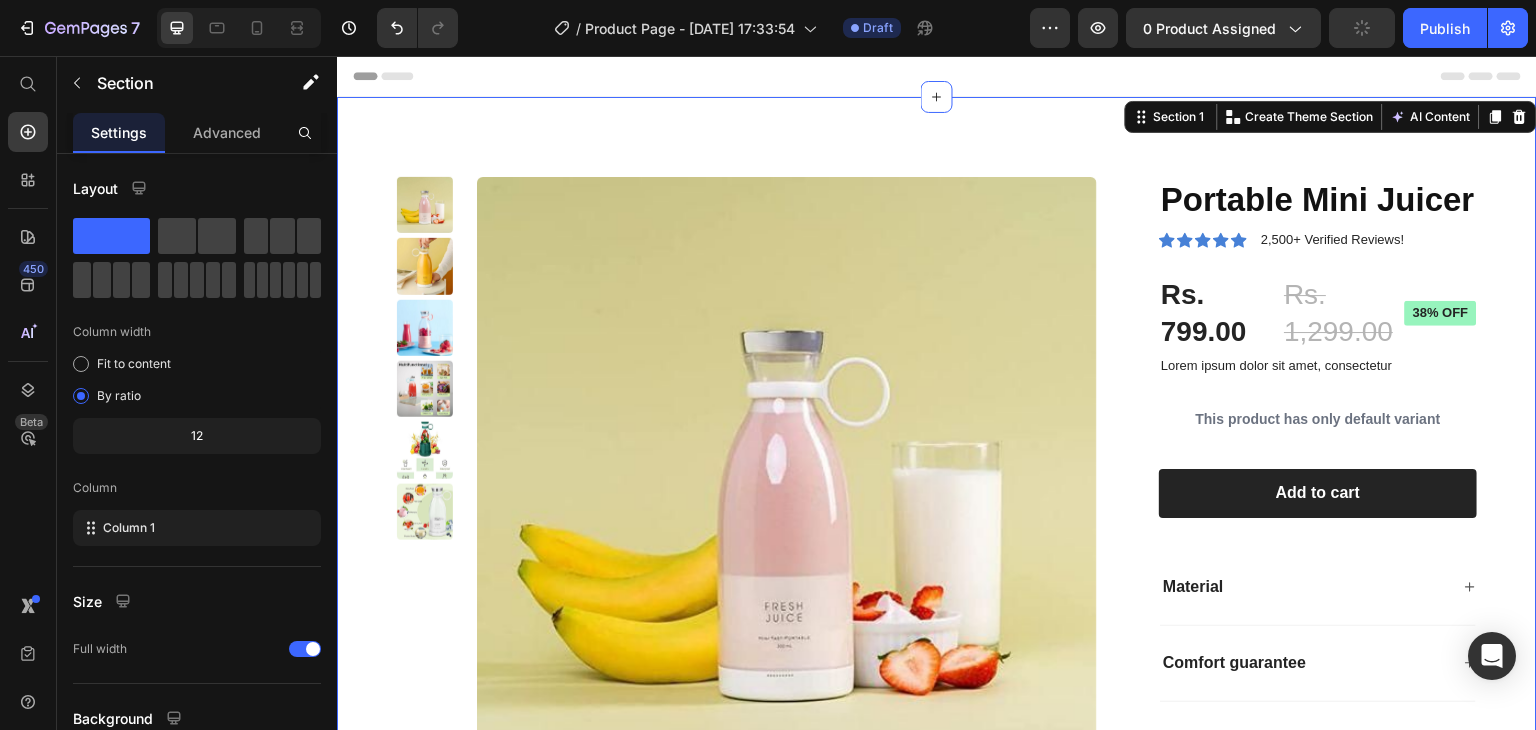 click on "Product Images Portable Mini Juicer Product Title Icon Icon Icon Icon Icon Icon List 2,500+ Verified Reviews! Text Block Row Rs. 799.00 Product Price Rs. 1,299.00 Product Price 38% off Product Badge Row Lorem ipsum dolor sit amet, consectetur  Text Block This product has only default variant Product Variants & Swatches 1 Product Quantity Row Add to cart Add to Cart Row
Material
Comfort guarantee
Shipping Accordion Row Product Section 1   You can create reusable sections Create Theme Section AI Content Write with GemAI What would you like to describe here? Tone and Voice Persuasive Product Self-twisting Water Rotating Mop Show more Generate" at bounding box center (937, 482) 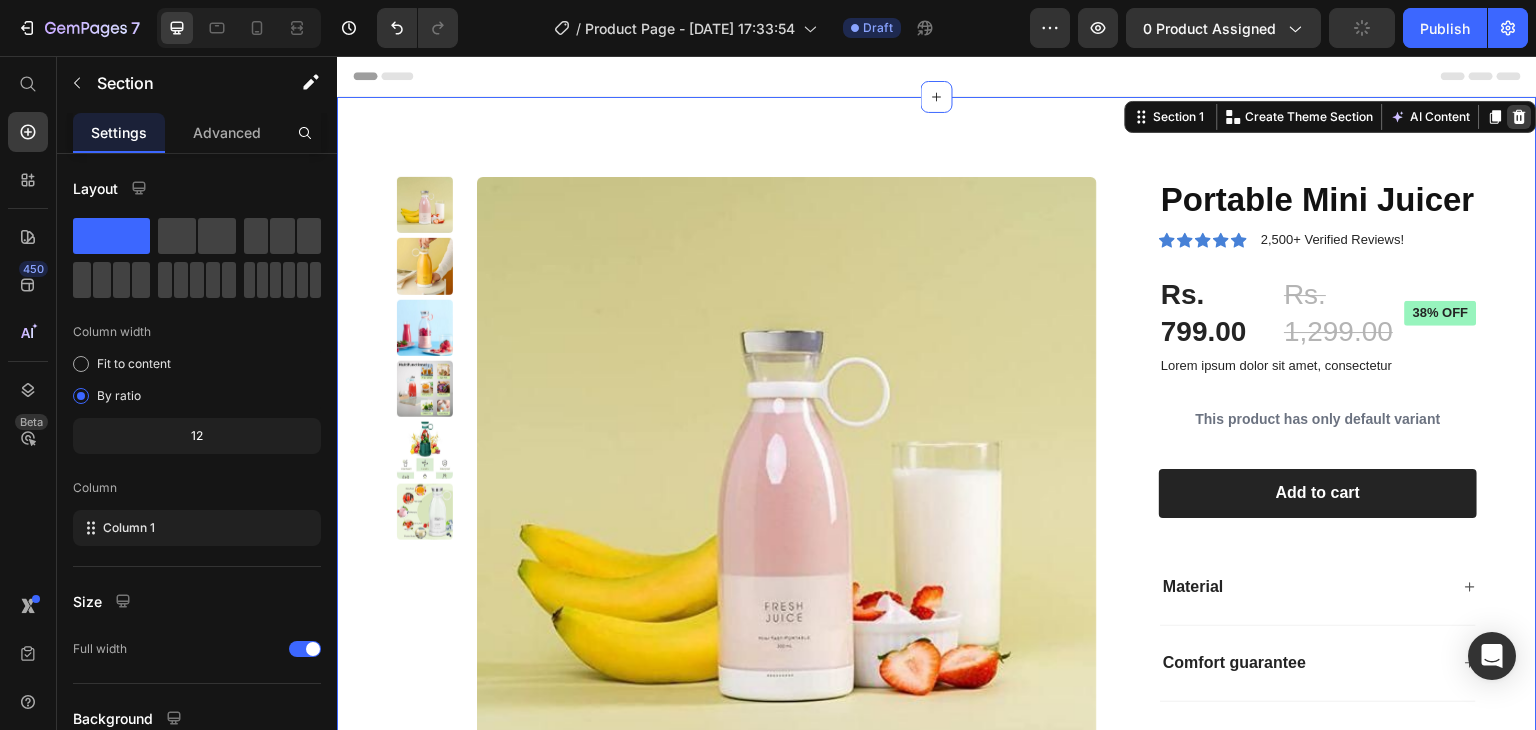 click at bounding box center (1520, 117) 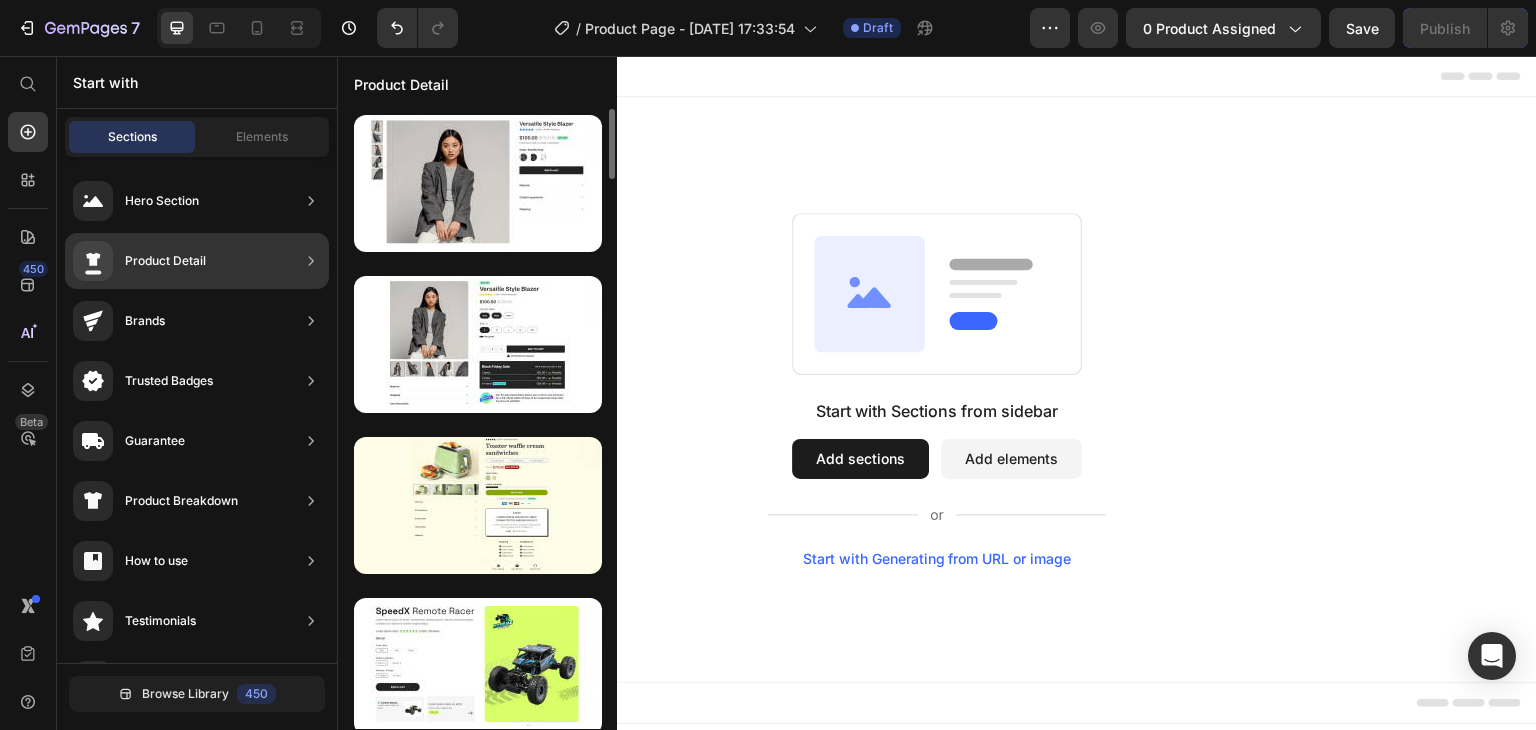 scroll, scrollTop: 166, scrollLeft: 0, axis: vertical 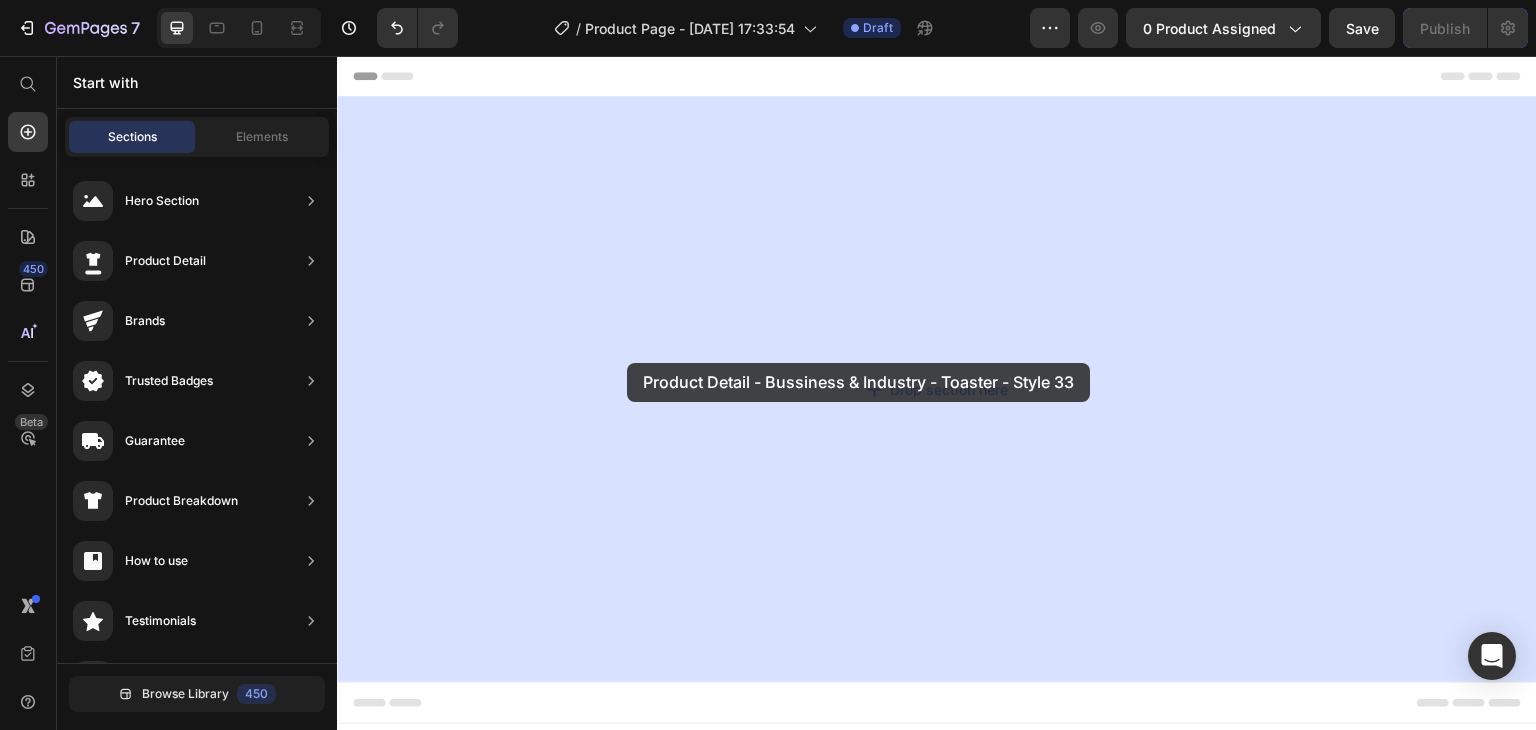 drag, startPoint x: 799, startPoint y: 420, endPoint x: 751, endPoint y: 375, distance: 65.795135 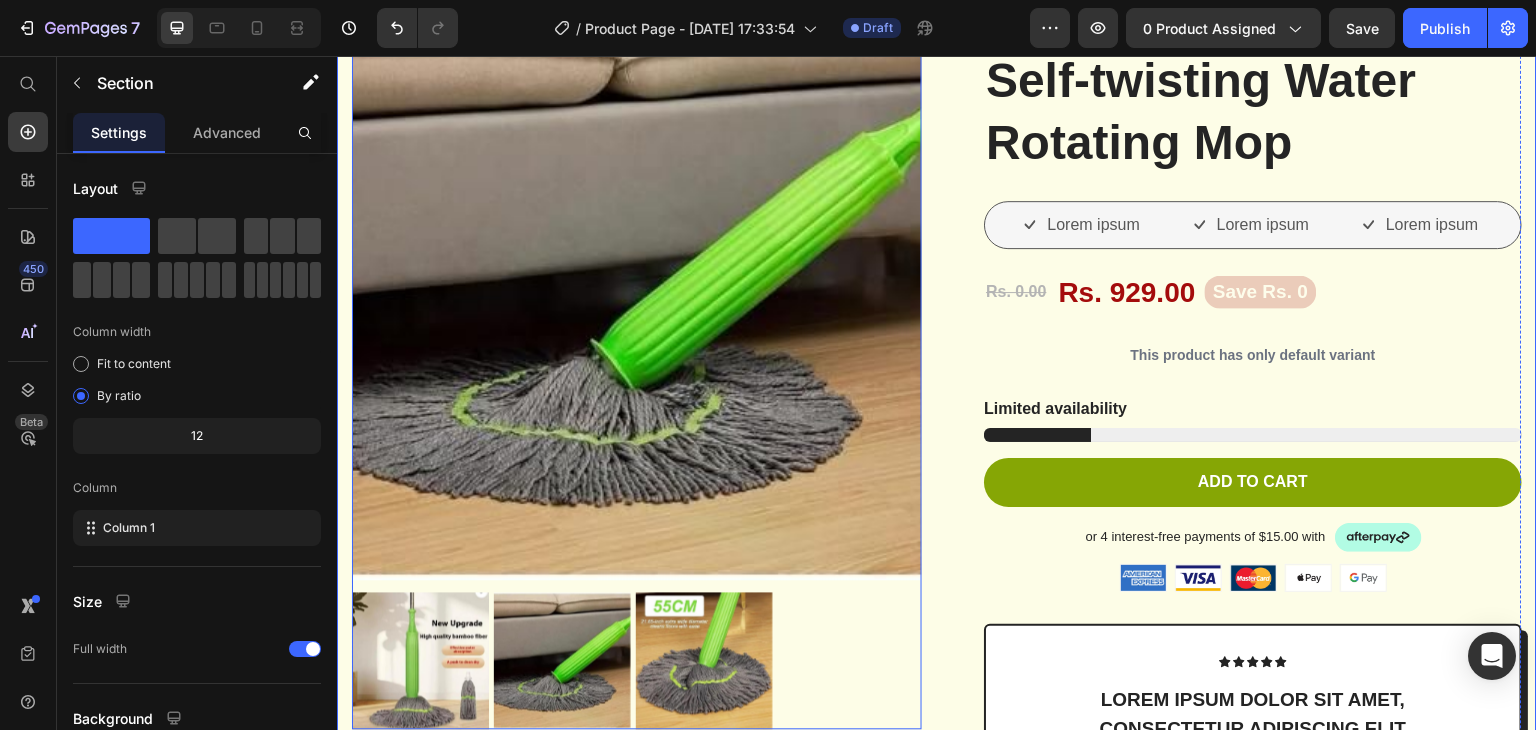 scroll, scrollTop: 0, scrollLeft: 0, axis: both 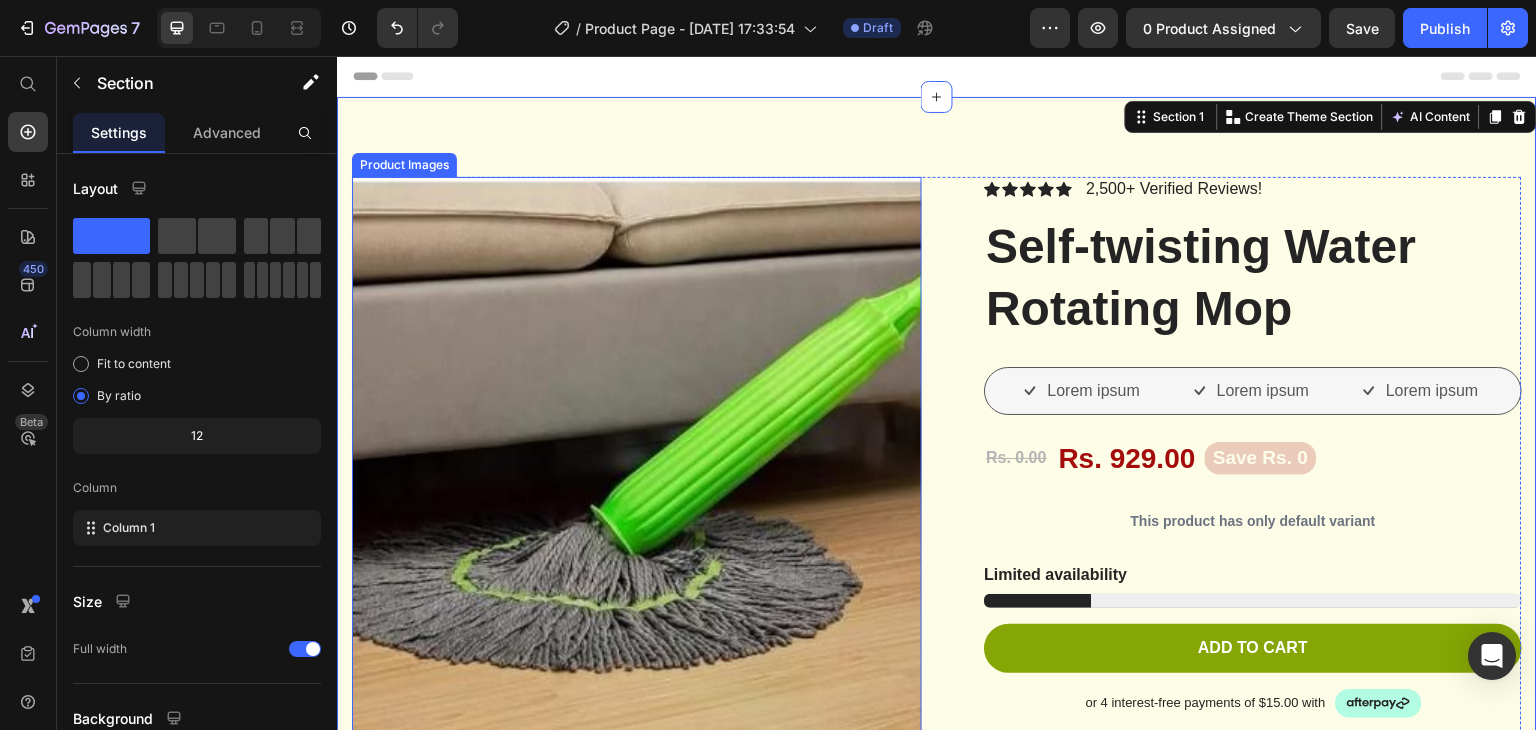 click at bounding box center (637, 462) 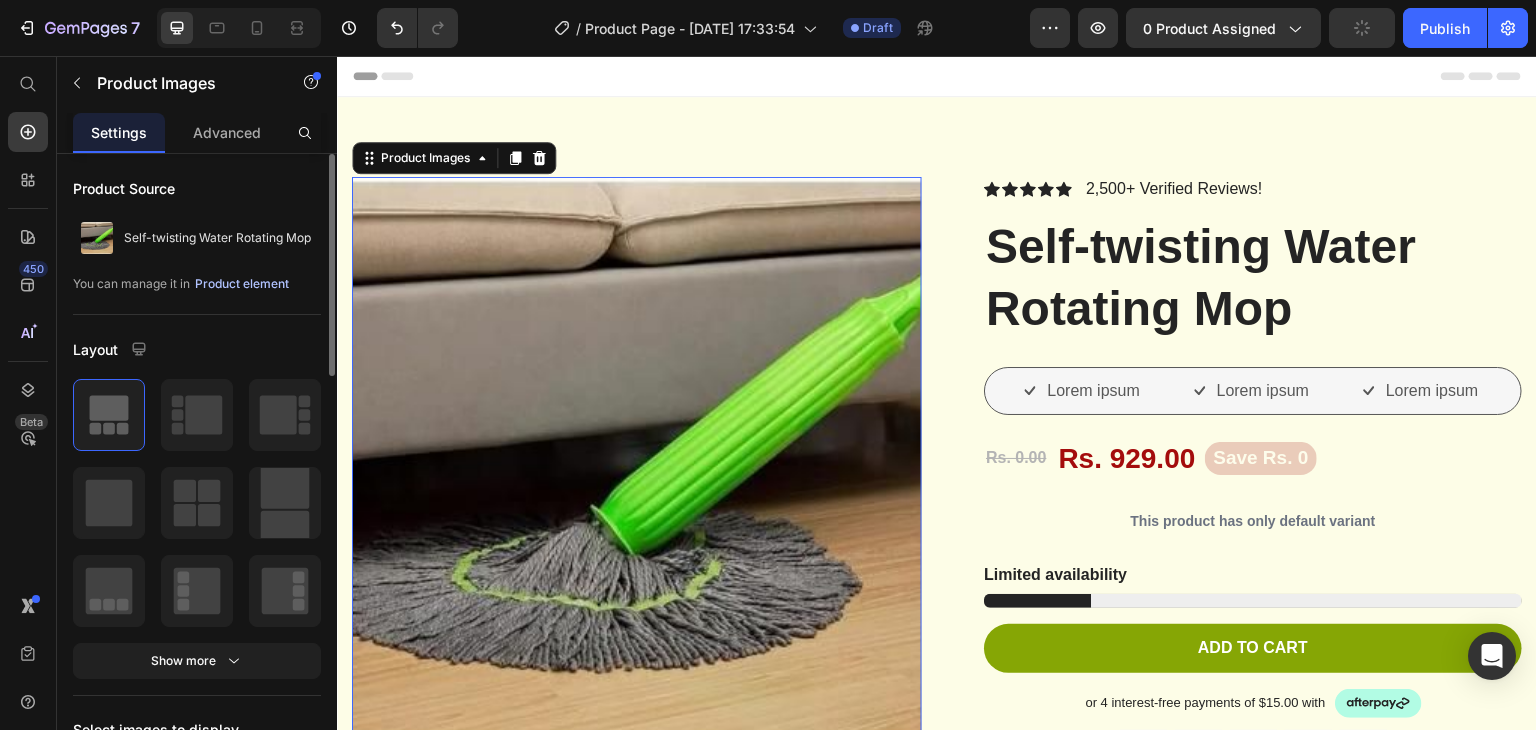 click on "Product element" at bounding box center (242, 284) 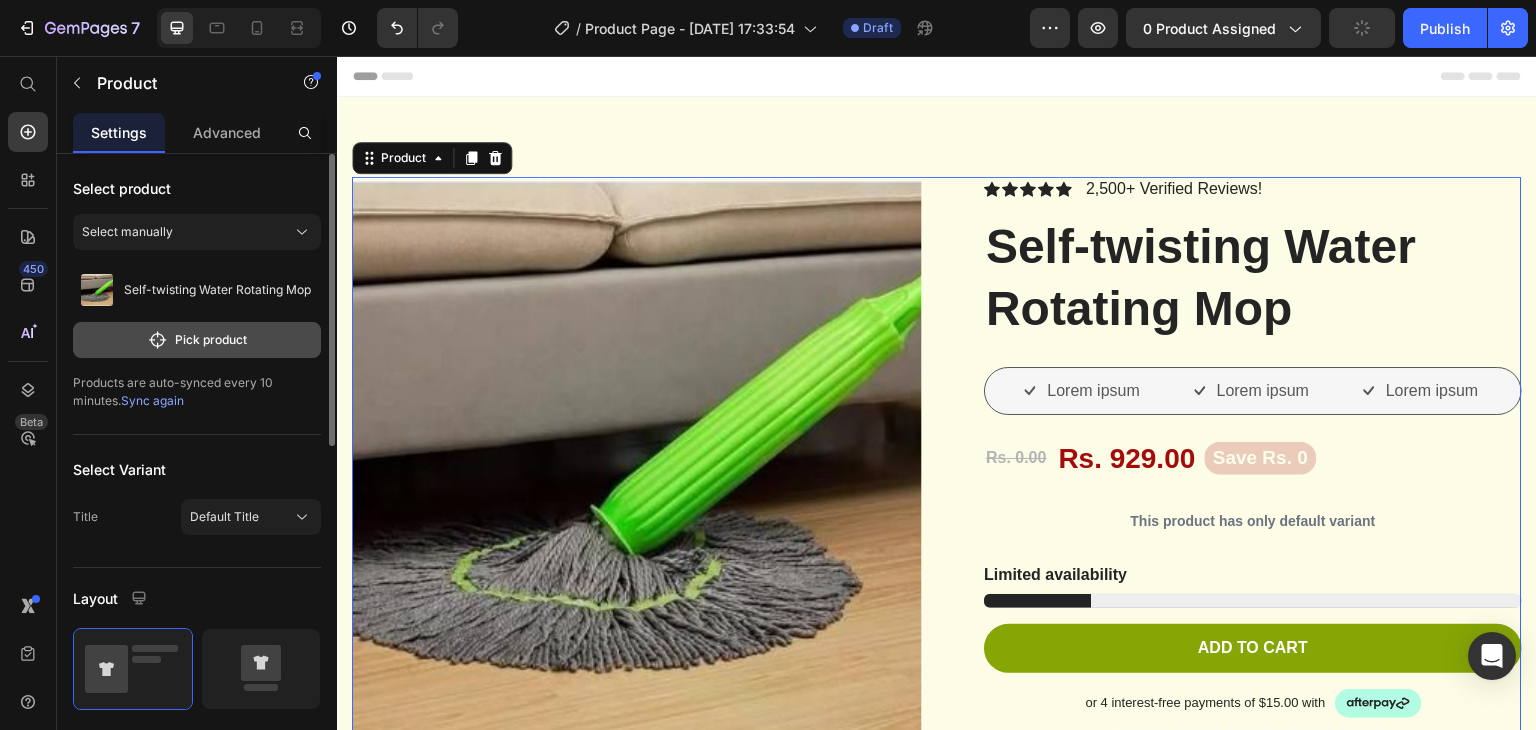click on "Pick product" at bounding box center (197, 340) 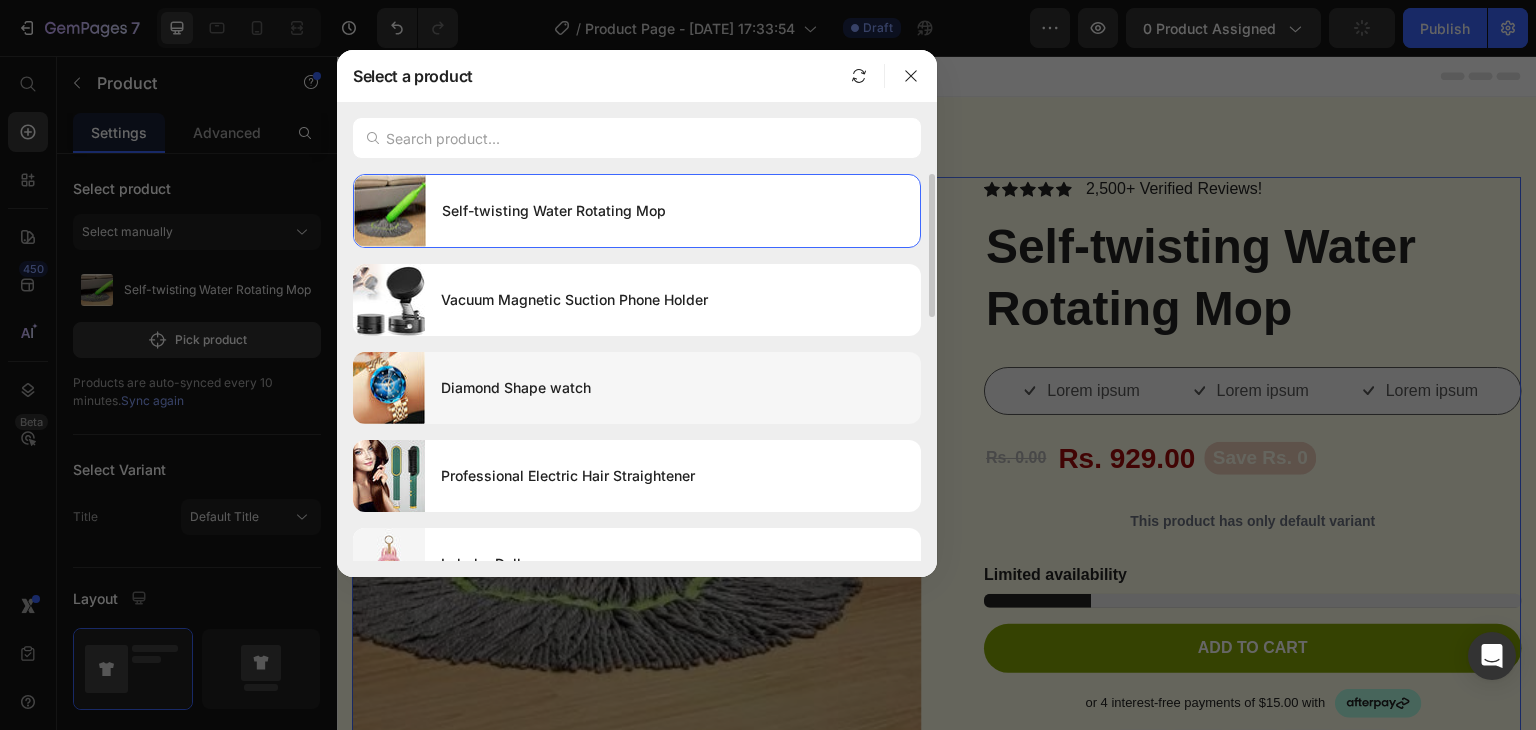 scroll, scrollTop: 332, scrollLeft: 0, axis: vertical 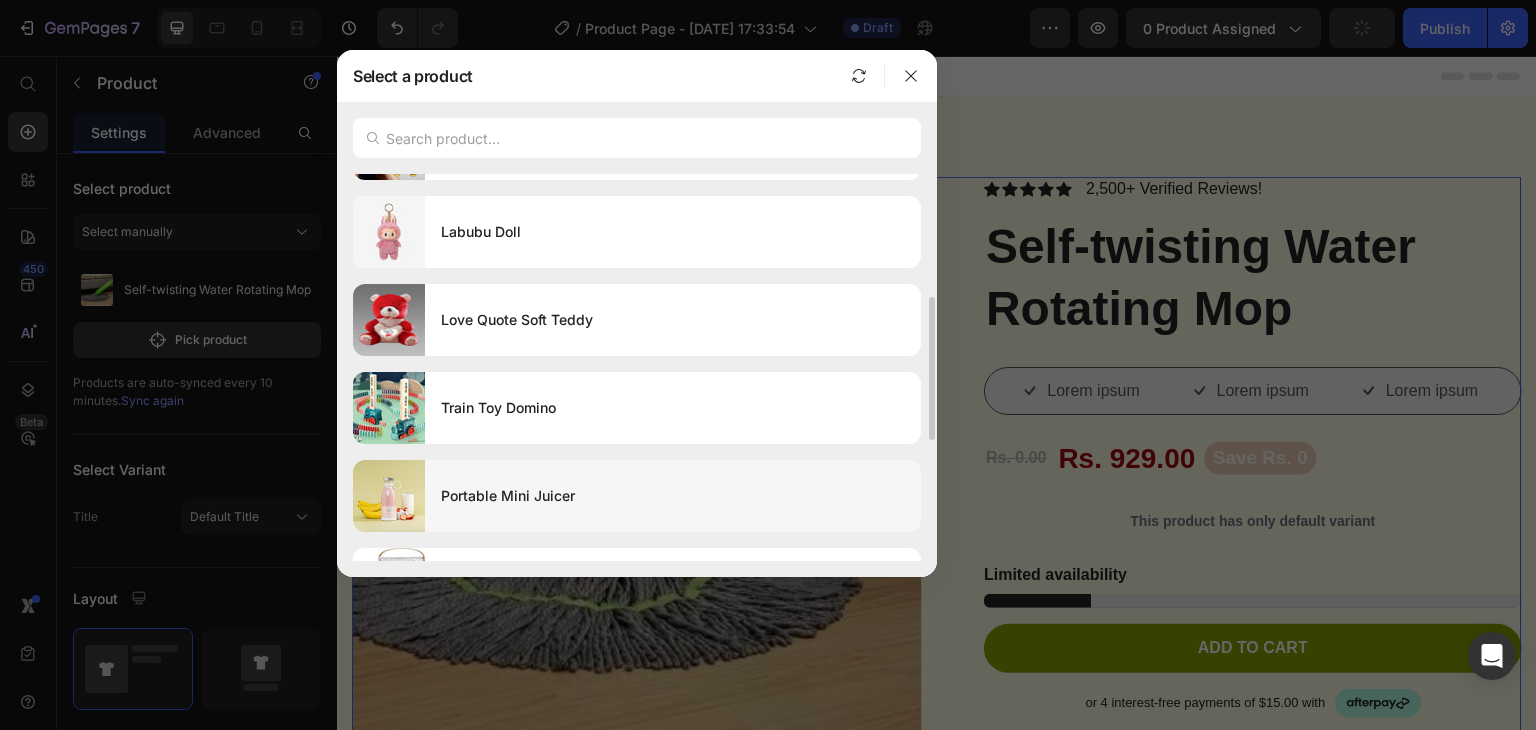 click at bounding box center (389, 496) 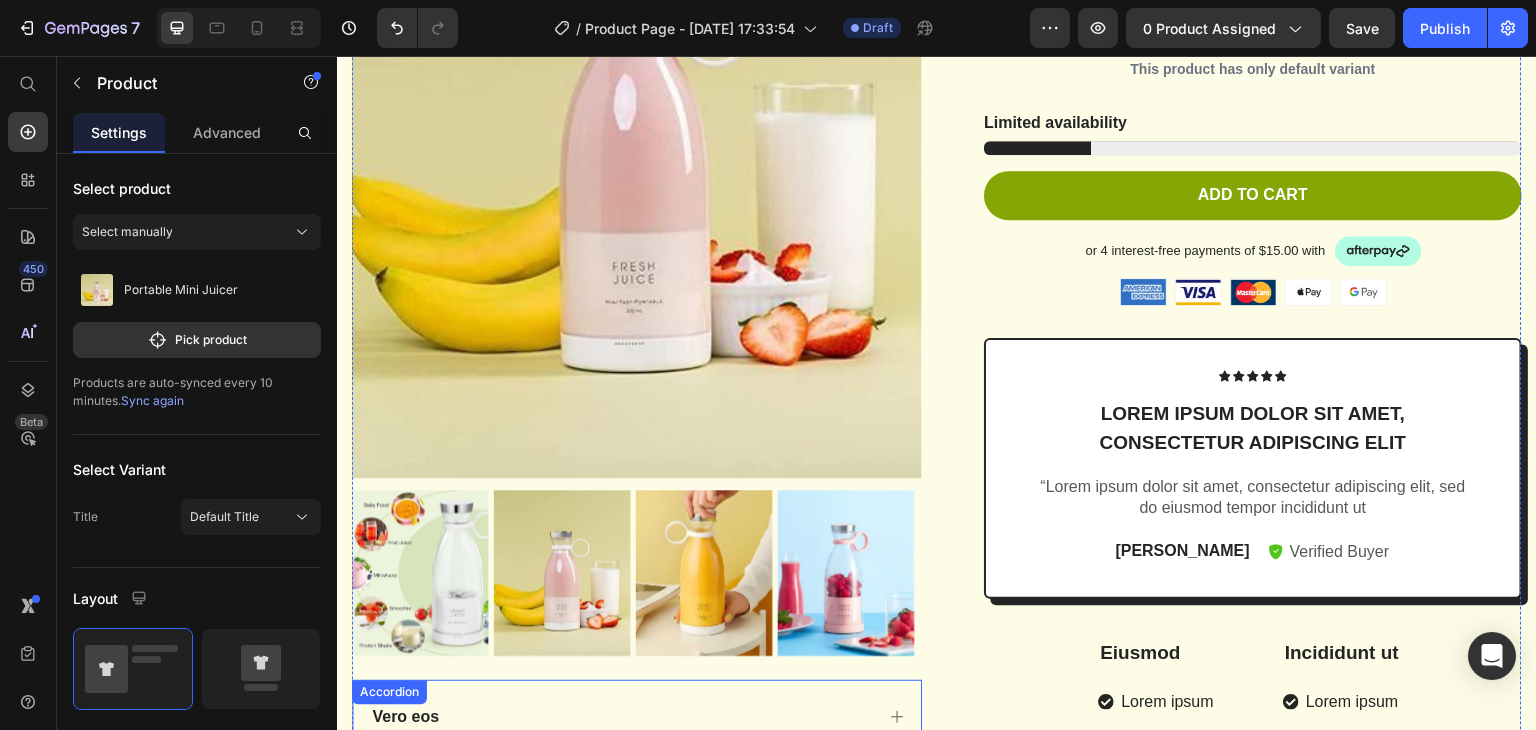 scroll, scrollTop: 56, scrollLeft: 0, axis: vertical 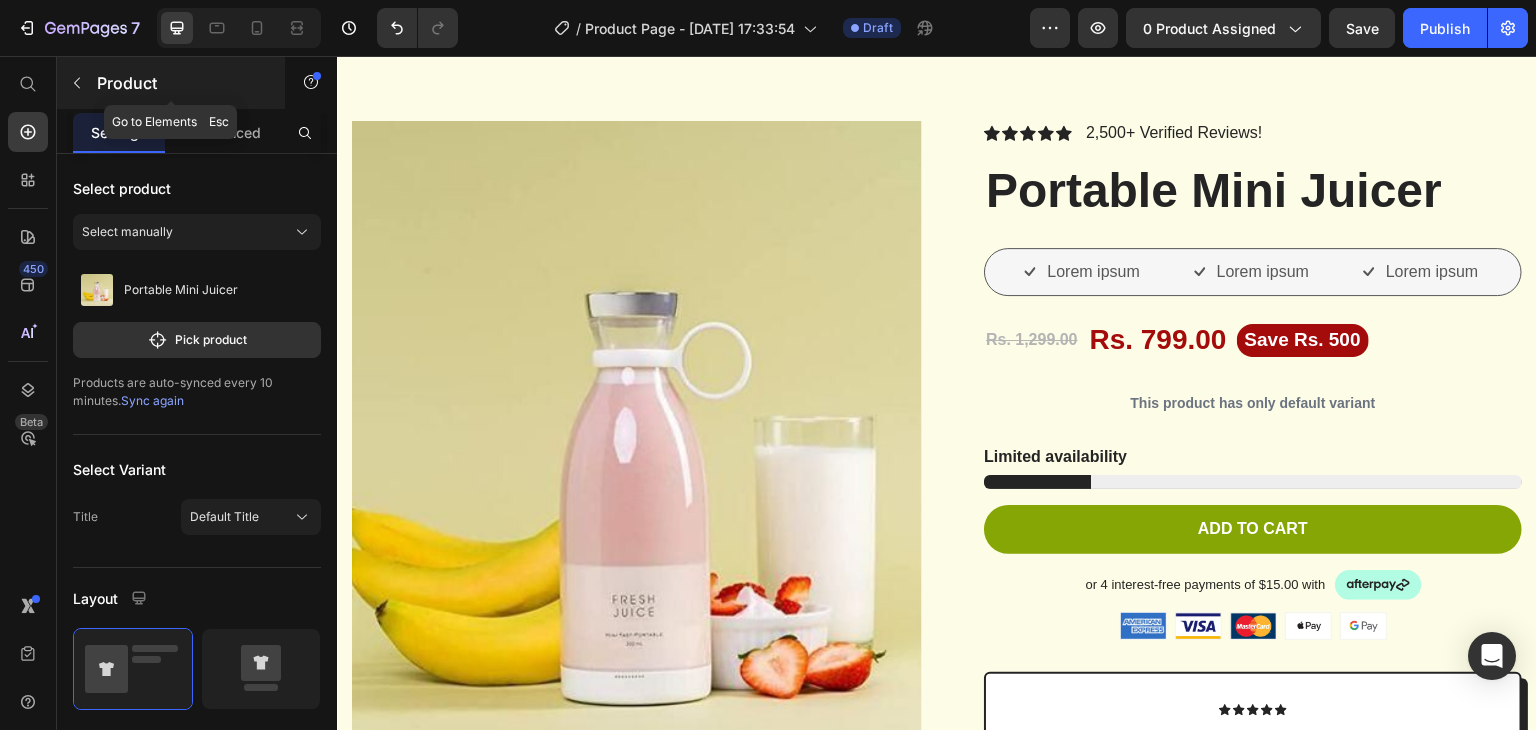 click 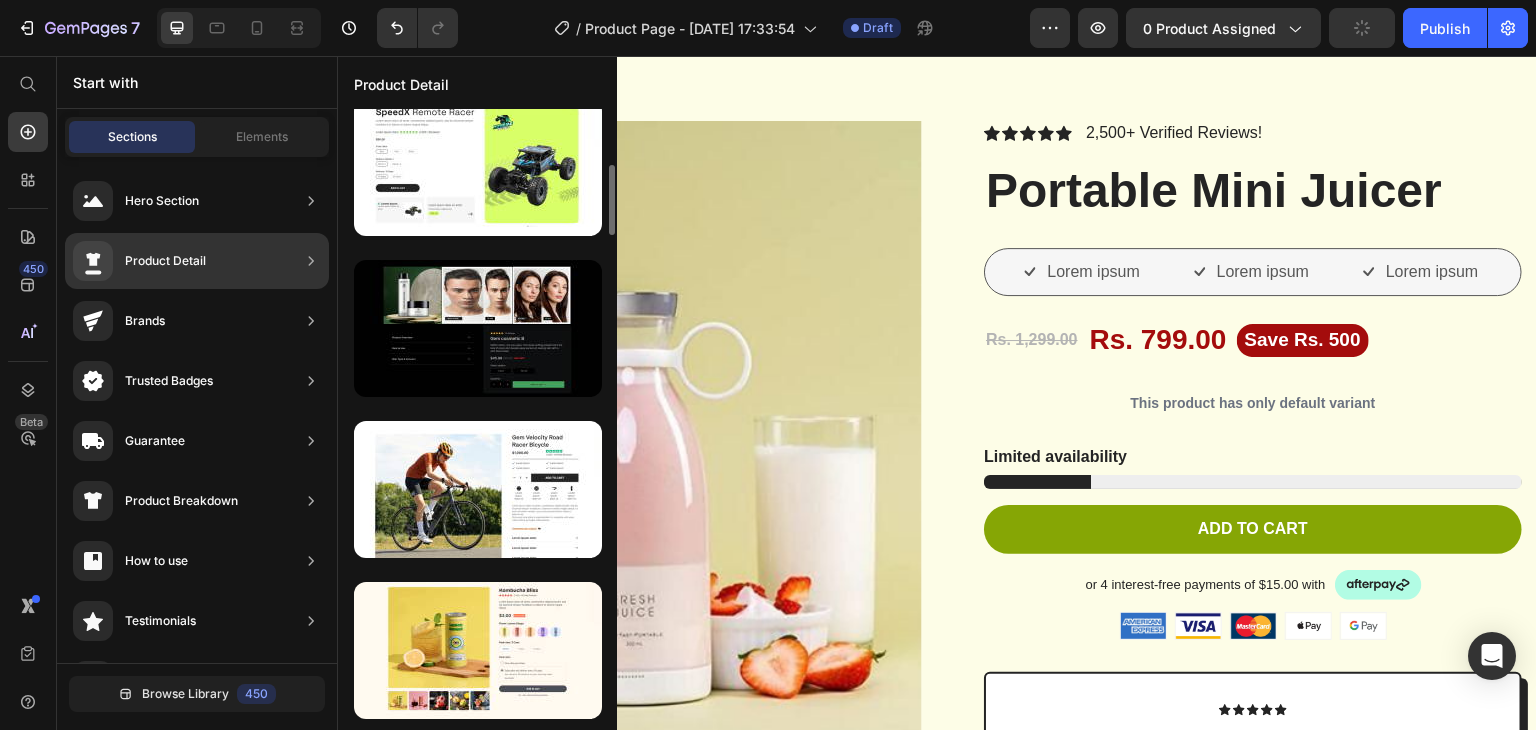 scroll, scrollTop: 665, scrollLeft: 0, axis: vertical 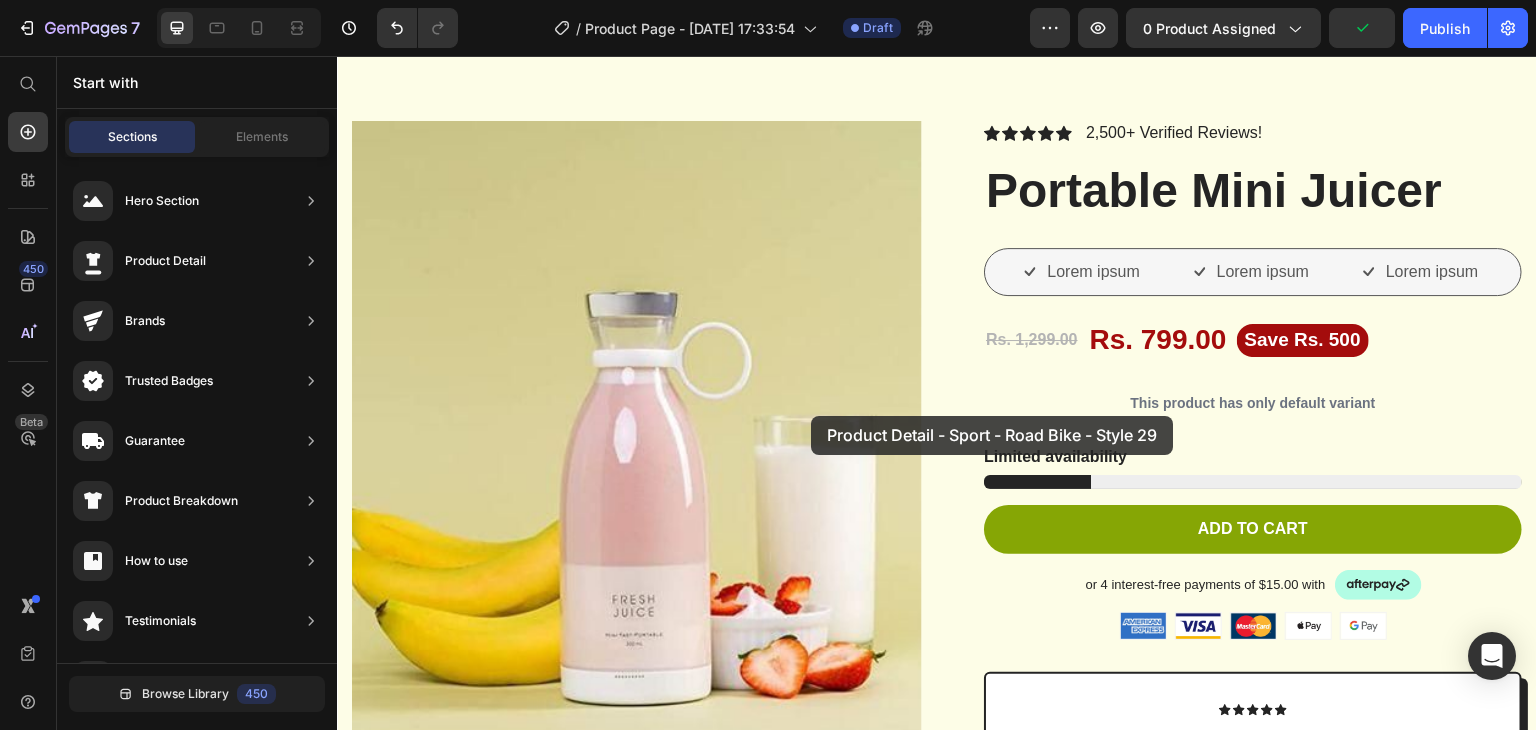 drag, startPoint x: 784, startPoint y: 405, endPoint x: 811, endPoint y: 416, distance: 29.15476 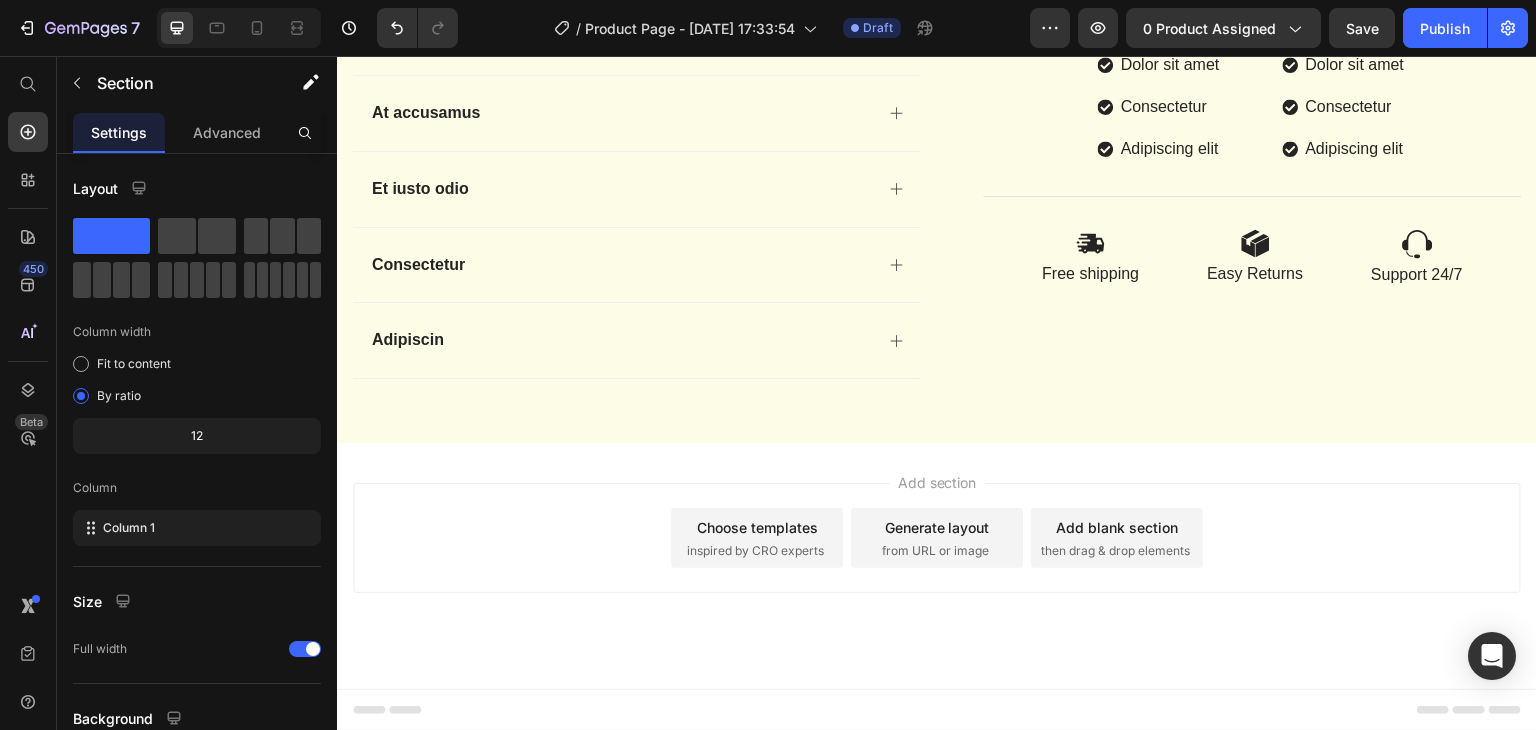 scroll, scrollTop: 1833, scrollLeft: 0, axis: vertical 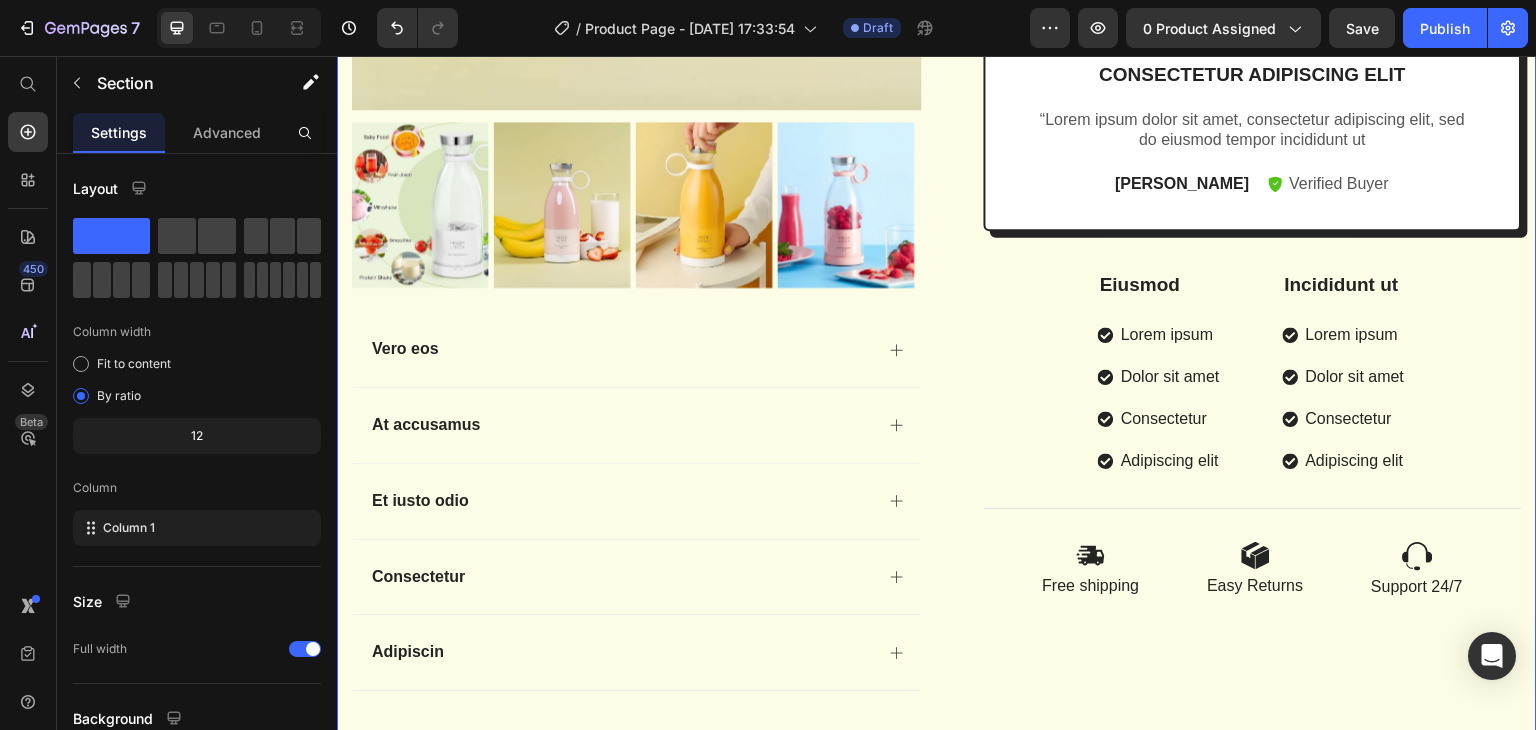 click on "Product Images
Vero eos
At accusamus
Et iusto odio
Consectetur
Adipiscin Accordion Icon Icon Icon Icon Icon Icon List 2,500+ Verified Reviews! Text Block Row Portable Mini Juicer Product Title
Lorem ipsum Item List
Lorem ipsum Item List
Lorem ipsum Item List Row Rs. 1,299.00 Product Price Rs. 799.00 Product Price Save Rs. 500 Product Badge Row This product has only default variant Product Variants & Swatches Limited availability Stock Counter Add to cart Add to Cart or 4 interest-free payments of $15.00 with Text Block Image Row Image Image Image Image Image Row Icon Icon Icon Icon Icon Icon List Lorem ipsum dolor sit amet, consectetur adipiscing elit Text Block Text Block [PERSON_NAME] Text Block
Verified Buyer Item List Row Row Eiusmod" at bounding box center [937, 48] 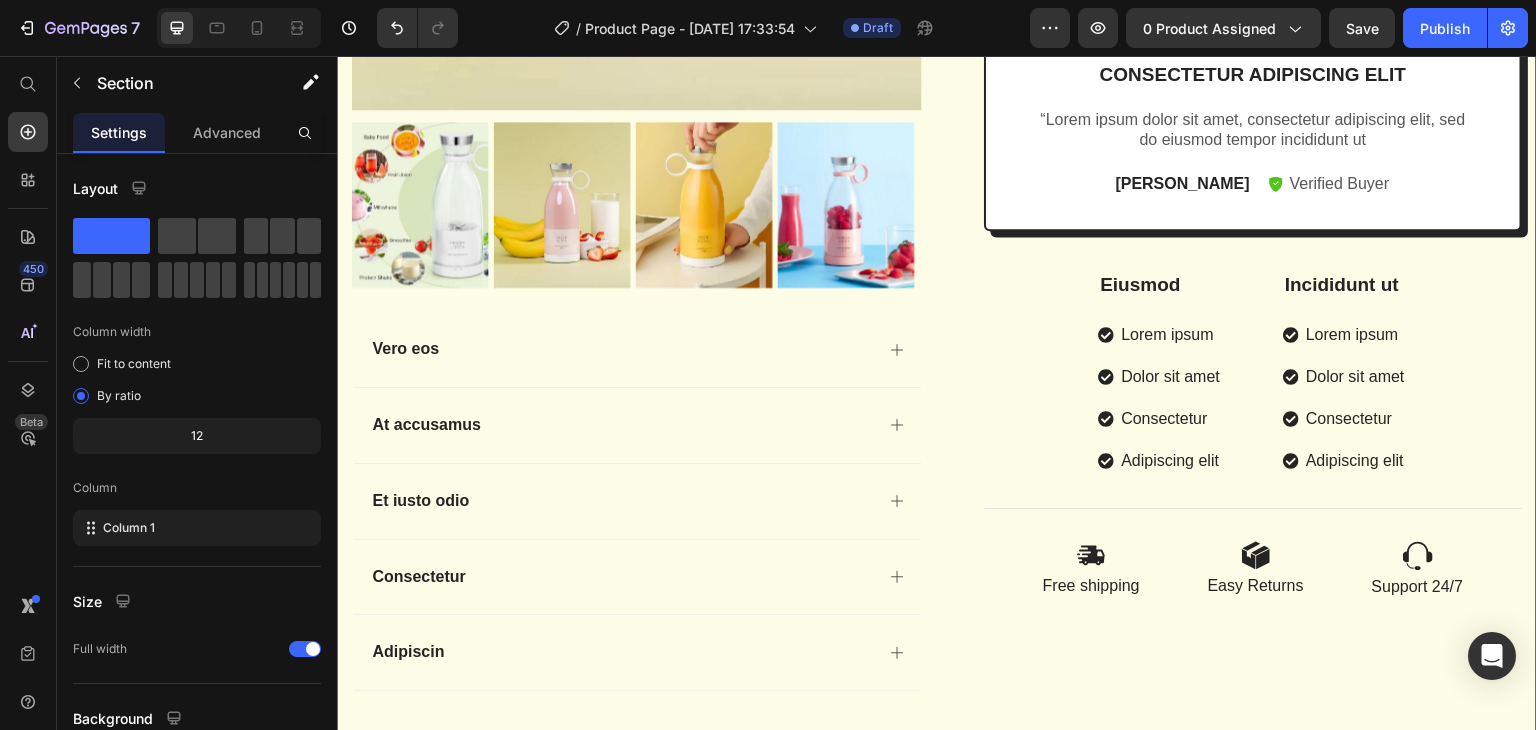 click 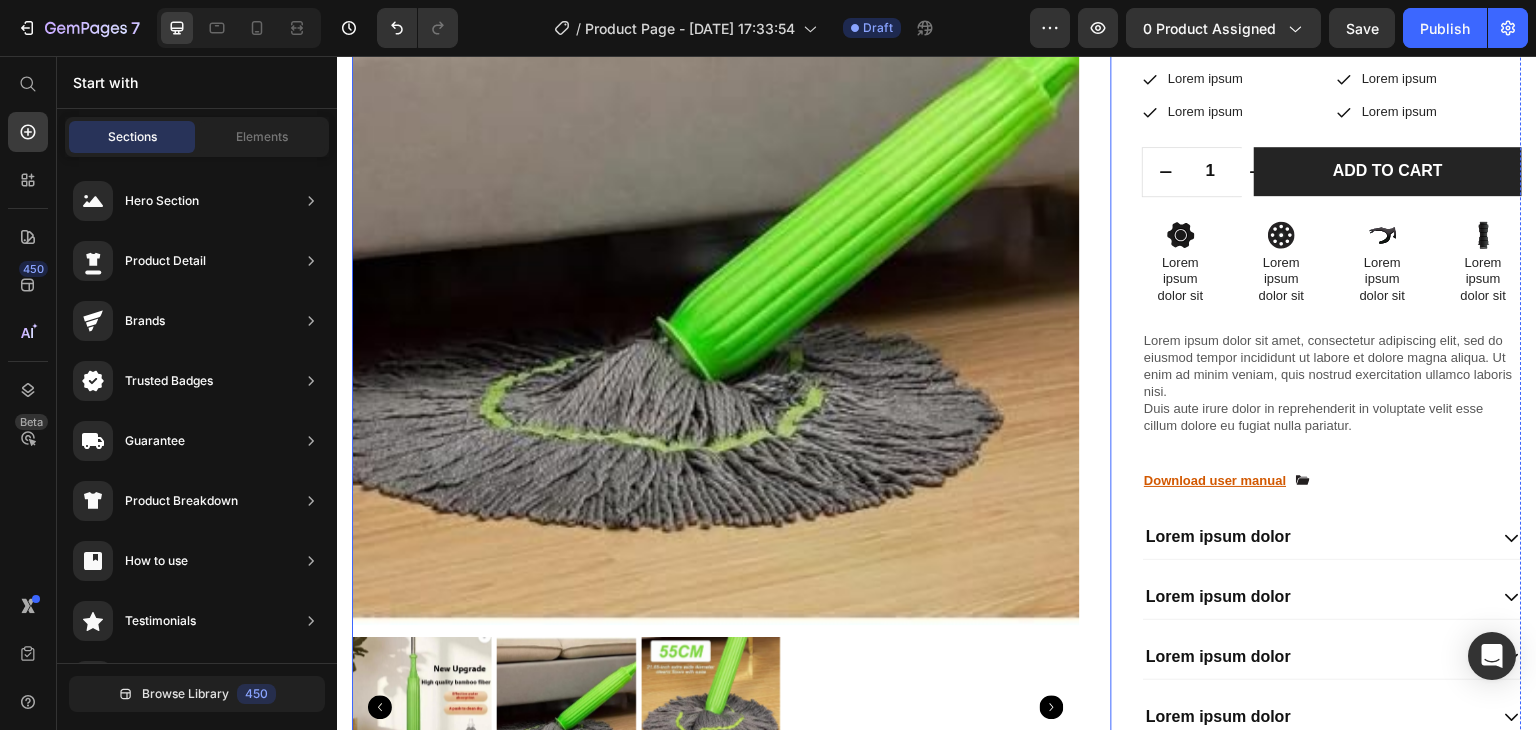 scroll, scrollTop: 0, scrollLeft: 0, axis: both 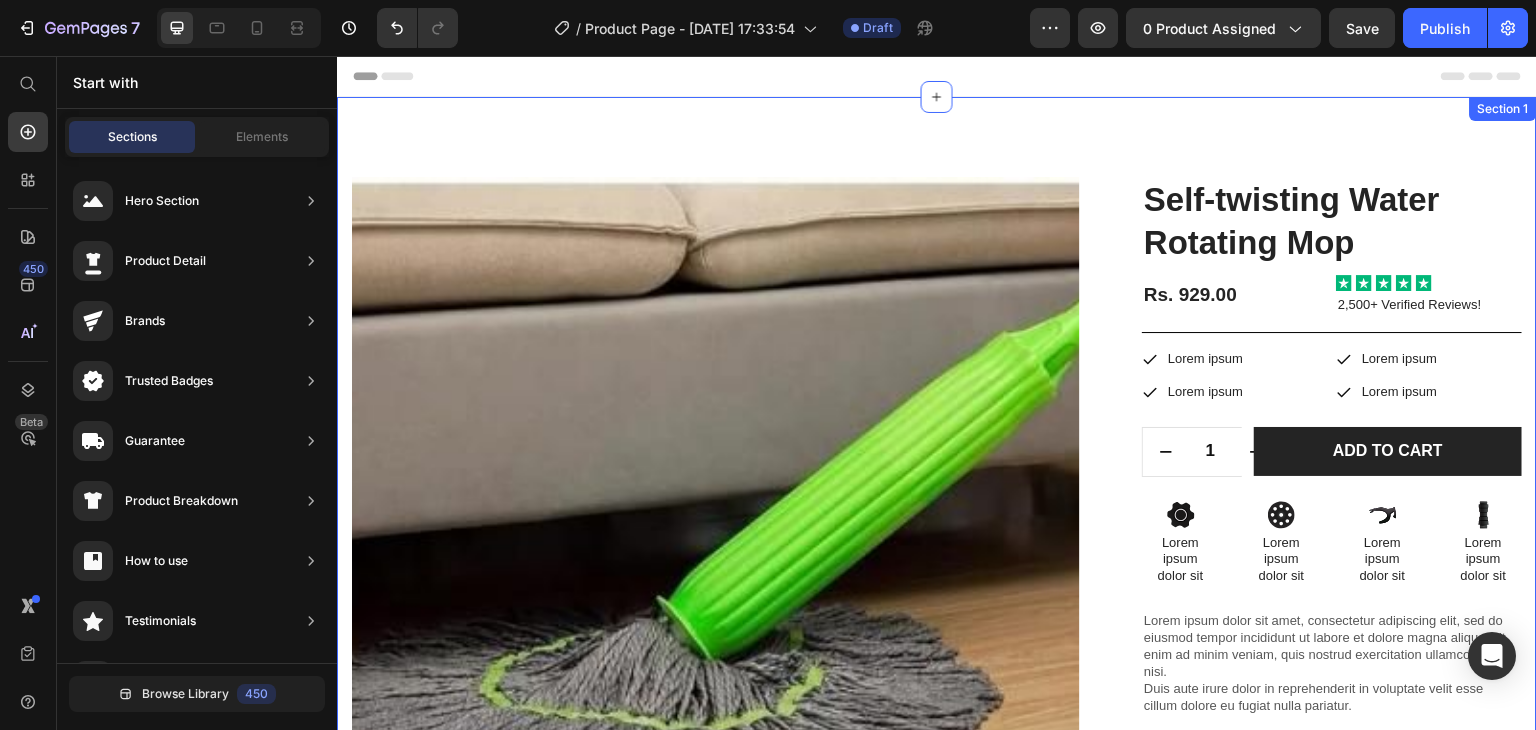 click on "Product Images Image Image Row Image Image Row Image Image Row Row Self-twisting Water Rotating Mop Product Title Rs. 929.00 Product Price
Icon
Icon
Icon
Icon
Icon Icon List 2,500+ Verified Reviews! Text Block Row
Icon Lorem ipsum Text Block Row
Icon Lorem ipsum Text Block Row Row
Icon Lorem ipsum Text Block Row
Icon Lorem ipsum Text Block Row Row Row 1 Product Quantity Row Add to cart Add to Cart Row
Icon Lorem ipsum Text Block Row
Icon Lorem ipsum Text Block Row Row
Icon Lorem ipsum Text Block Row
Icon Lorem ipsum Text Block Row Row Row
Icon Lorem ipsum  dolor sit Text Block
Icon Lorem ipsum  dolor sit Text Block
Icon Lorem ipsum  dolor sit" at bounding box center [937, 635] 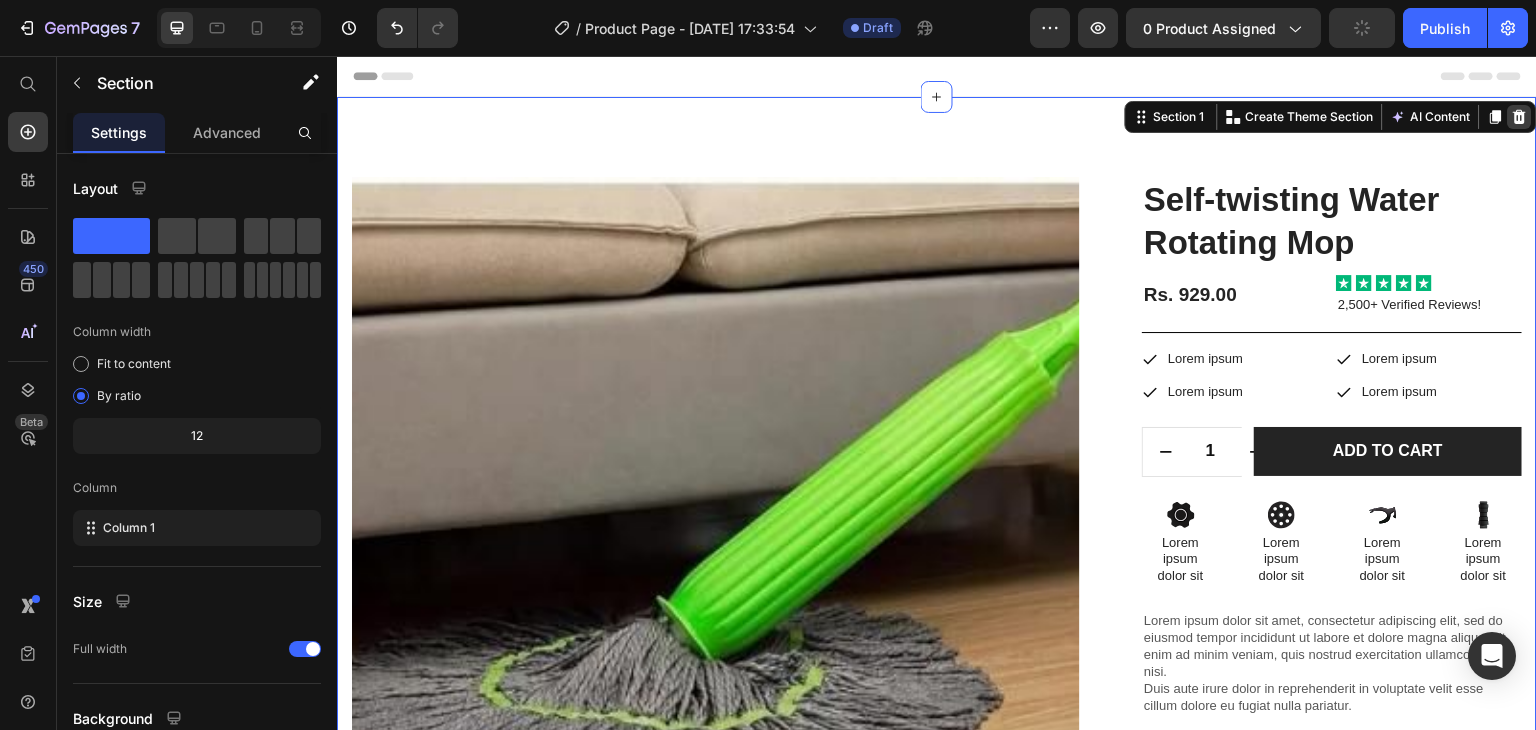 click 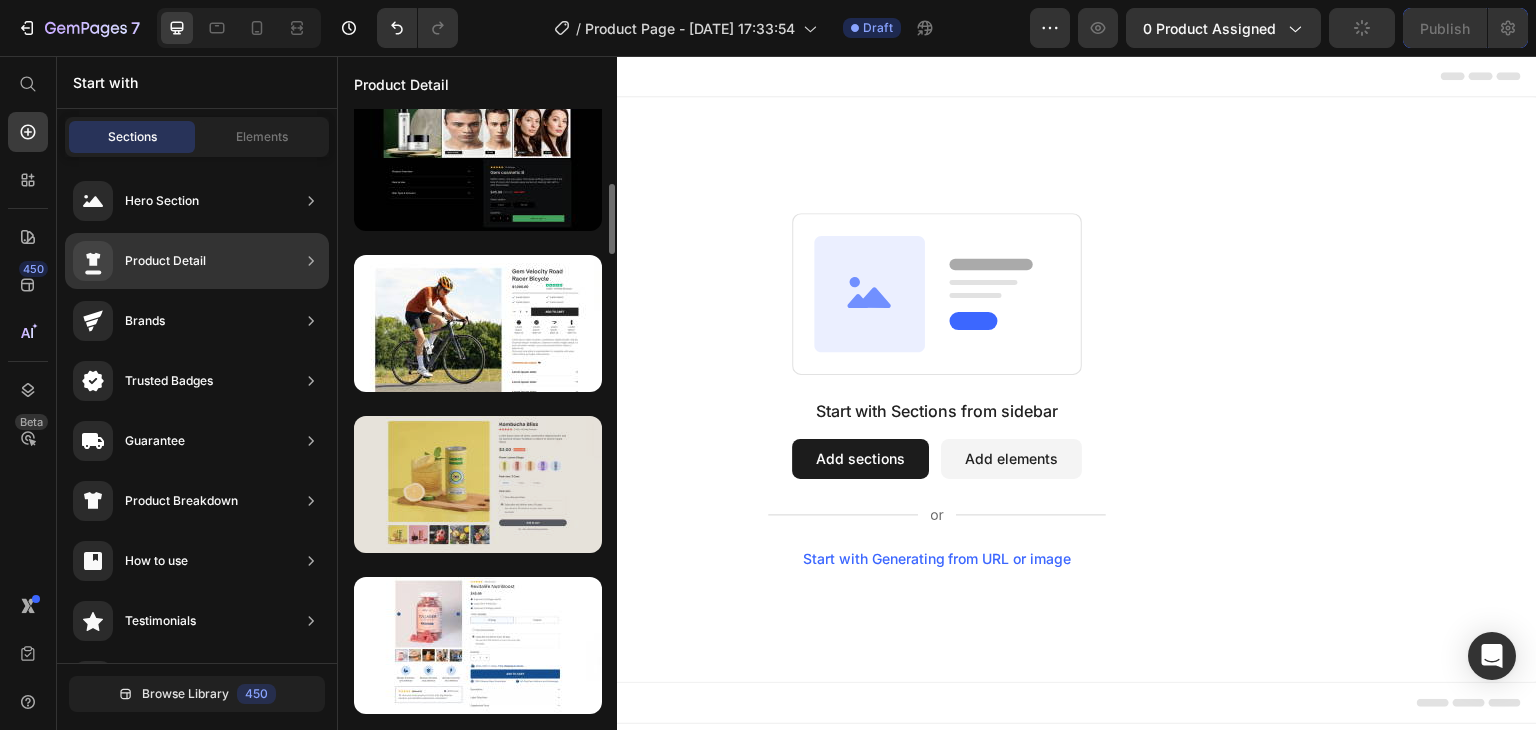 scroll, scrollTop: 832, scrollLeft: 0, axis: vertical 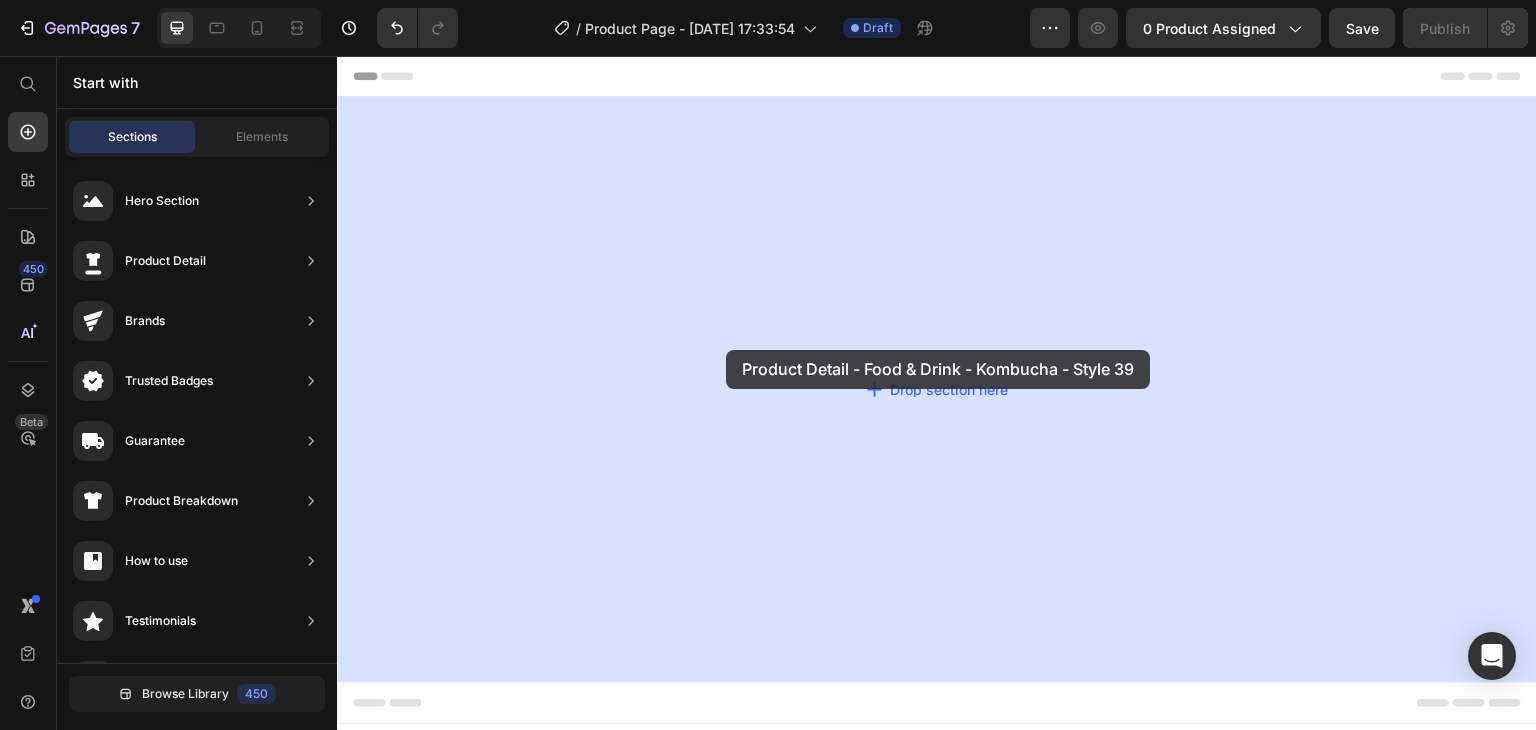 drag, startPoint x: 827, startPoint y: 413, endPoint x: 807, endPoint y: 350, distance: 66.09841 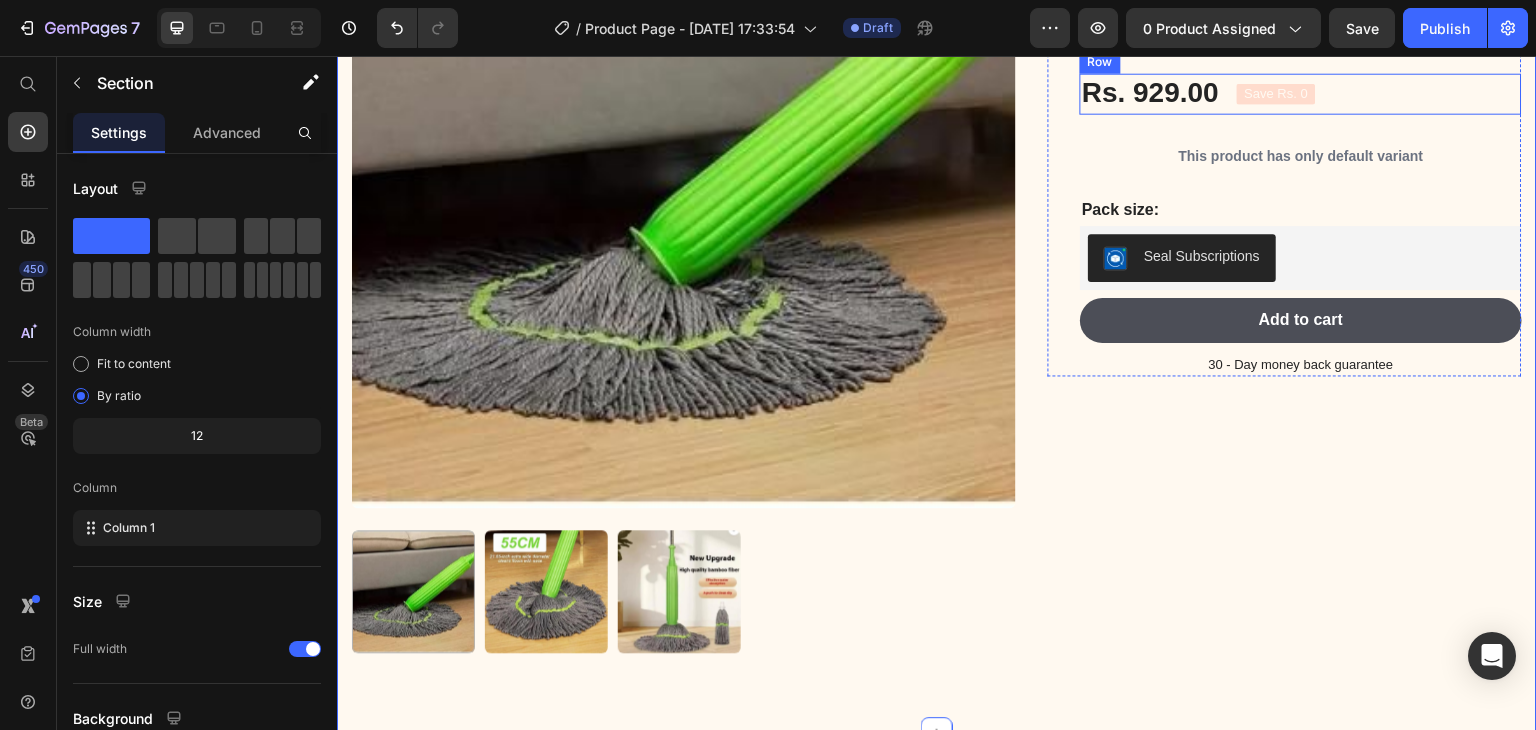 scroll, scrollTop: 0, scrollLeft: 0, axis: both 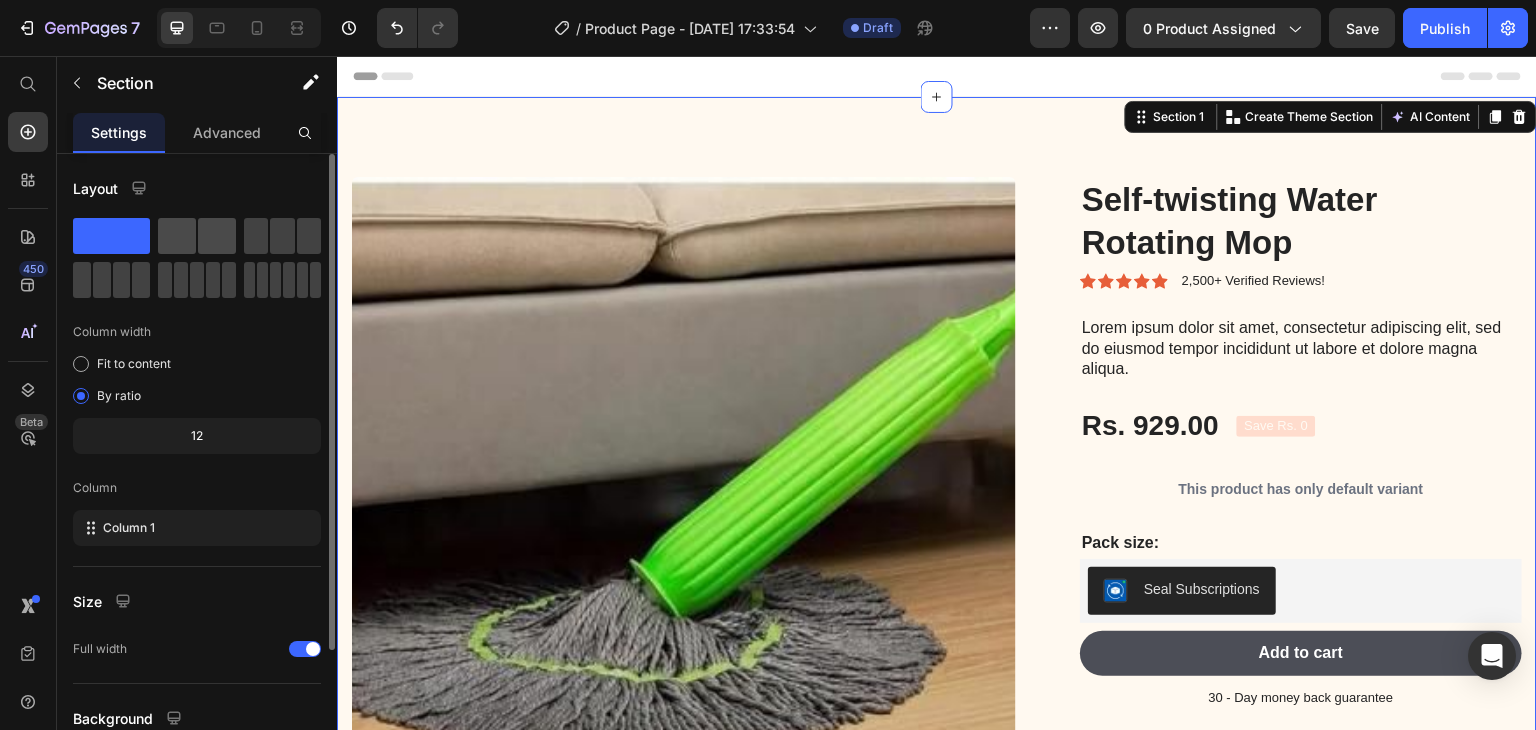 click 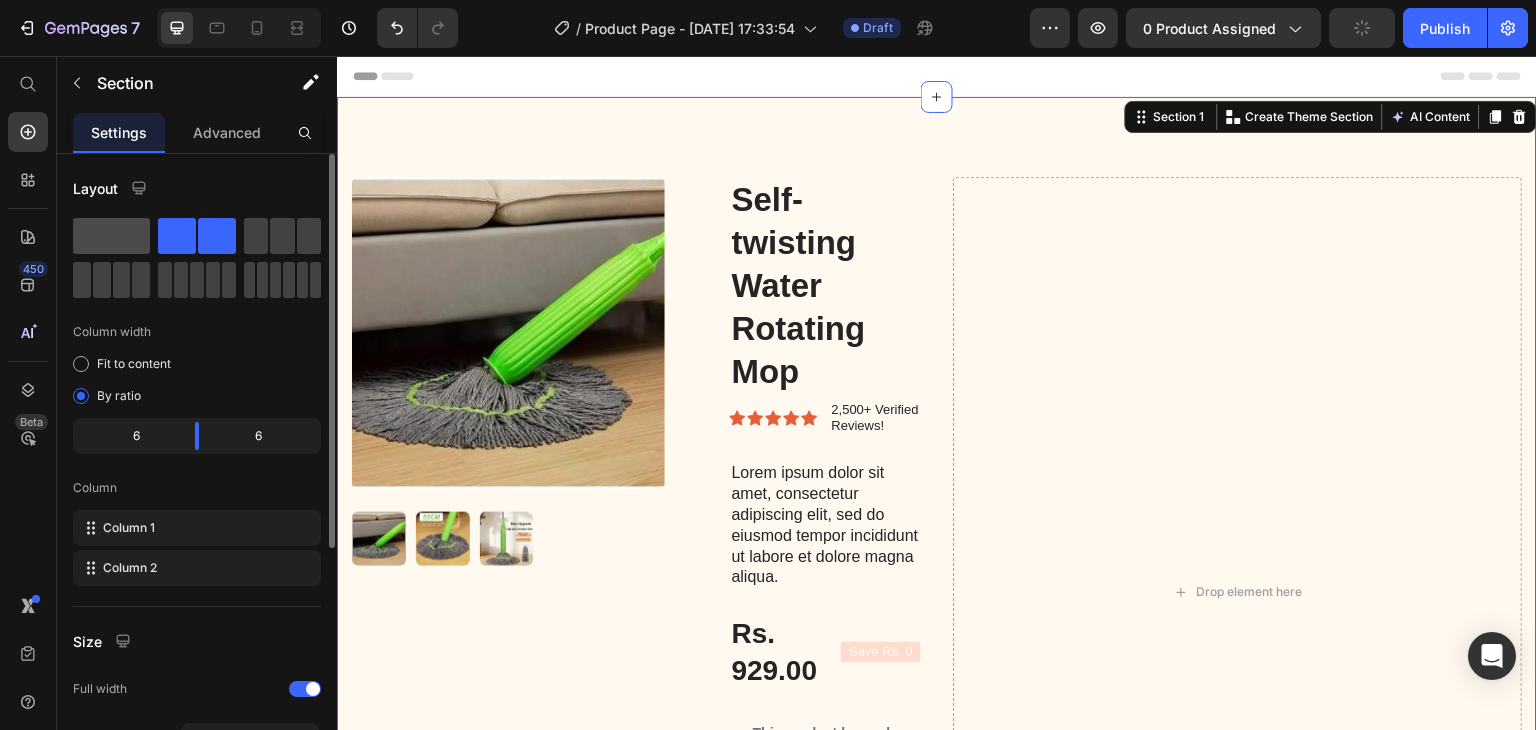 click 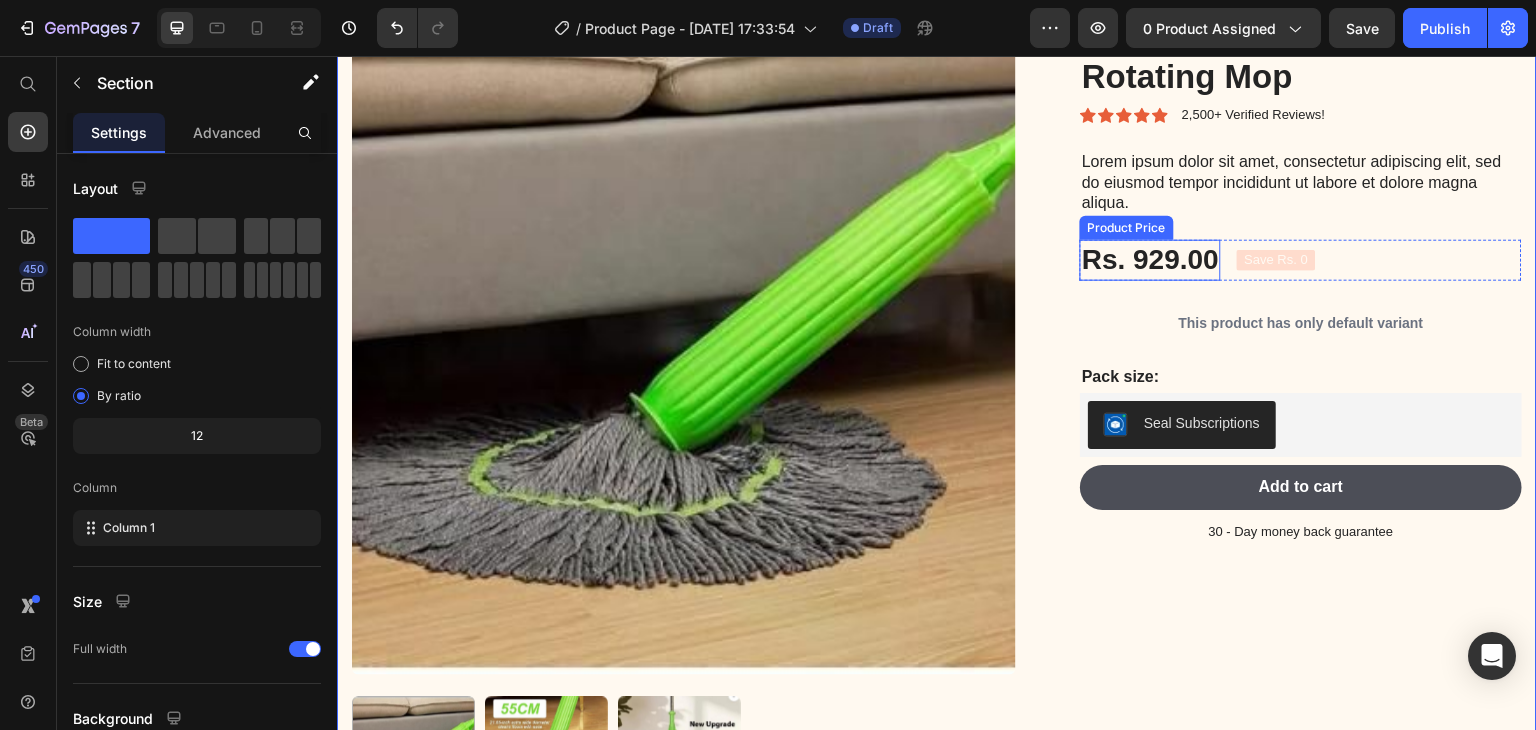 scroll, scrollTop: 0, scrollLeft: 0, axis: both 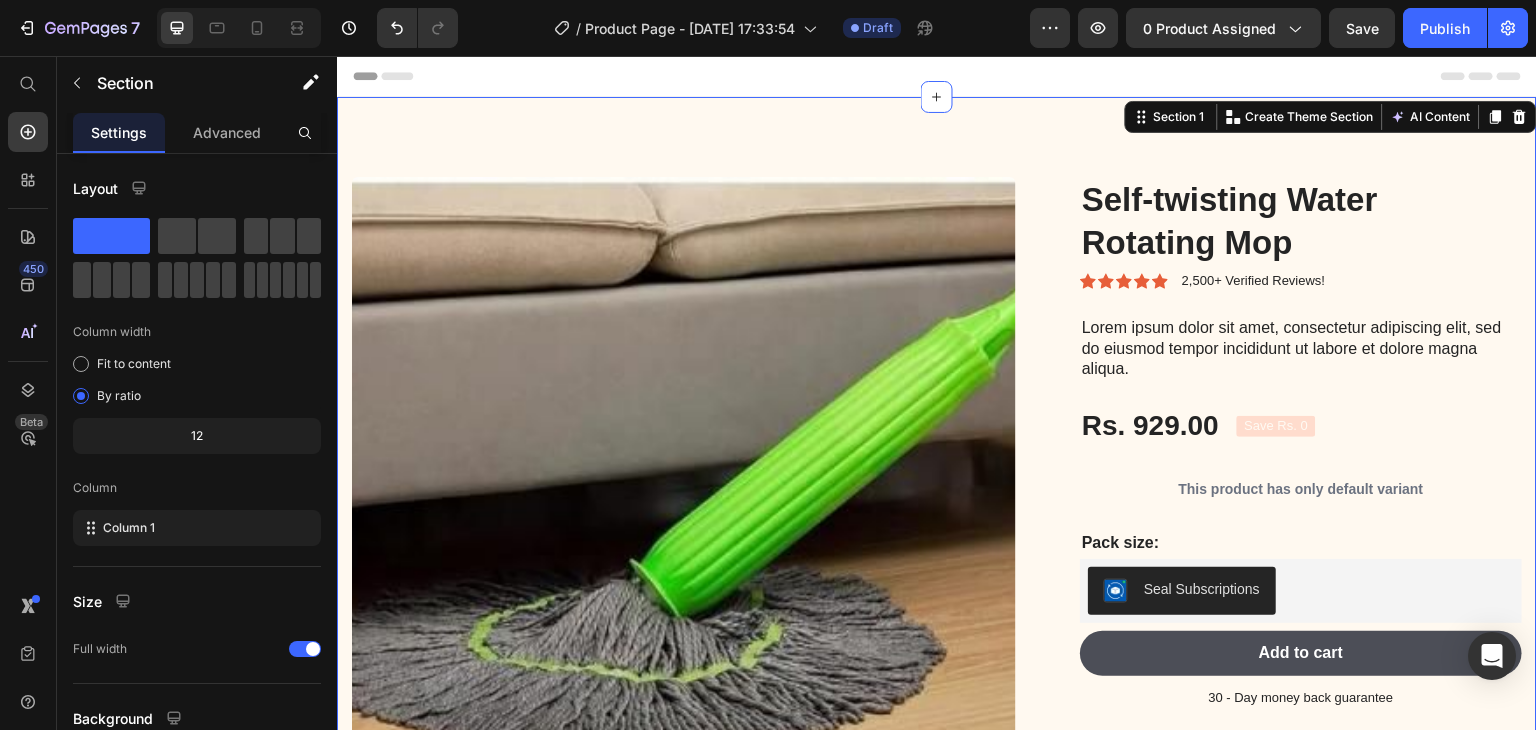 click on "Product Images Self-twisting Water Rotating Mop Product Title Icon Icon Icon Icon Icon Icon List 2,500+ Verified Reviews! Text Block Row Lorem ipsum dolor sit amet, consectetur adipiscing elit, sed do eiusmod tempor incididunt ut labore et dolore magna aliqua. Text Block Rs. 929.00 Product Price Save Rs. 0 Product Badge Row This product has only default variant Product Variants & Swatches Pack size: Text Block Seal Subscriptions Seal Subscriptions Add to cart Add to Cart 30 - Day money back guarantee Text Block Row Product Section 1   You can create reusable sections Create Theme Section AI Content Write with GemAI What would you like to describe here? Tone and Voice Persuasive Product Self-twisting Water Rotating Mop Show more Generate" at bounding box center (937, 581) 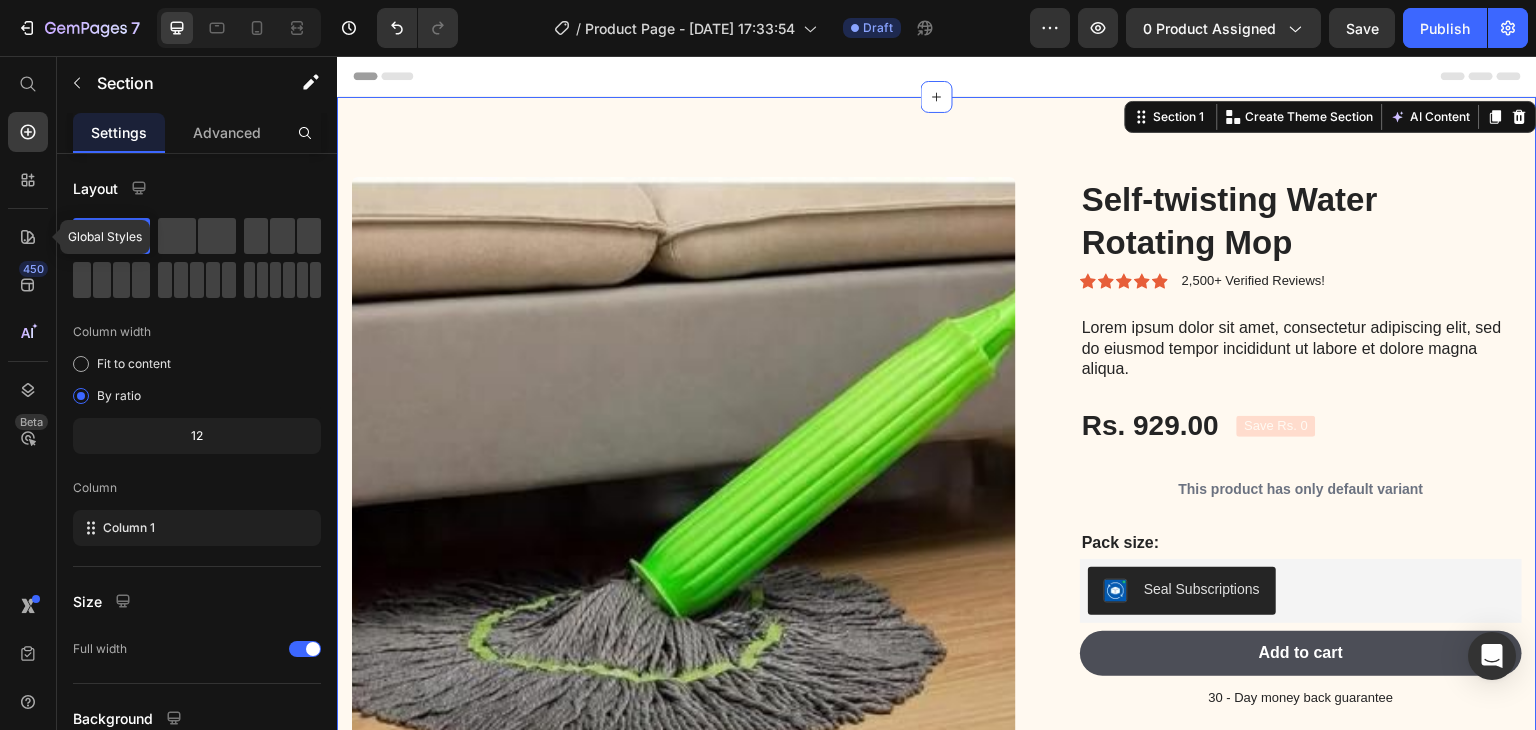 click at bounding box center (684, 509) 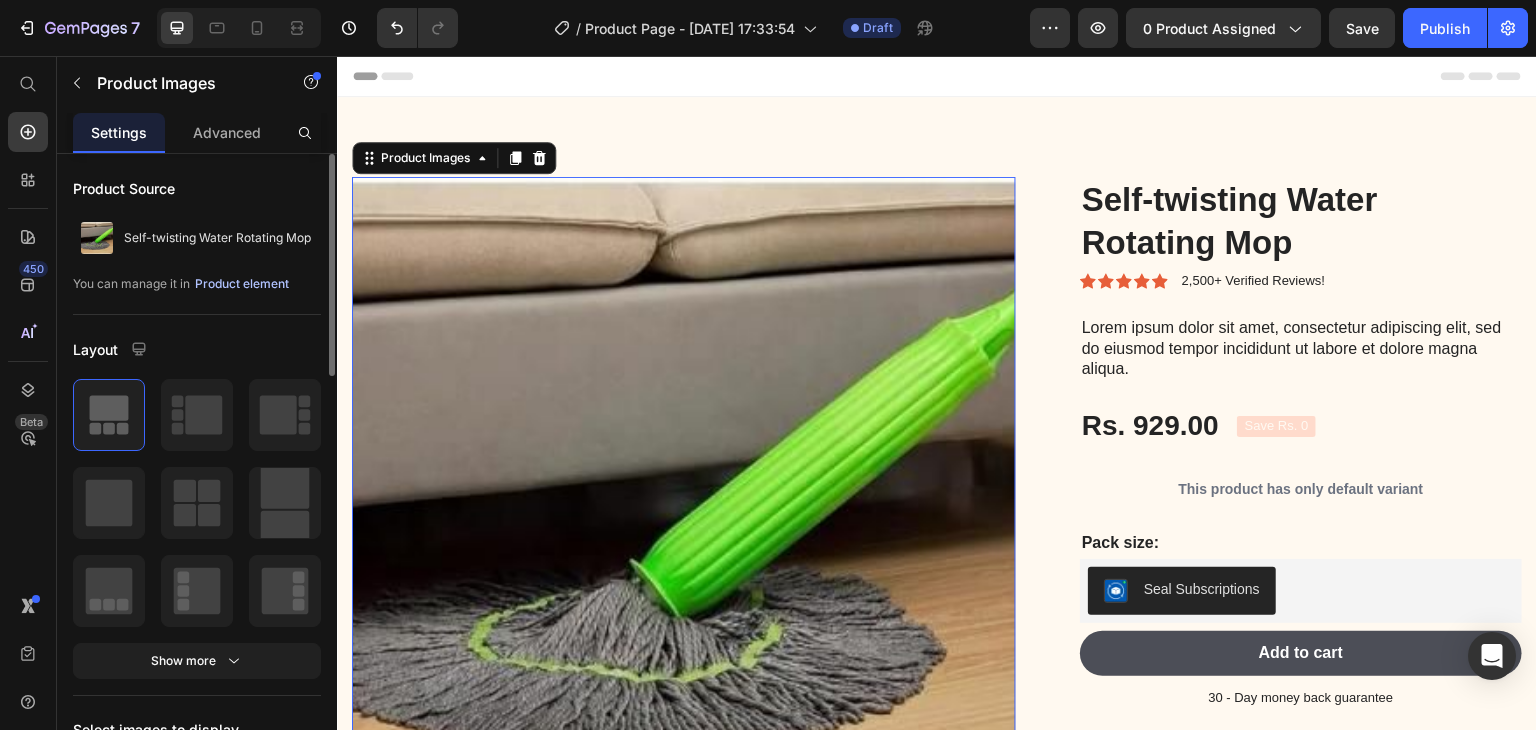 click on "Product element" at bounding box center [242, 284] 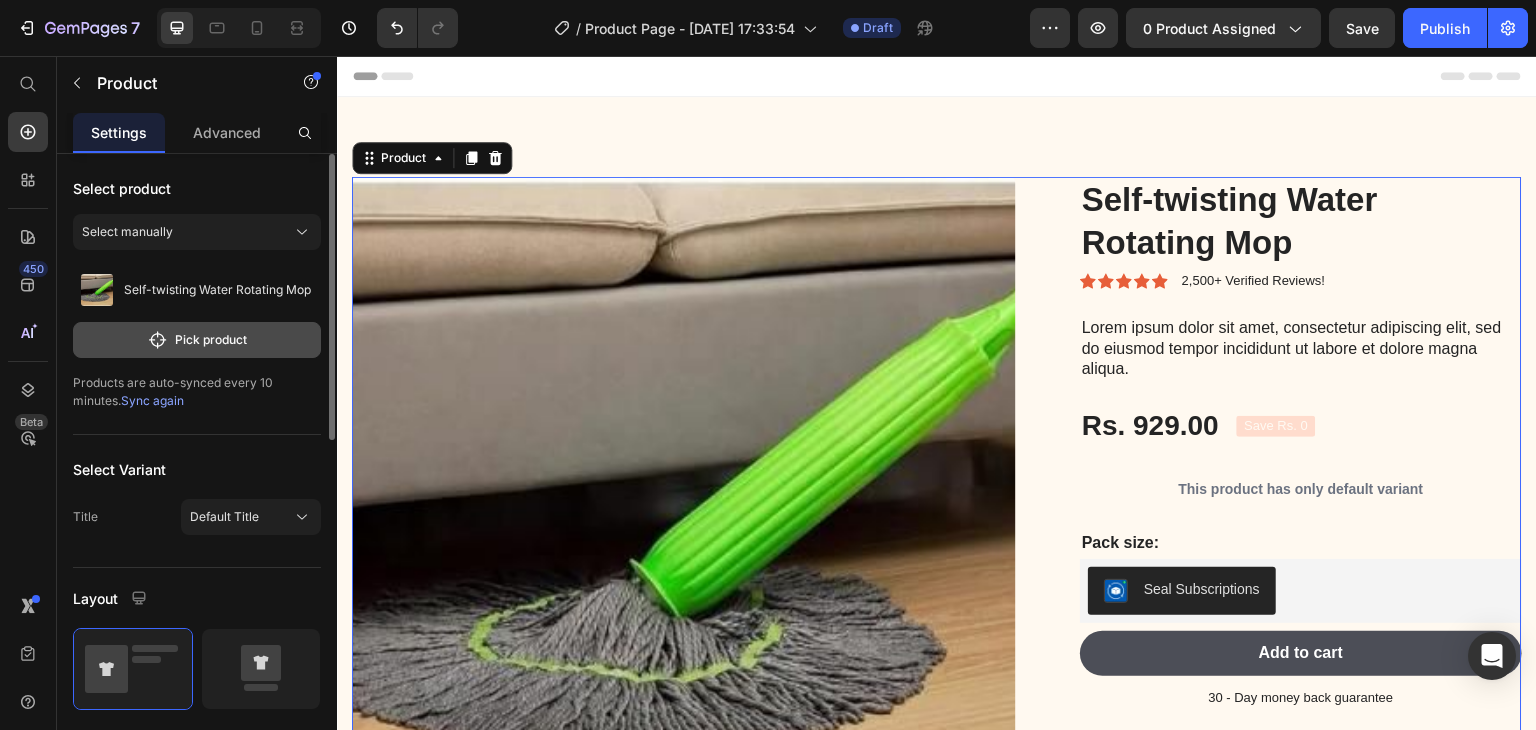 click on "Pick product" at bounding box center [197, 340] 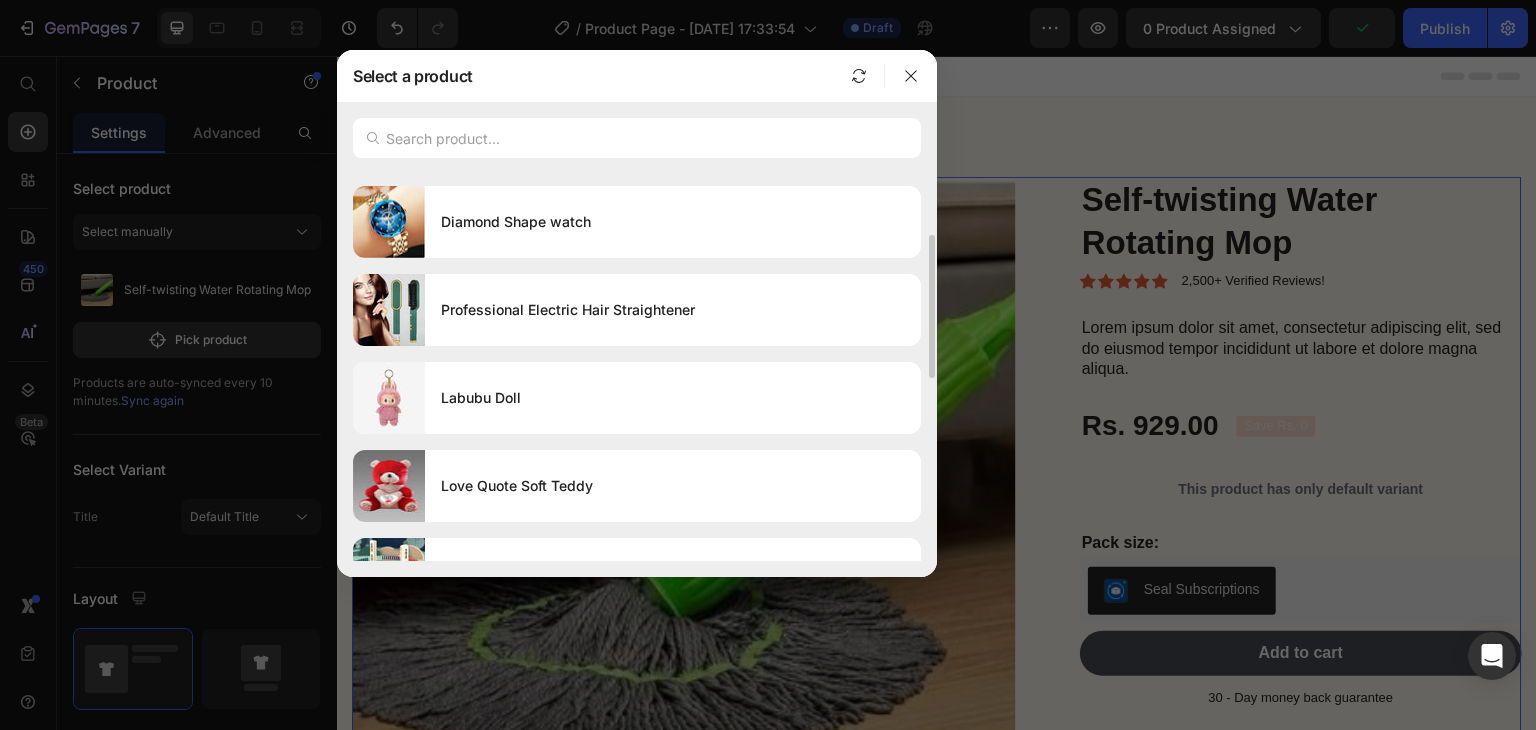 scroll, scrollTop: 499, scrollLeft: 0, axis: vertical 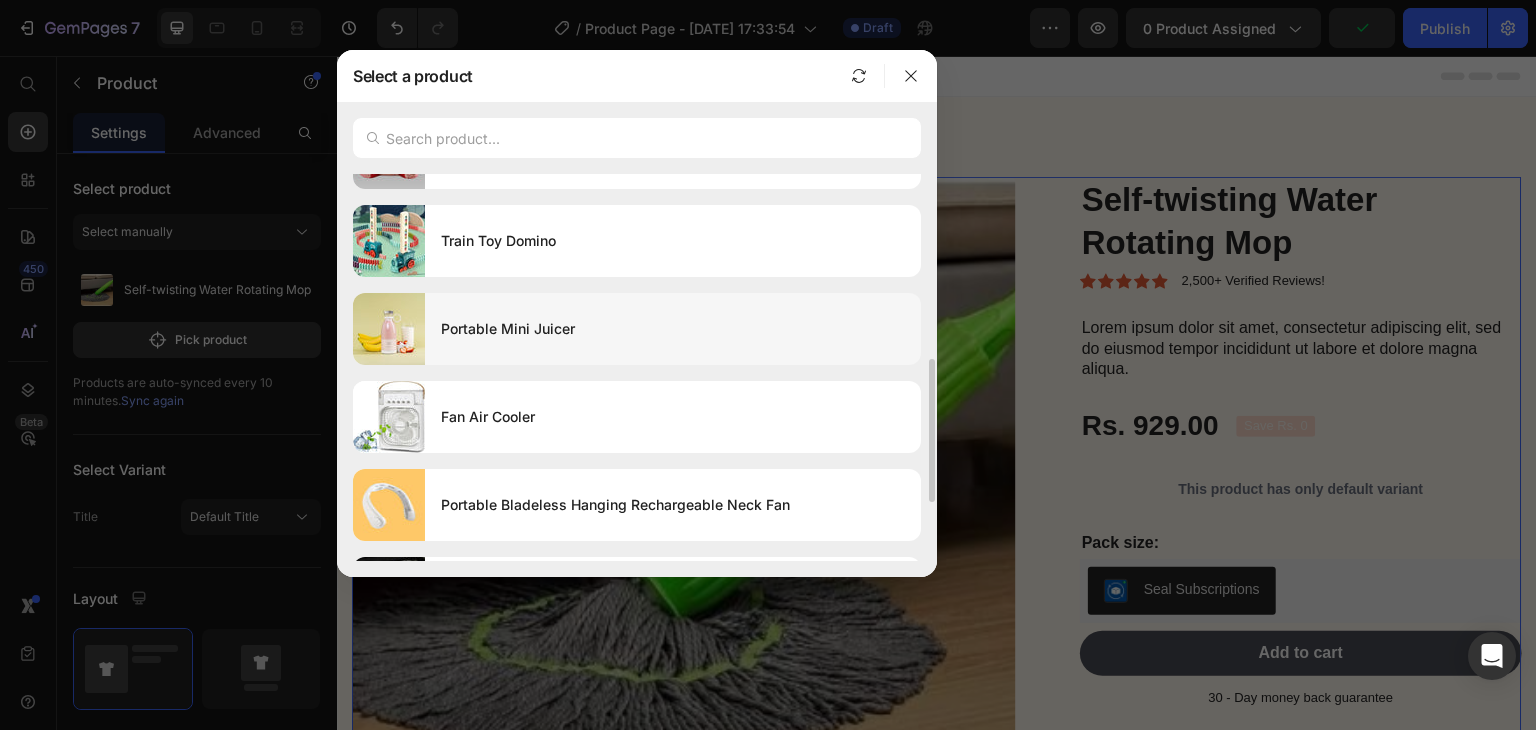 click on "Portable Mini Juicer" at bounding box center (673, 329) 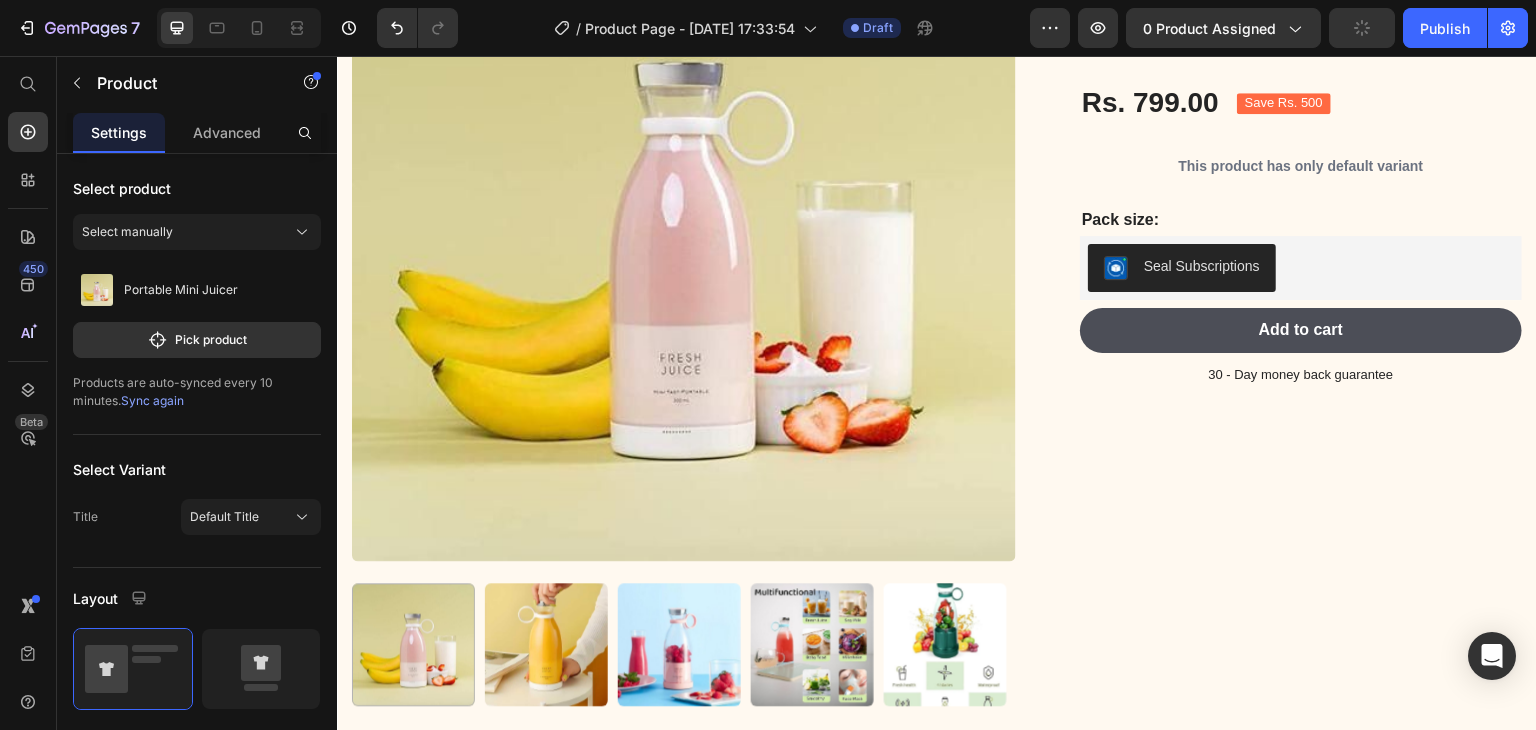 scroll, scrollTop: 0, scrollLeft: 0, axis: both 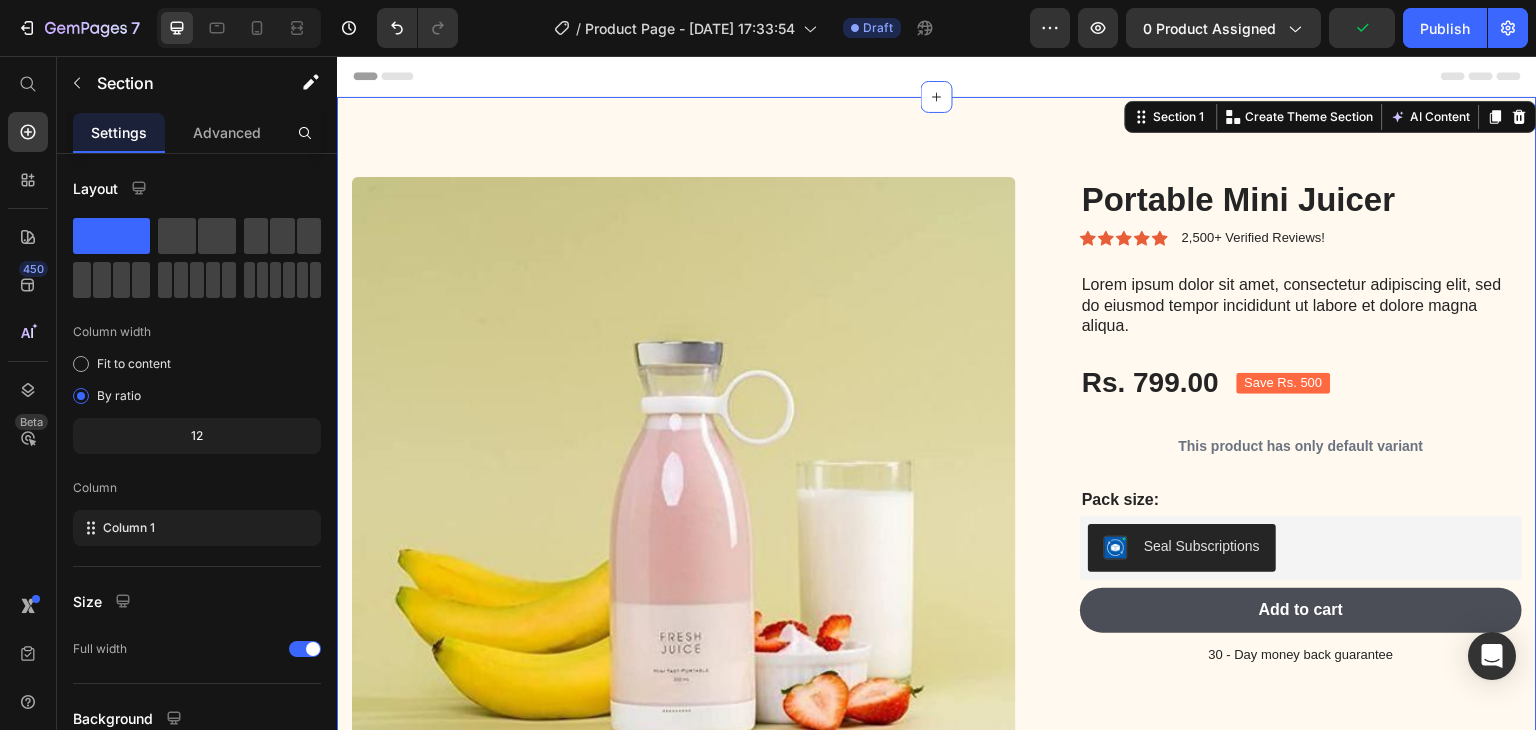 click on "Product Images Portable Mini Juicer Product Title Icon Icon Icon Icon Icon Icon List 2,500+ Verified Reviews! Text Block Row Lorem ipsum dolor sit amet, consectetur adipiscing elit, sed do eiusmod tempor incididunt ut labore et dolore magna aliqua. Text Block Rs. 799.00 Product Price Save Rs. 500 Product Badge Row This product has only default variant Product Variants & Swatches Pack size: Text Block Seal Subscriptions Seal Subscriptions Add to cart Add to Cart 30 - Day money back guarantee Text Block Row Product Section 1   You can create reusable sections Create Theme Section AI Content Write with GemAI What would you like to describe here? Tone and Voice Persuasive Product Self-twisting Water Rotating Mop Show more Generate" at bounding box center [937, 581] 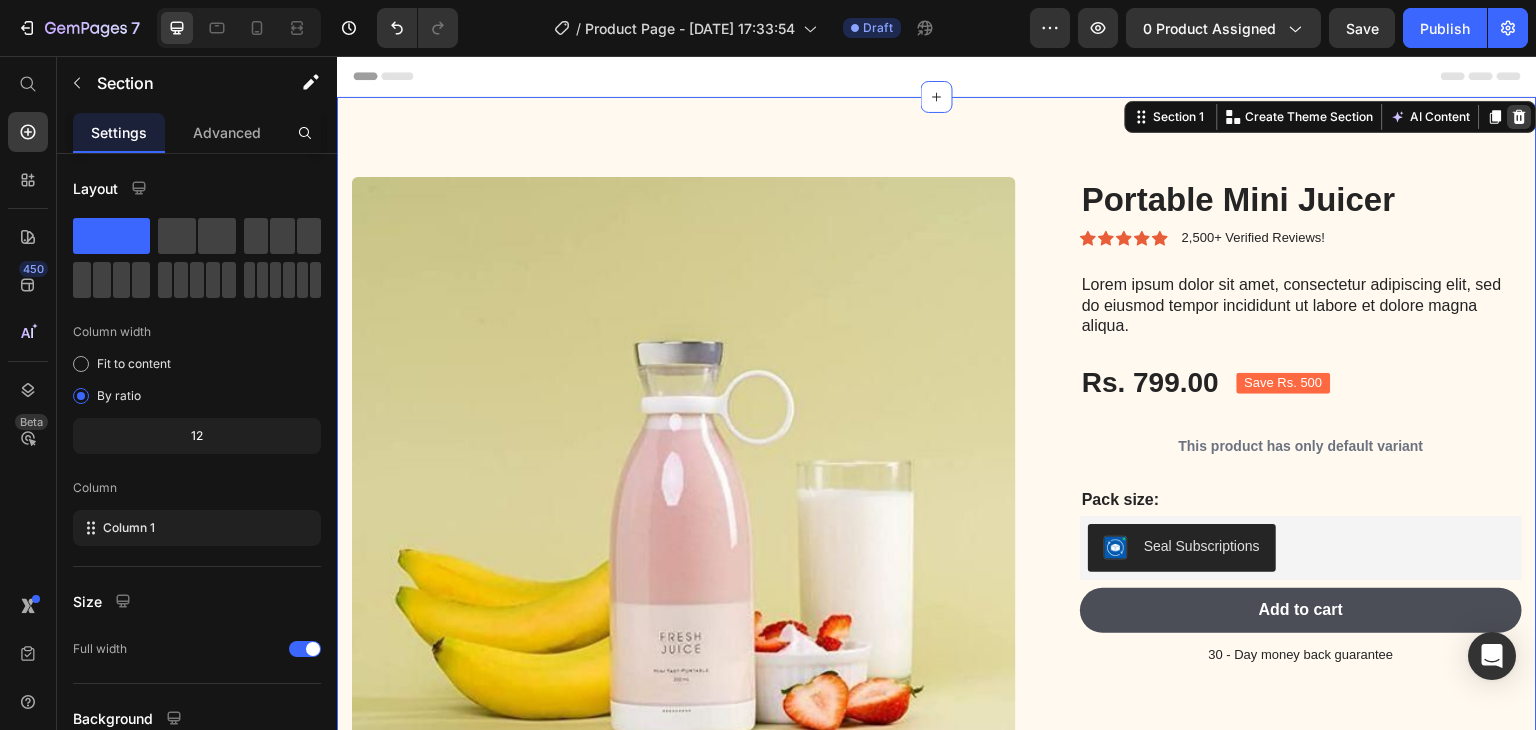 click 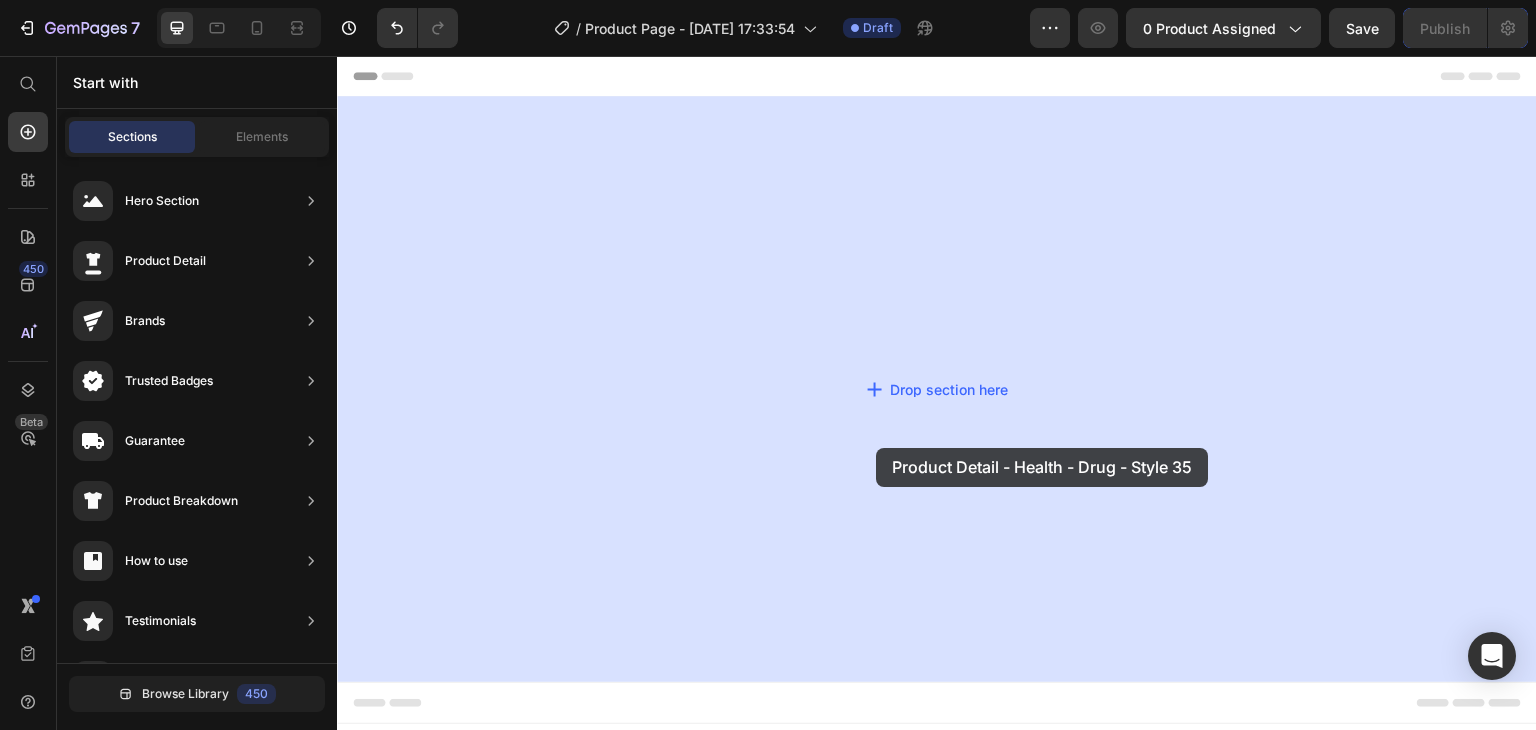 drag, startPoint x: 842, startPoint y: 503, endPoint x: 629, endPoint y: 448, distance: 219.98636 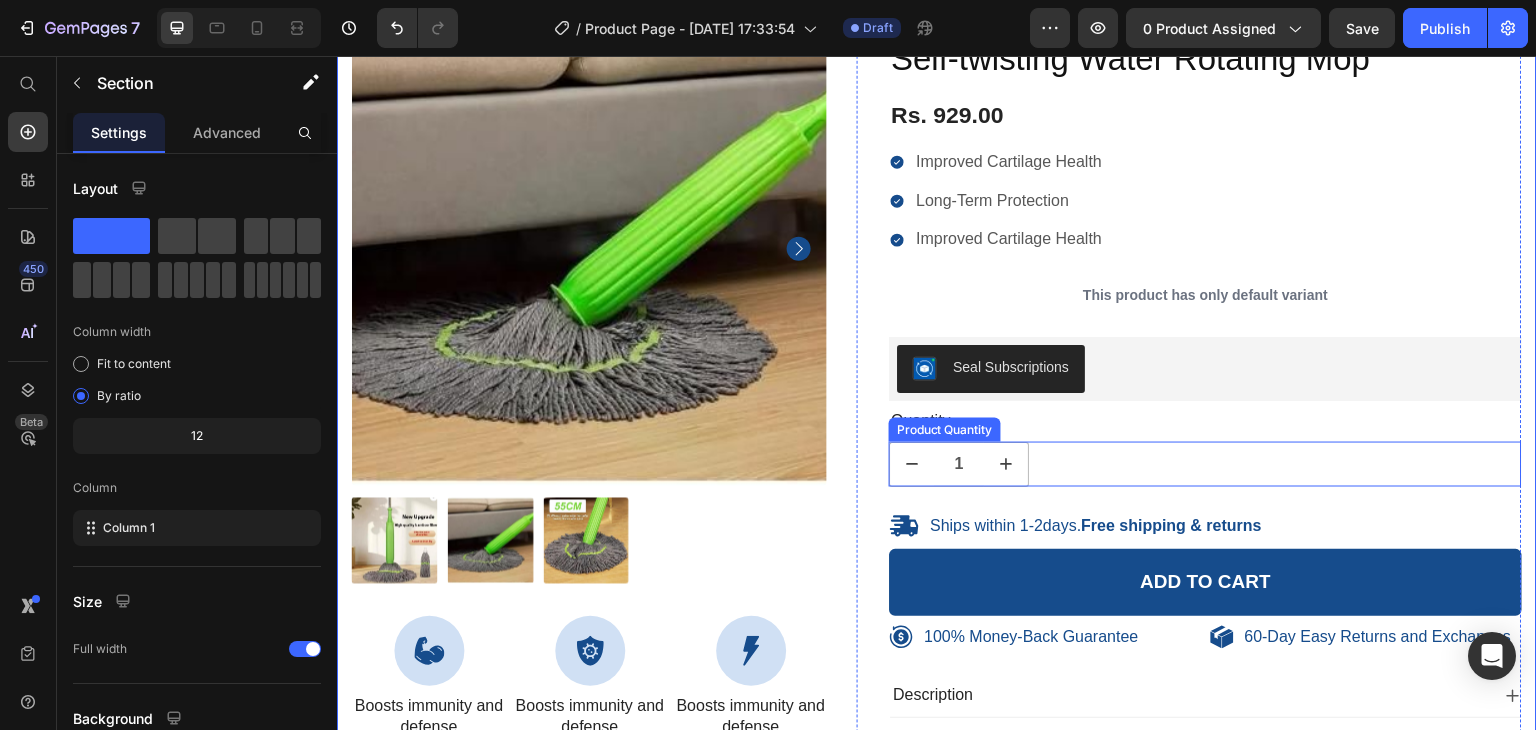 scroll, scrollTop: 0, scrollLeft: 0, axis: both 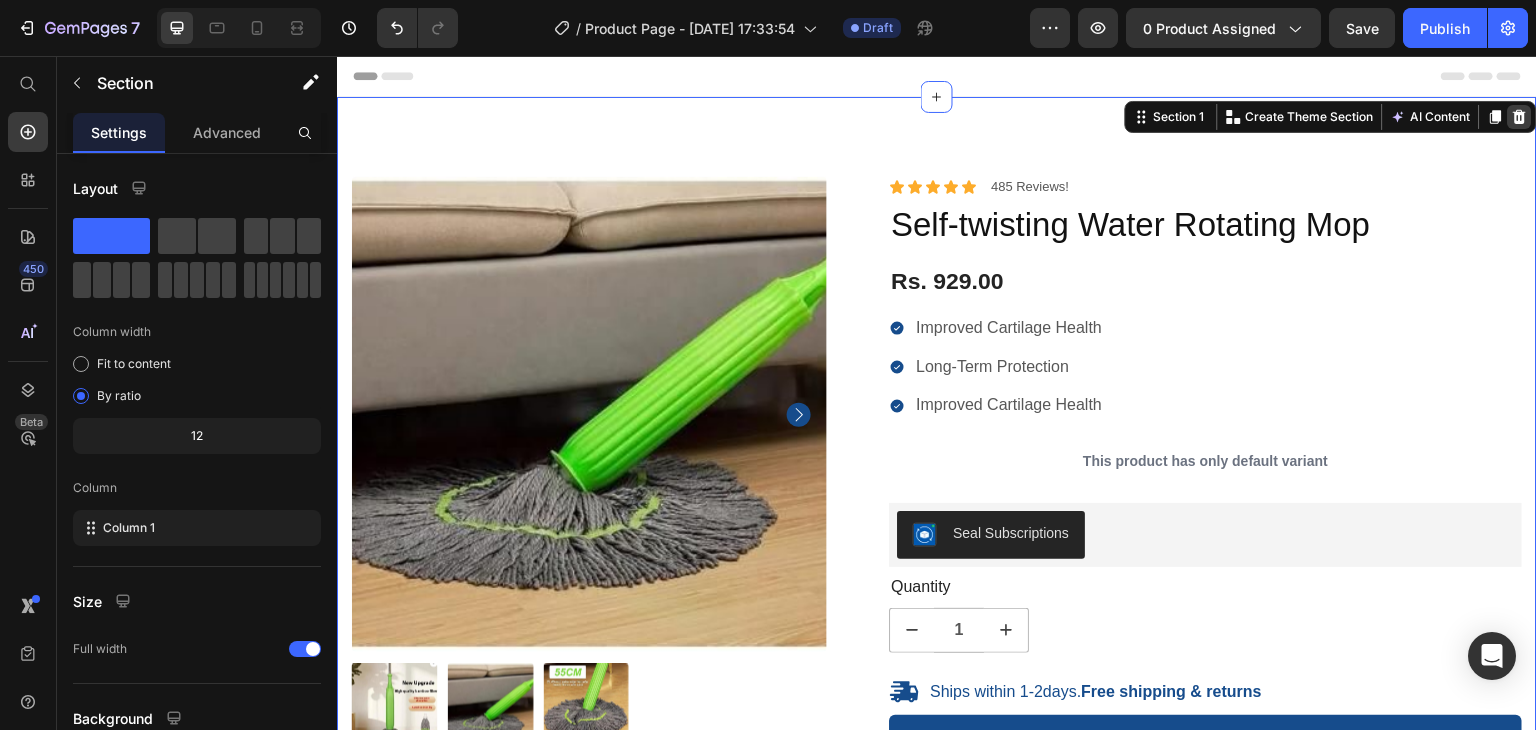 click 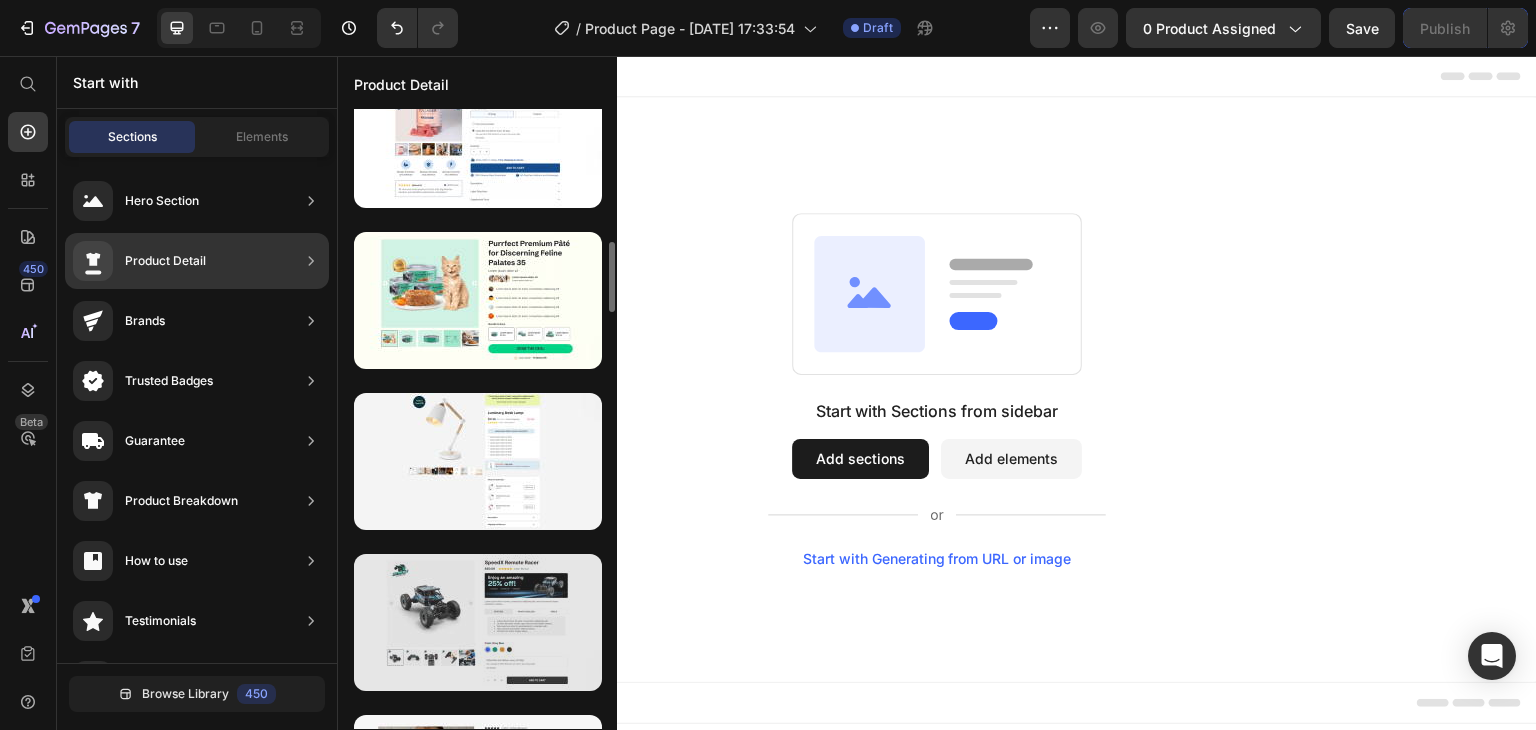 scroll, scrollTop: 1337, scrollLeft: 0, axis: vertical 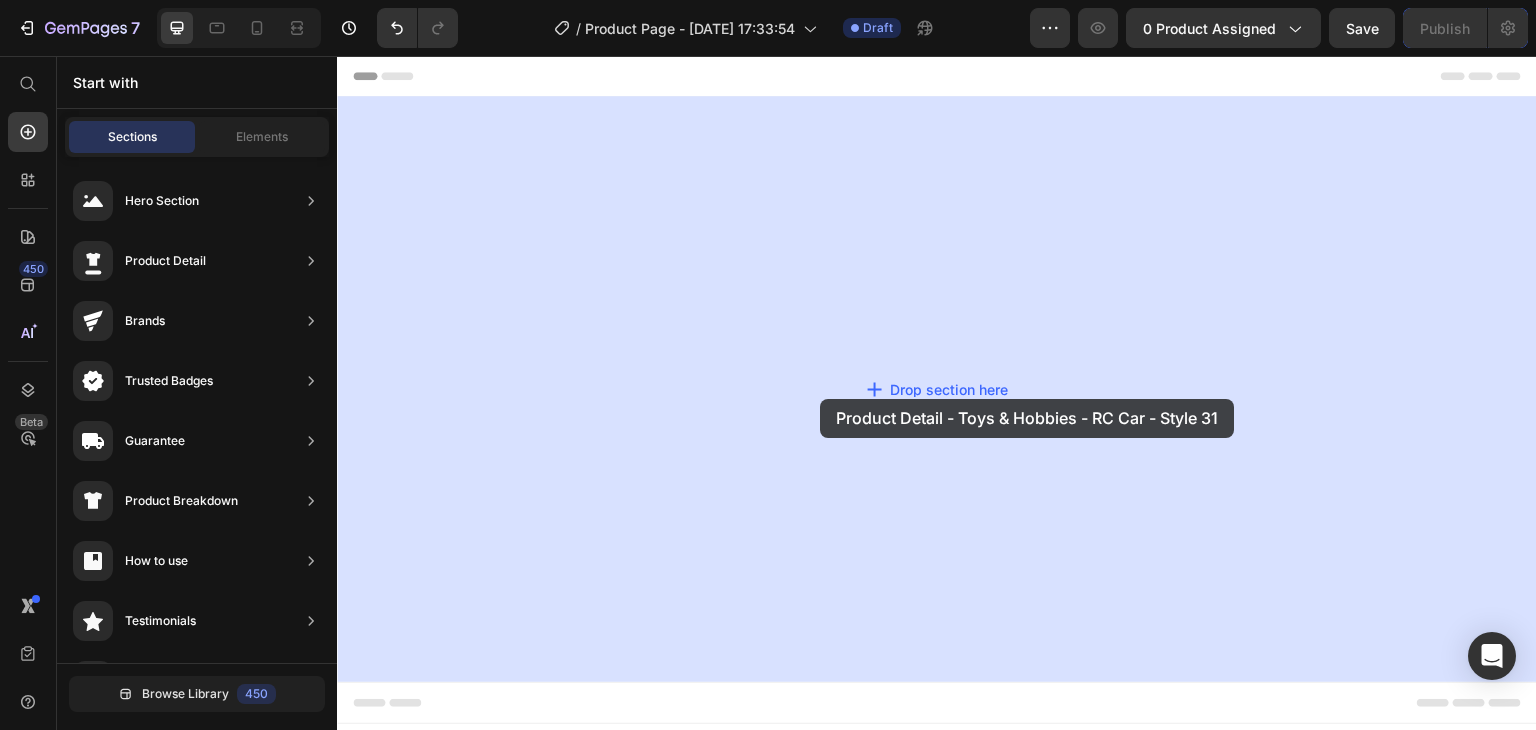 drag, startPoint x: 788, startPoint y: 479, endPoint x: 874, endPoint y: 399, distance: 117.456375 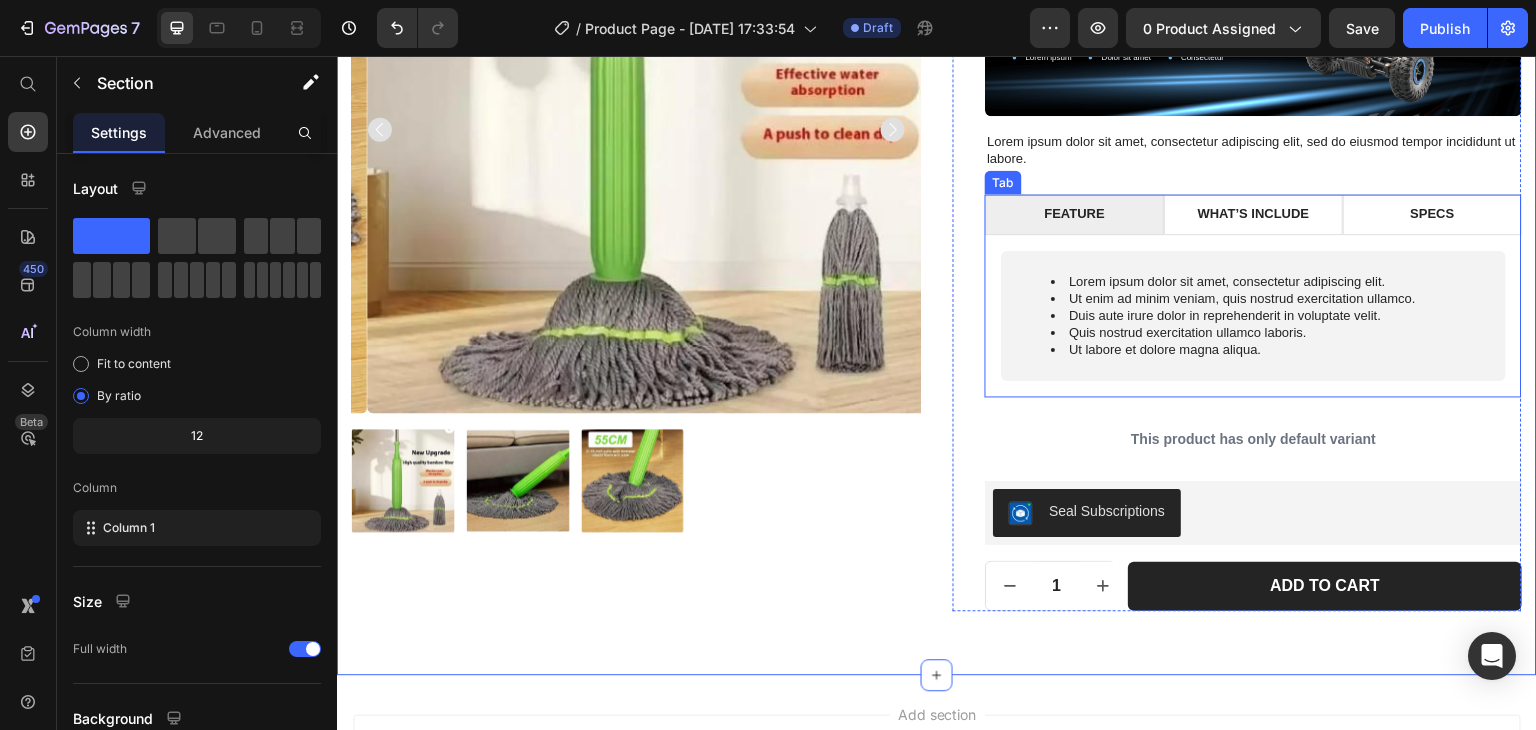 scroll, scrollTop: 166, scrollLeft: 0, axis: vertical 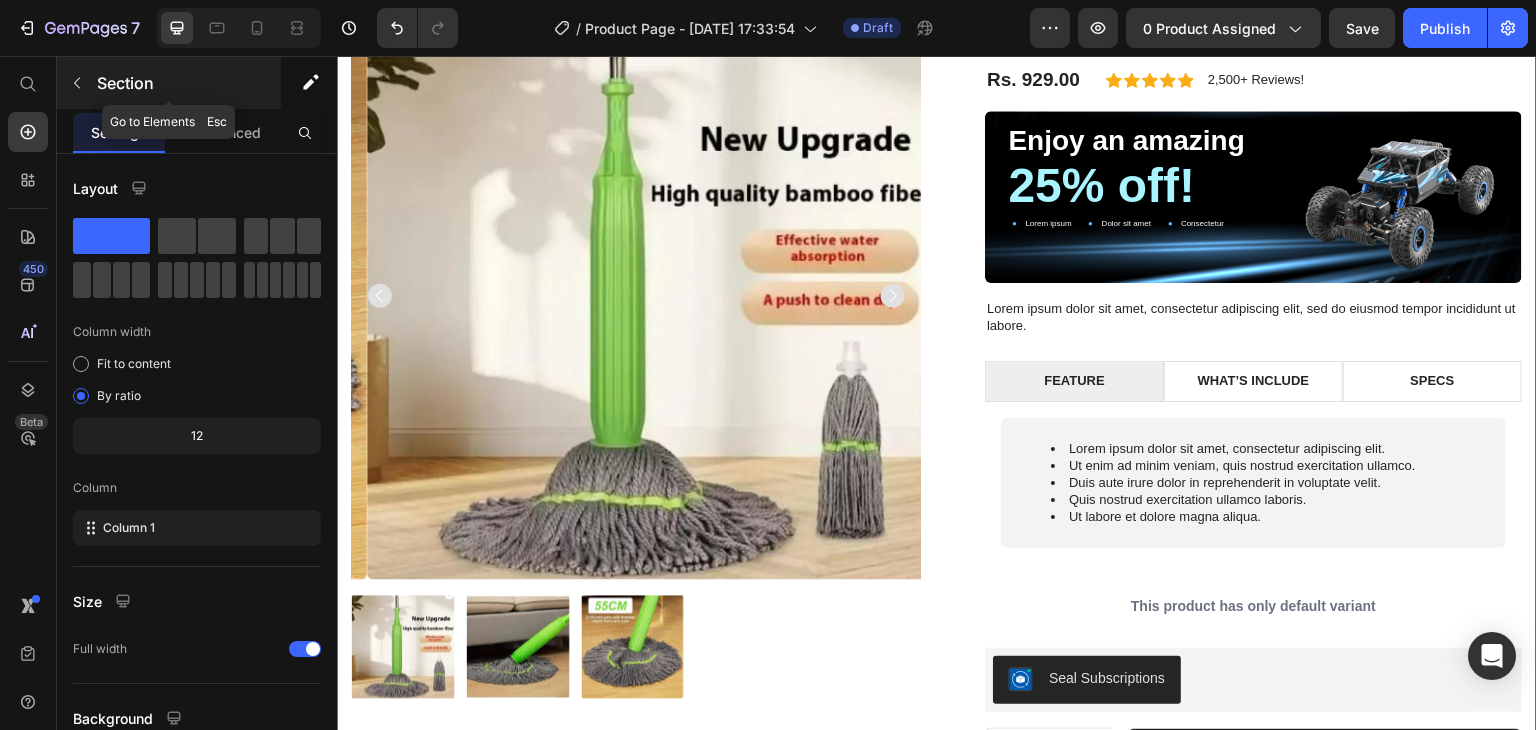 click on "Section" at bounding box center (169, 83) 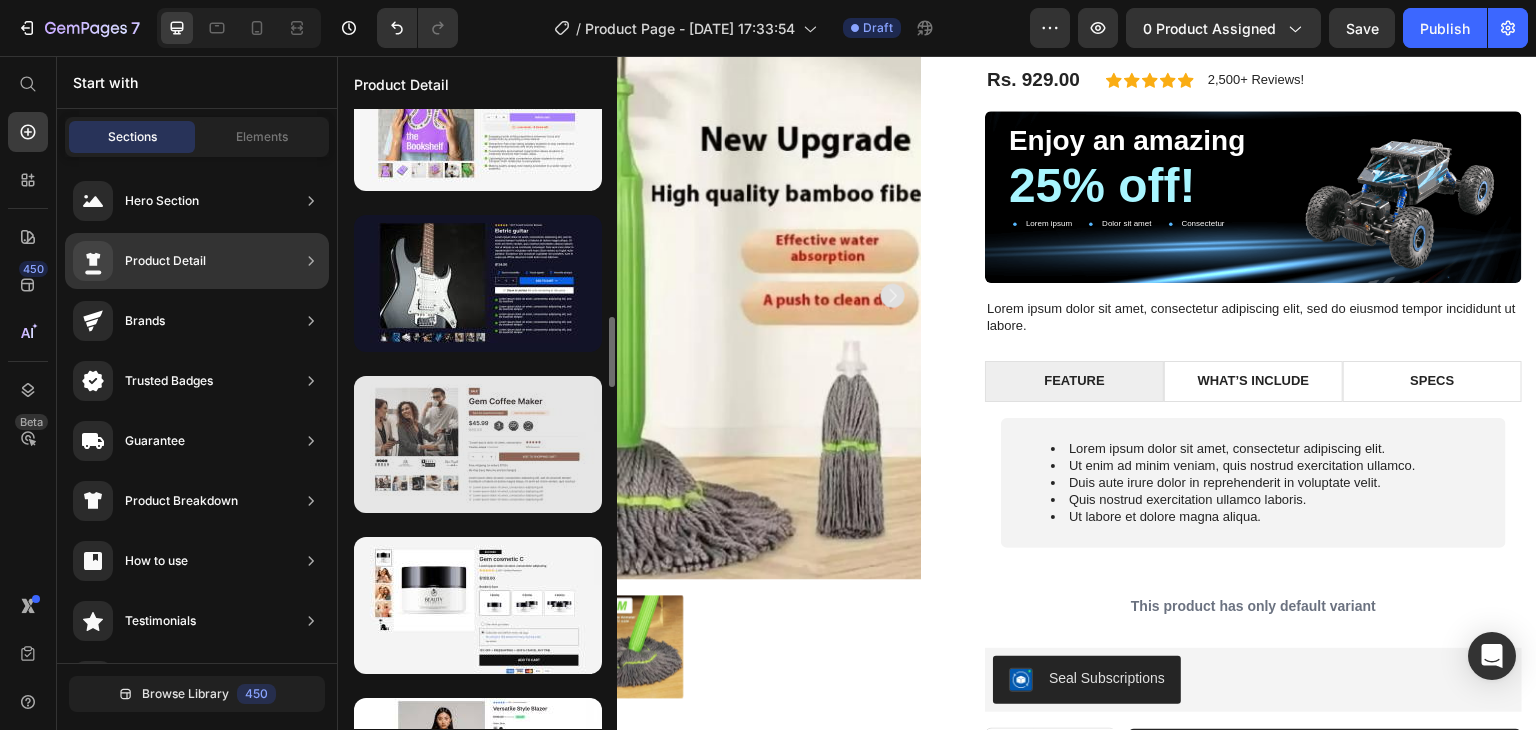 scroll, scrollTop: 1998, scrollLeft: 0, axis: vertical 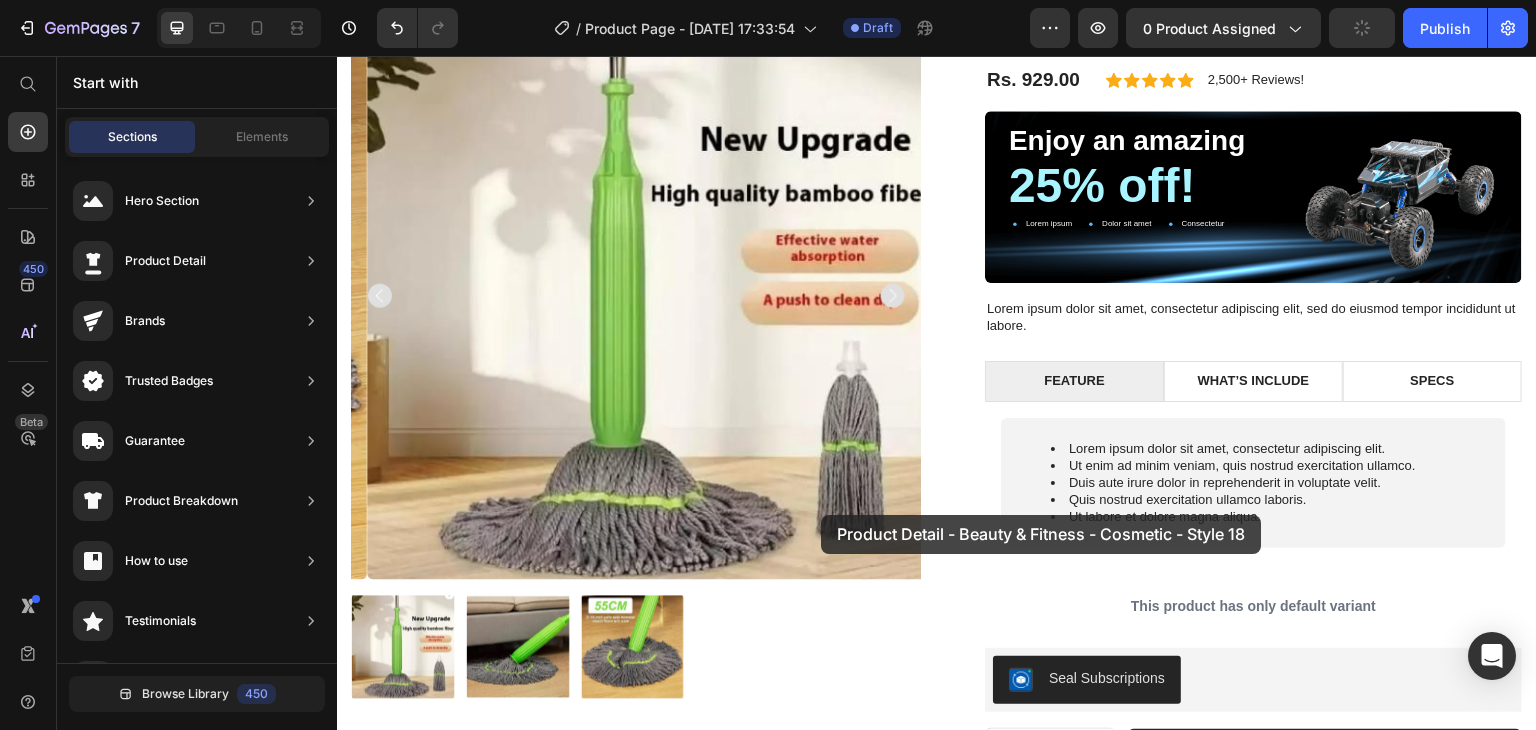 drag, startPoint x: 898, startPoint y: 525, endPoint x: 821, endPoint y: 515, distance: 77.64664 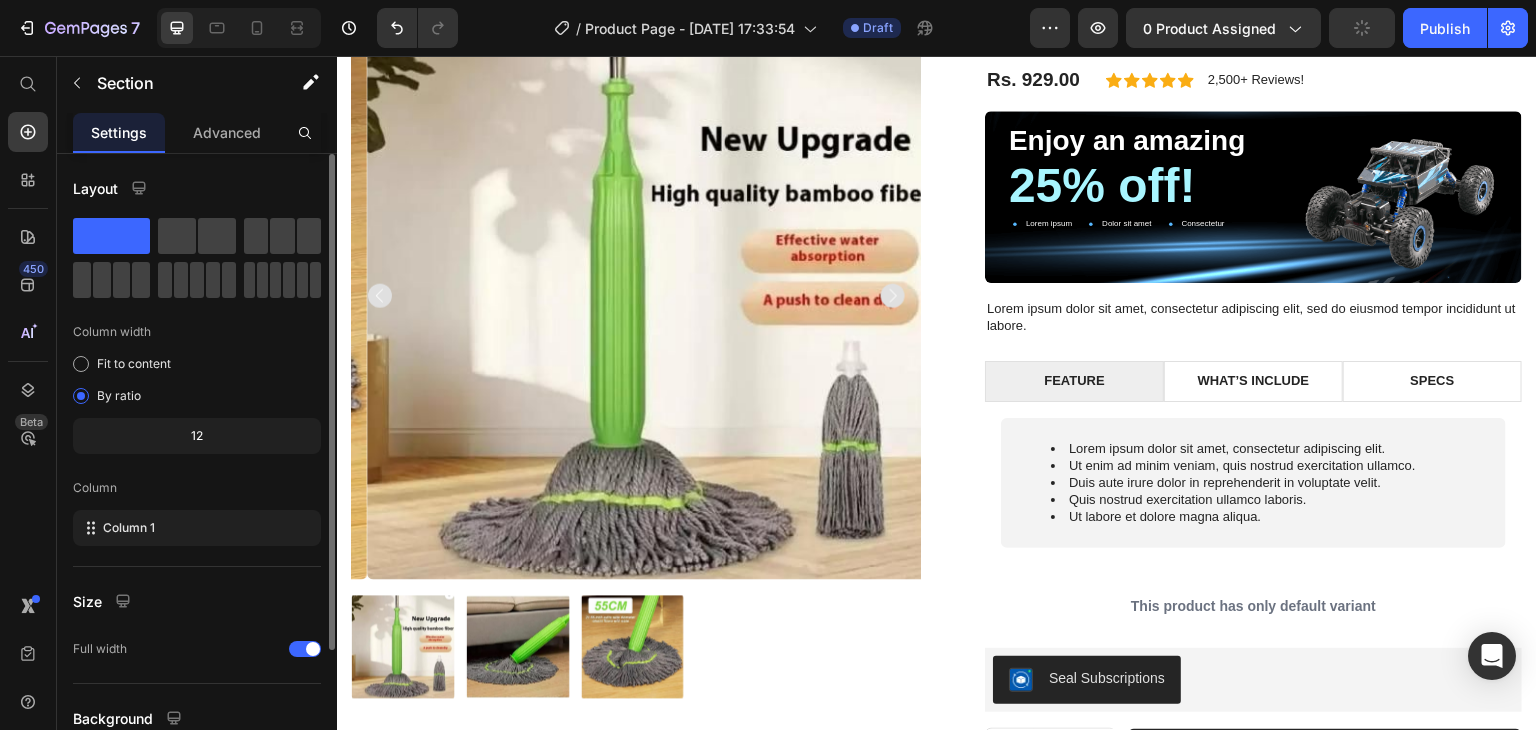 scroll, scrollTop: 0, scrollLeft: 0, axis: both 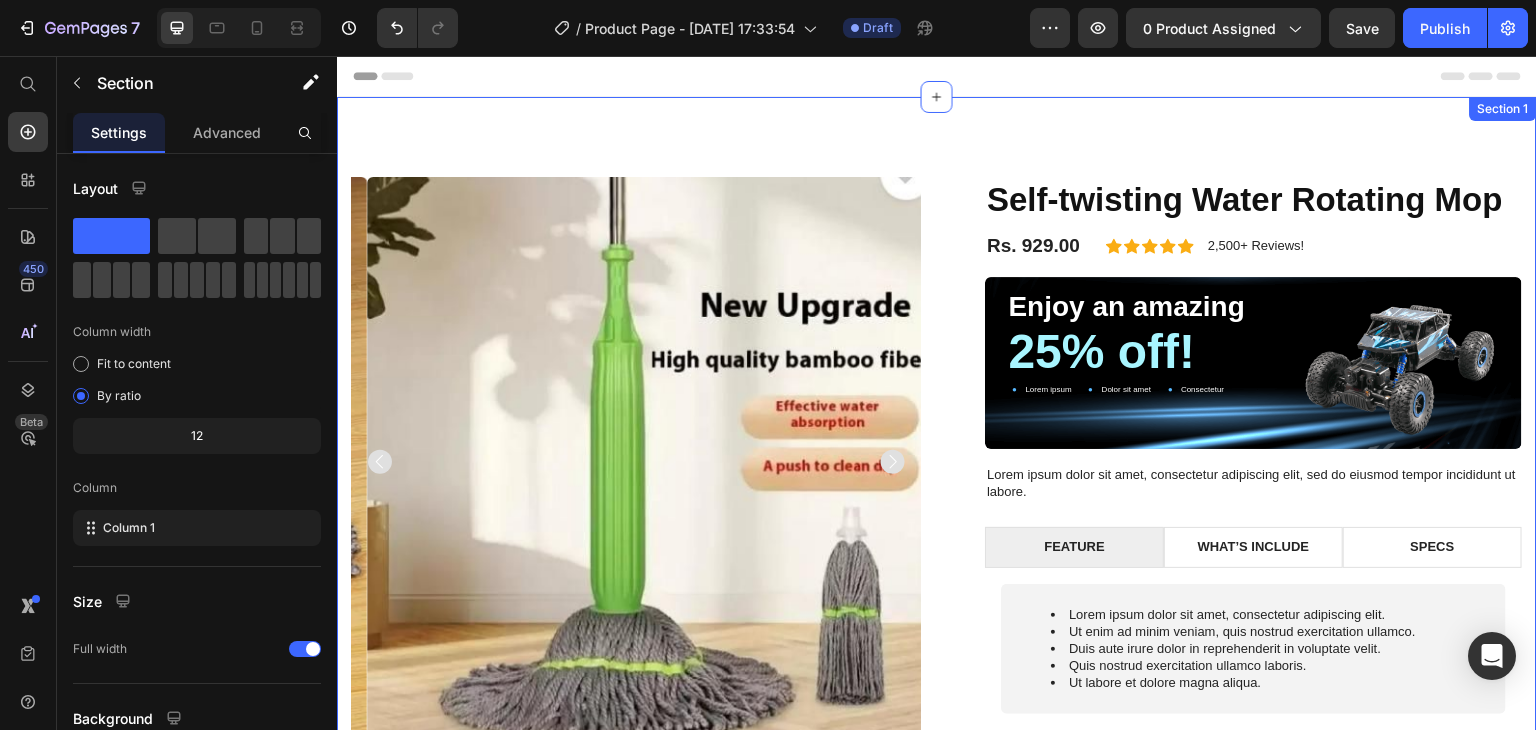 click on "Product Images Self-twisting Water Rotating Mop Product Title Rs. 929.00 Product Price Icon Icon Icon Icon Icon Icon List 2,500+ Reviews! Text Block Row Row Enjoy an amazing Text Block 25% off! Text Block
Lorem ipsum Item List
Dolor sit amet Item List
Consectetur Item List Row Hero Banner Lorem ipsum dolor sit amet, consectetur adipiscing elit, sed do eiusmod tempor incididunt ut labore. Text Block FEATURE WHAT’S INCLUDE SPECS Lorem ipsum dolor sit amet, consectetur adipiscing elit. Ut enim ad minim veniam, quis nostrud exercitation ullamco. Duis aute irure dolor in reprehenderit in voluptate velit. Quis nostrud exercitation ullamco laboris.  Ut labore et dolore magna aliqua. Text Block Row Lorem ipsum dolor sit amet, consectetur adipiscing elit, sed do eiusmod tempor incididunt ut labore et dolore magna aliqua. Ut enim ad minim veniam, quis nostrud exercitation ullamco laboris nisi ut aliquip ex ea commodo consequat. Tab 1 Row" at bounding box center (937, 552) 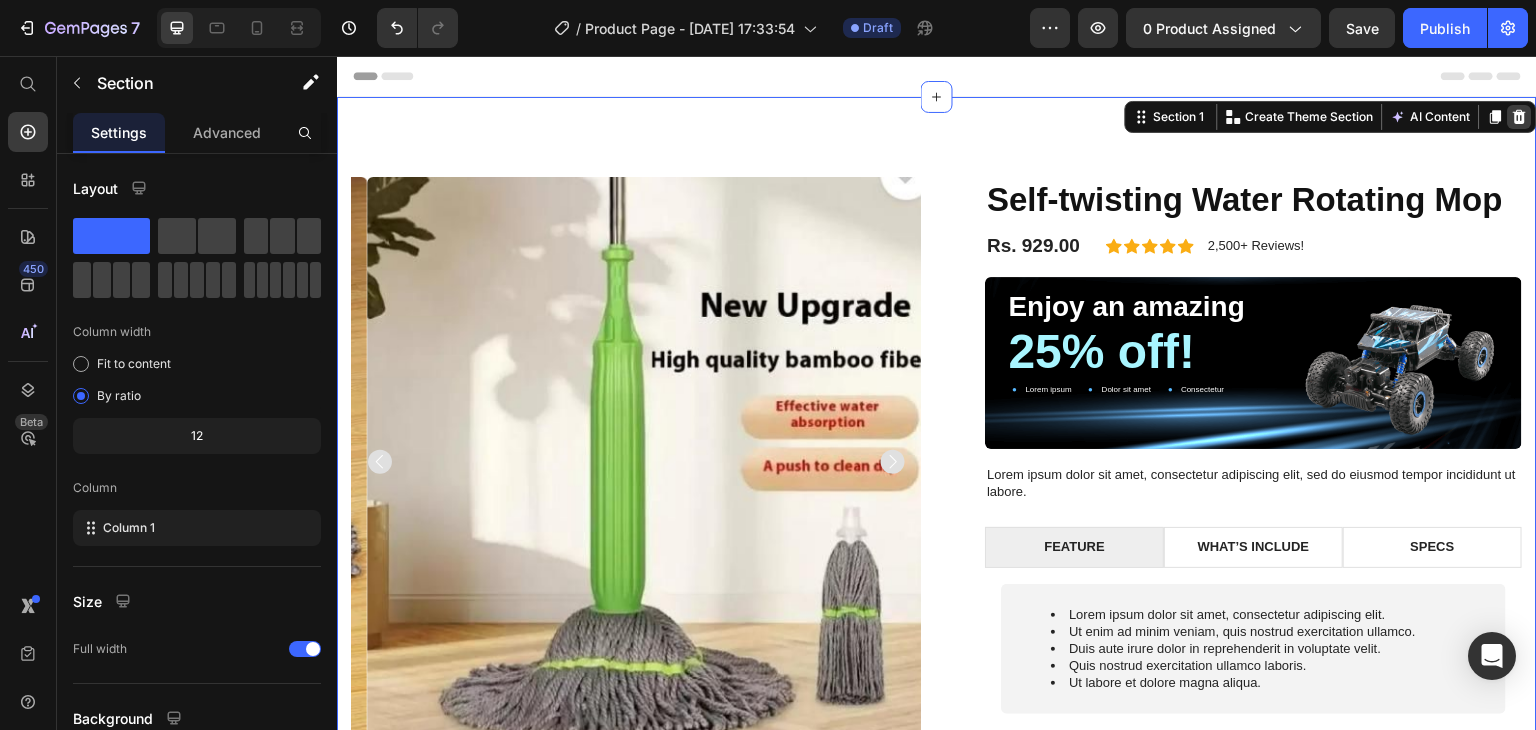click at bounding box center (1520, 117) 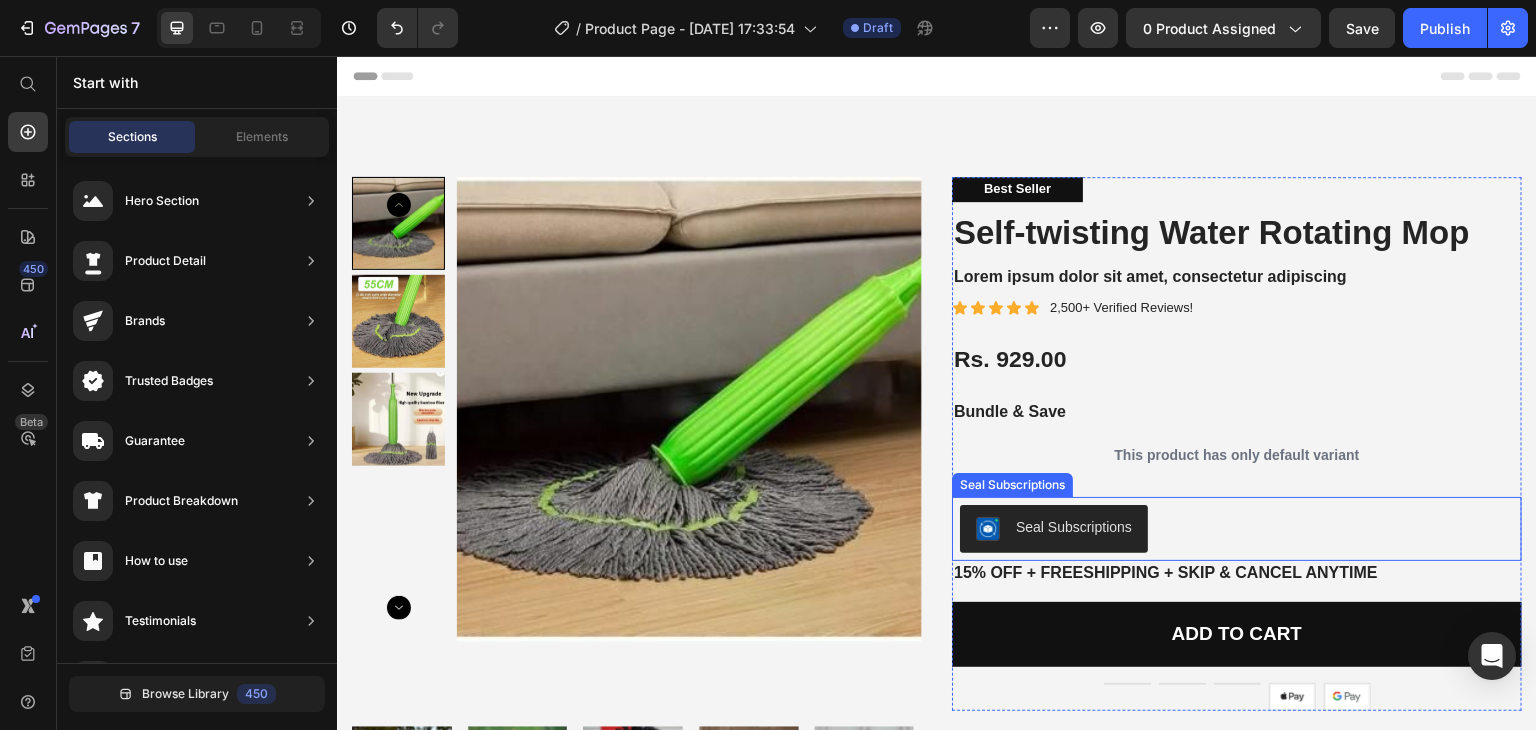 scroll, scrollTop: 166, scrollLeft: 0, axis: vertical 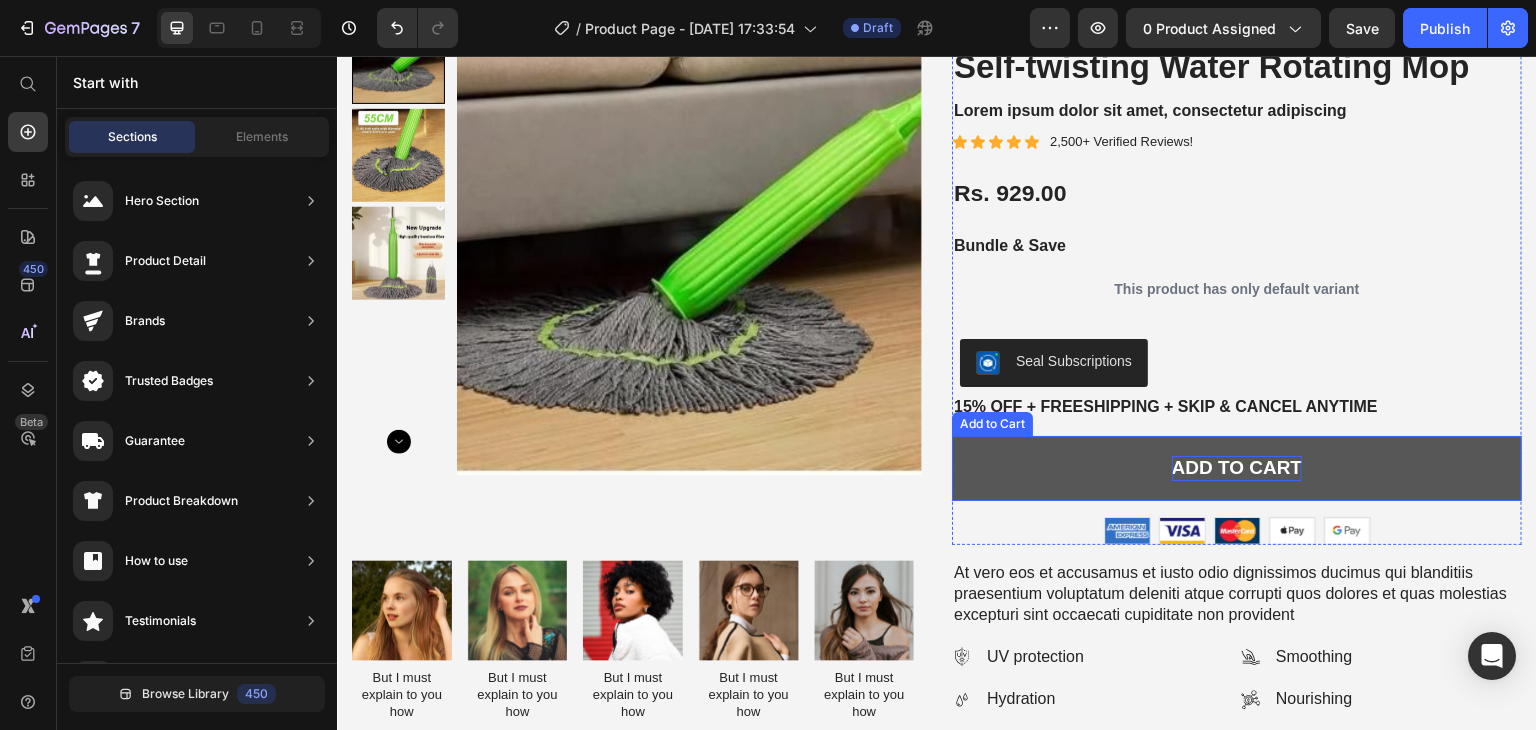 click on "Add to cart" at bounding box center (1237, 468) 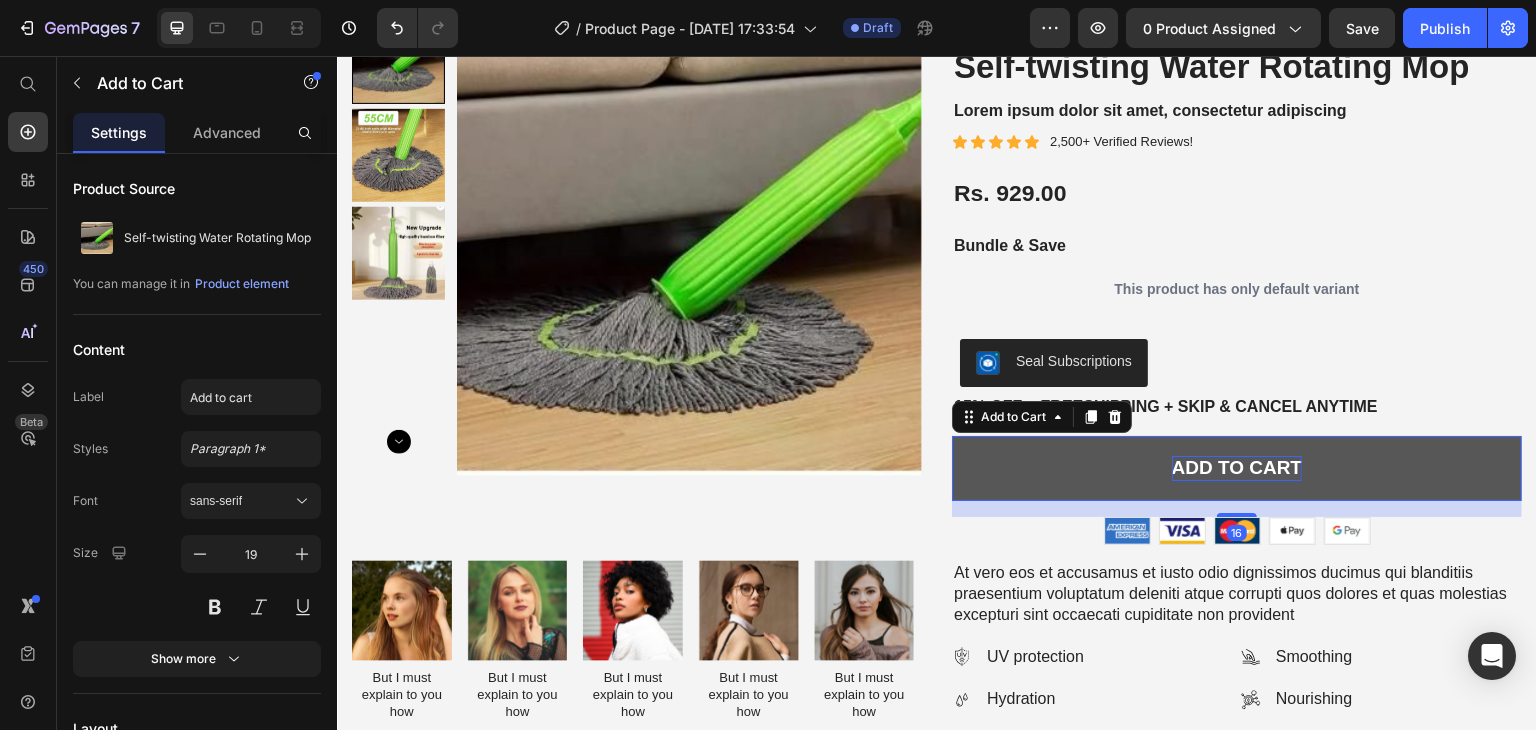 click on "Add to cart" at bounding box center [1237, 468] 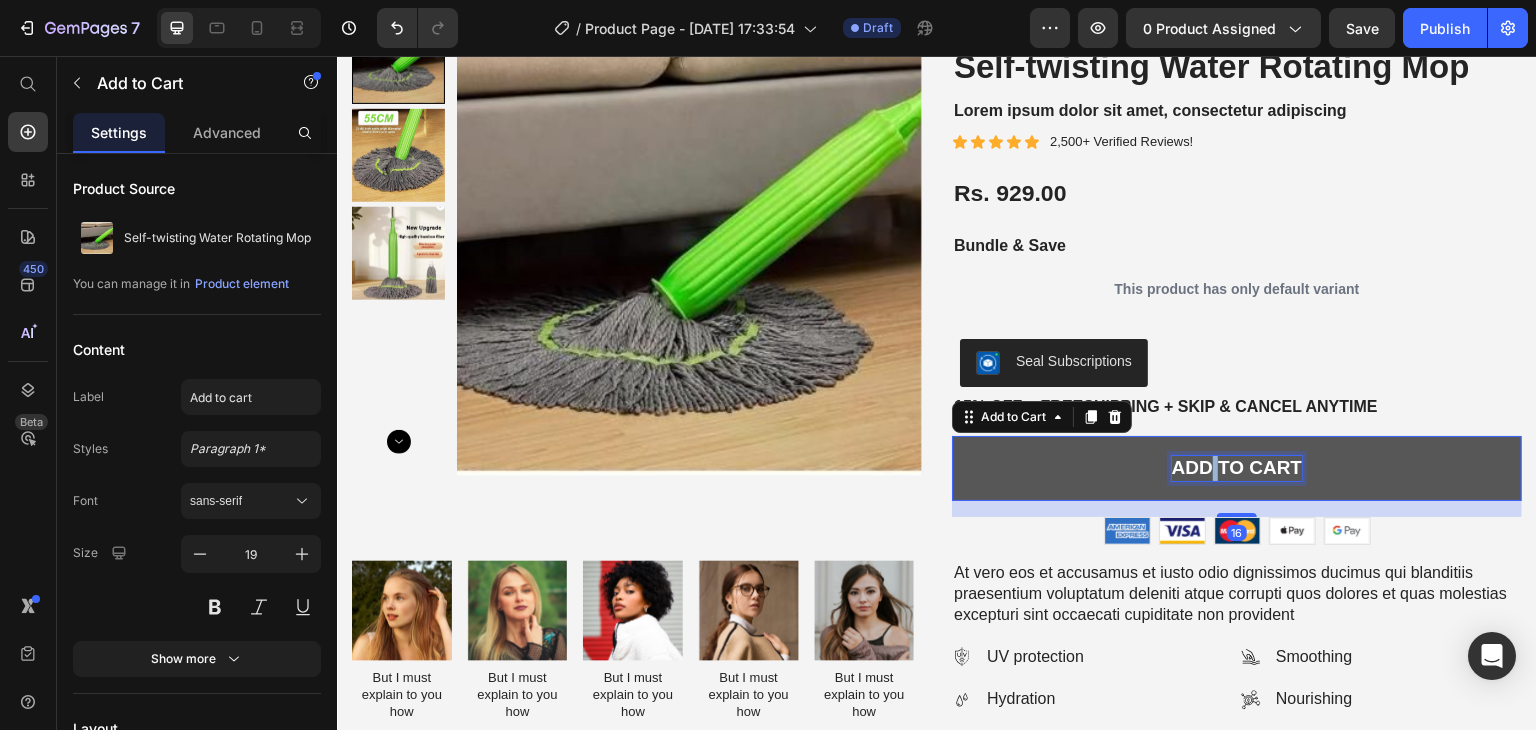 click on "Add to cart" at bounding box center (1237, 468) 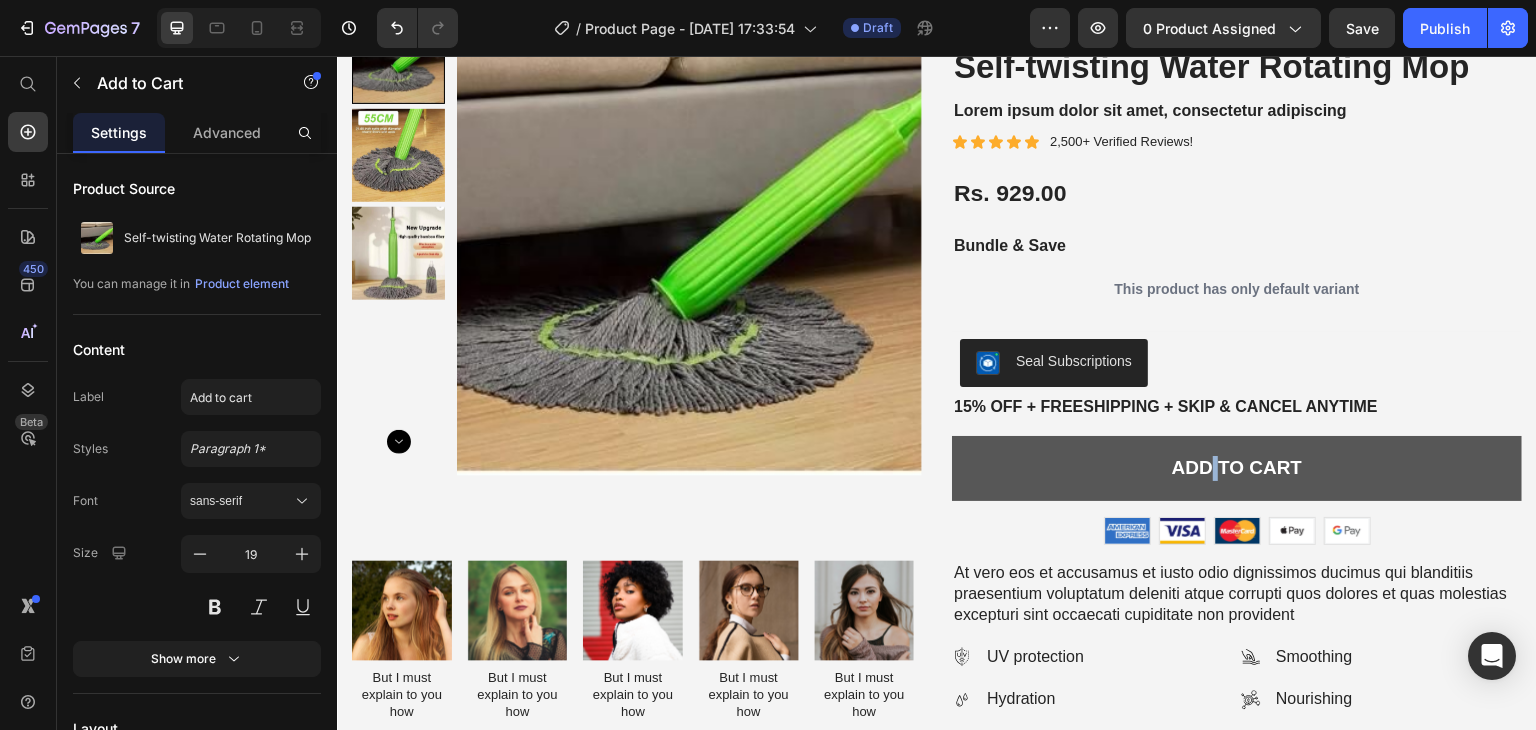 click on "Add to cart" at bounding box center [1237, 468] 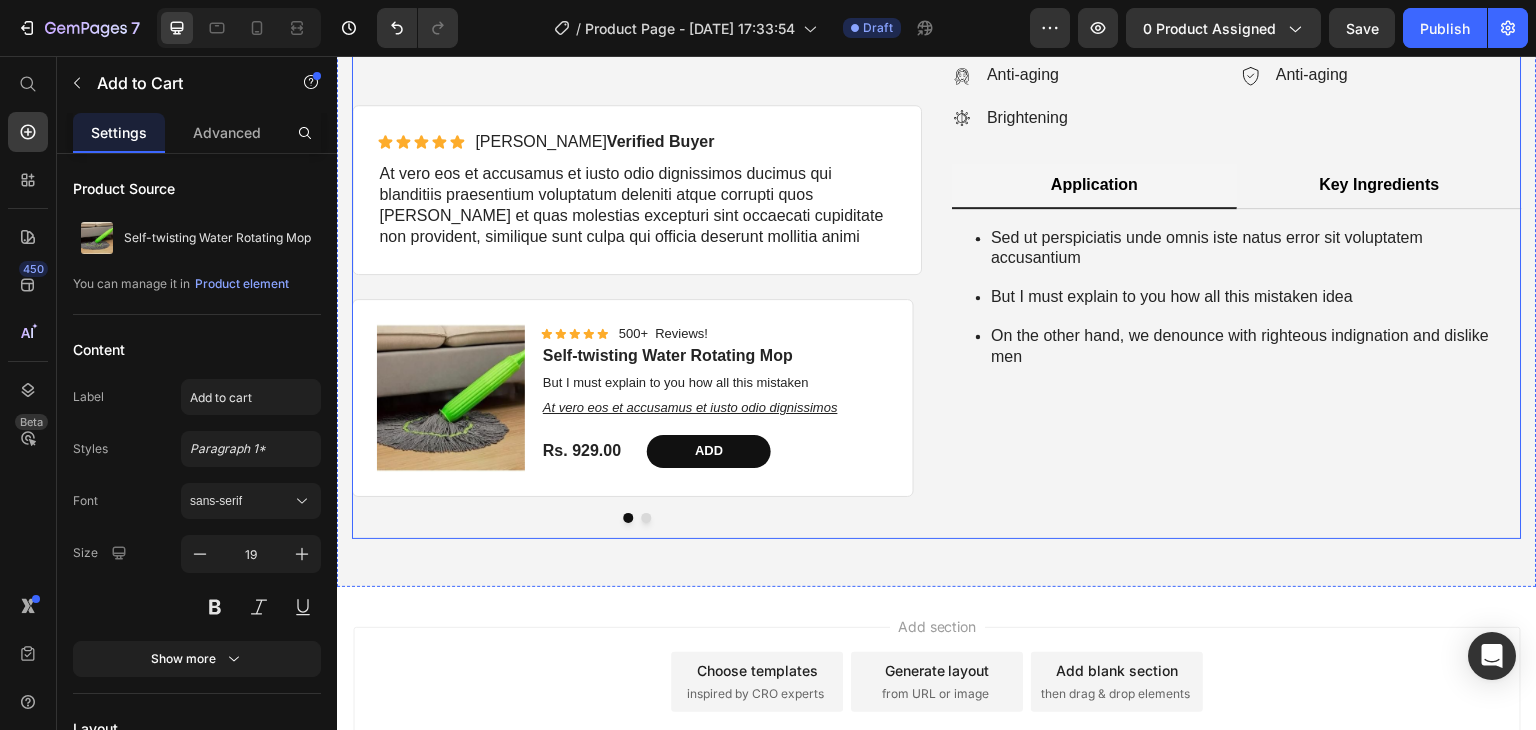 scroll, scrollTop: 666, scrollLeft: 0, axis: vertical 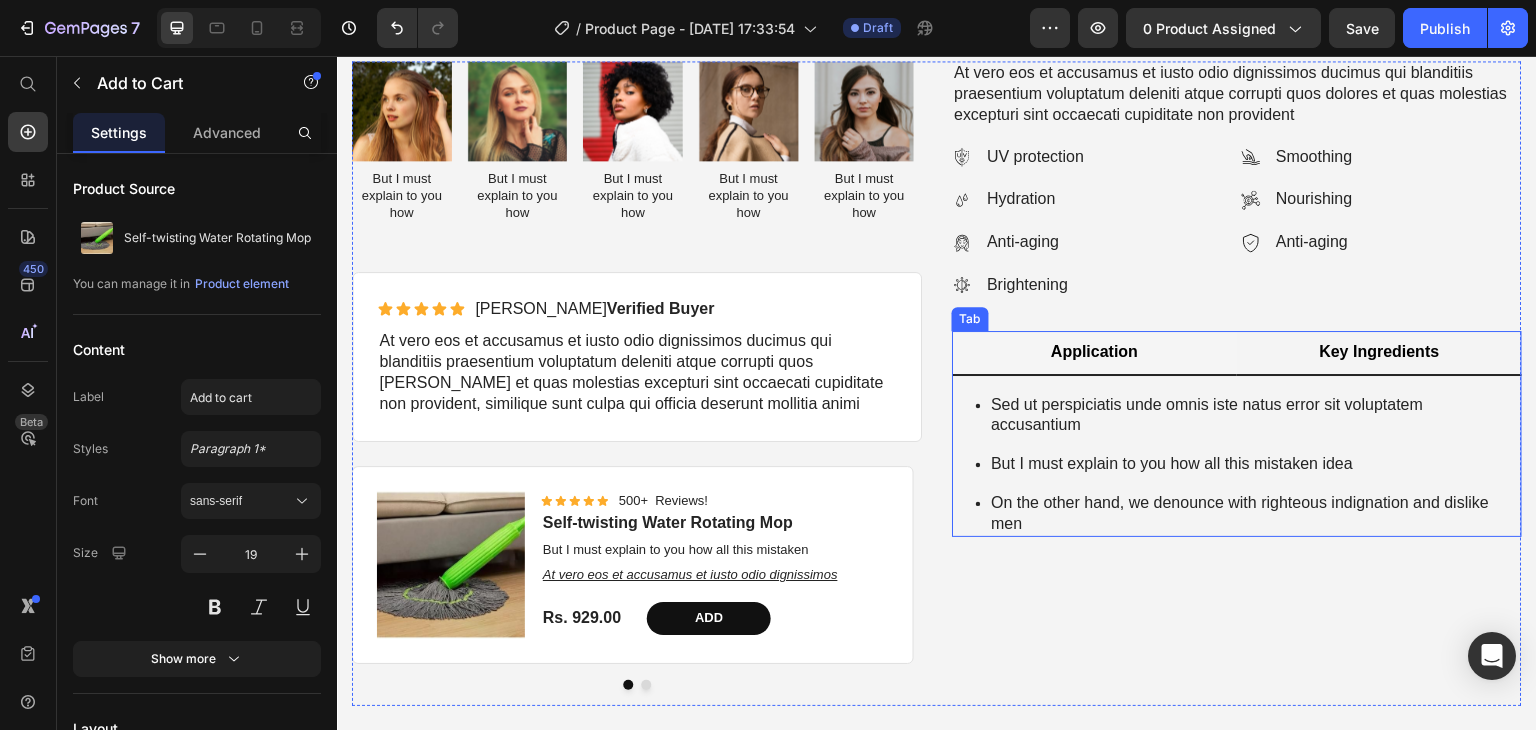 click on "Key Ingredients" at bounding box center (1379, 353) 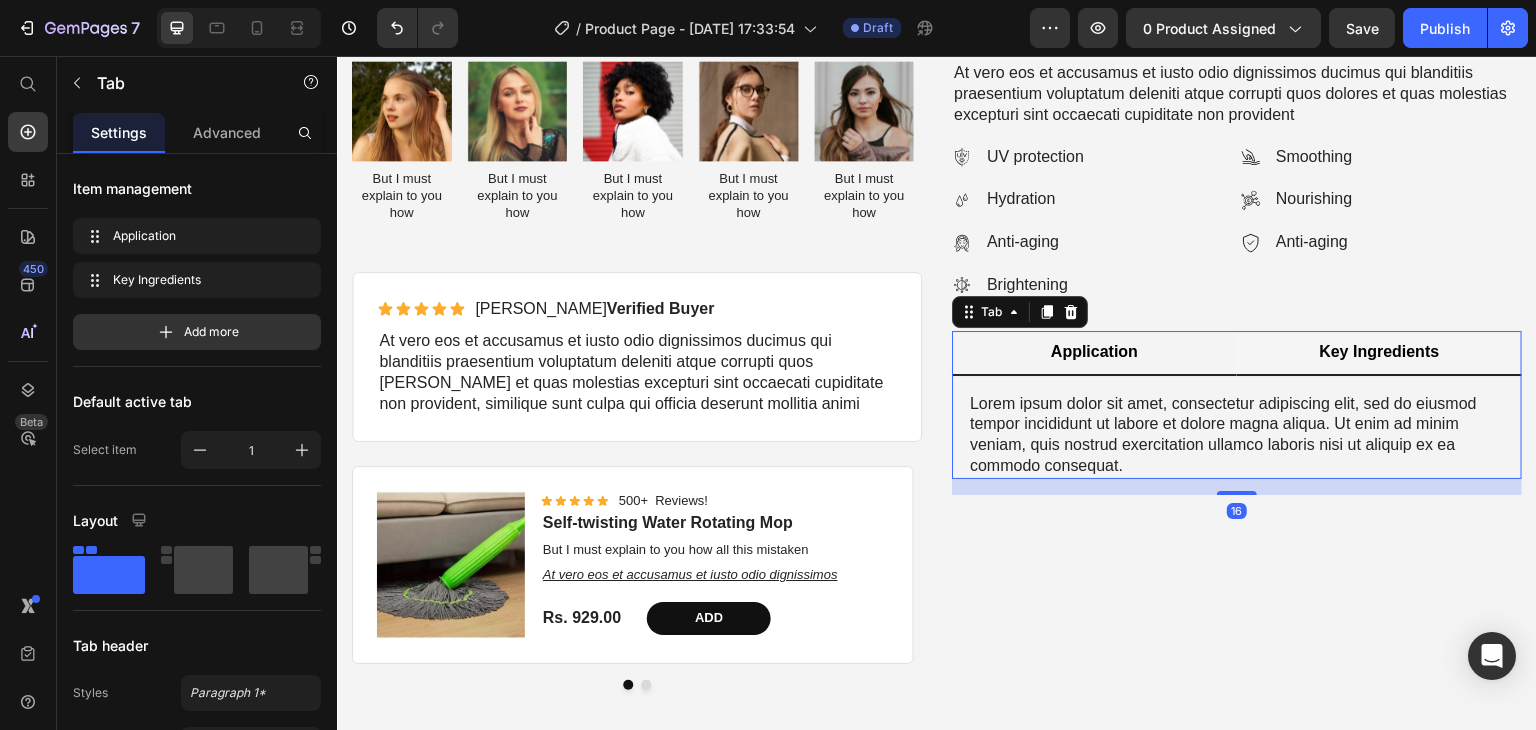 click on "Application" at bounding box center [1094, 353] 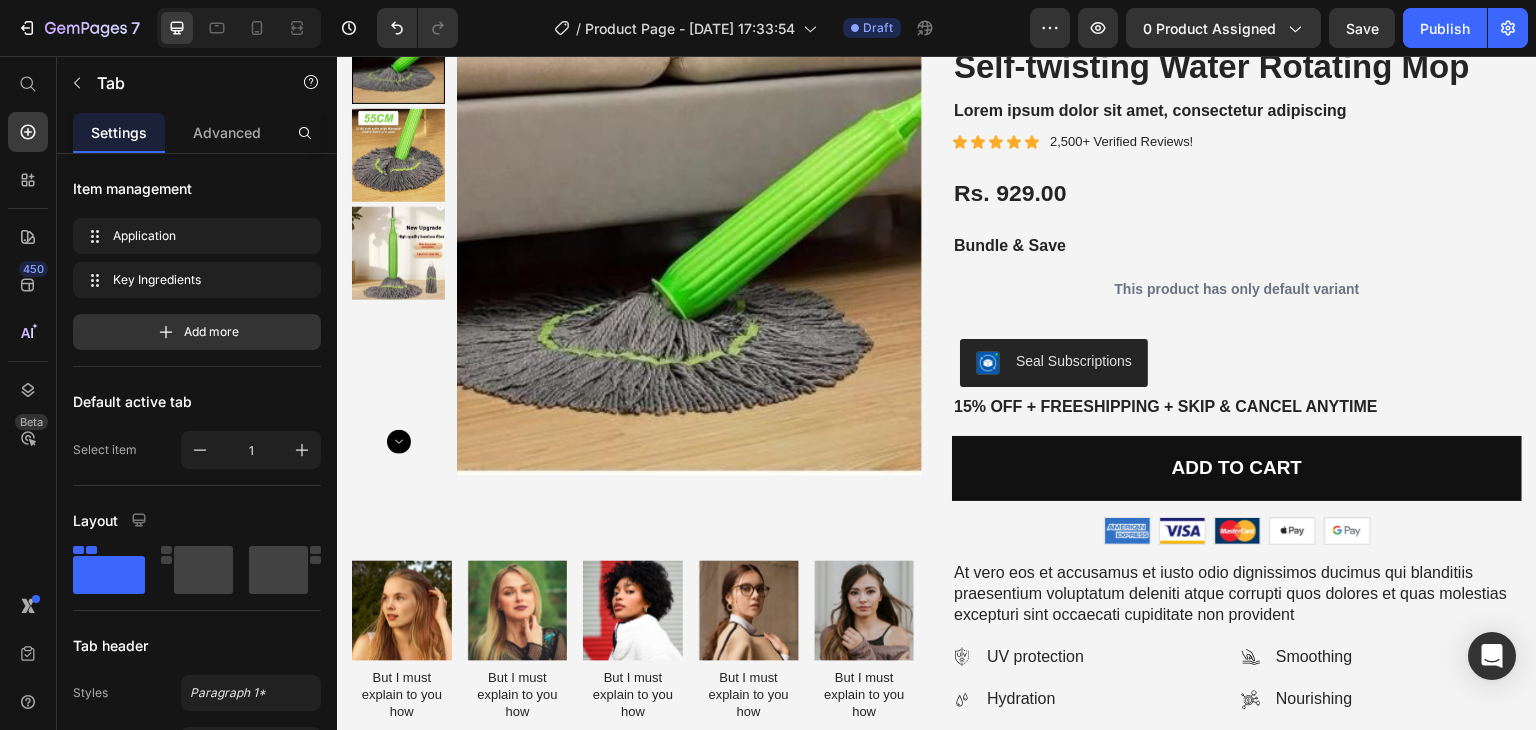 scroll, scrollTop: 0, scrollLeft: 0, axis: both 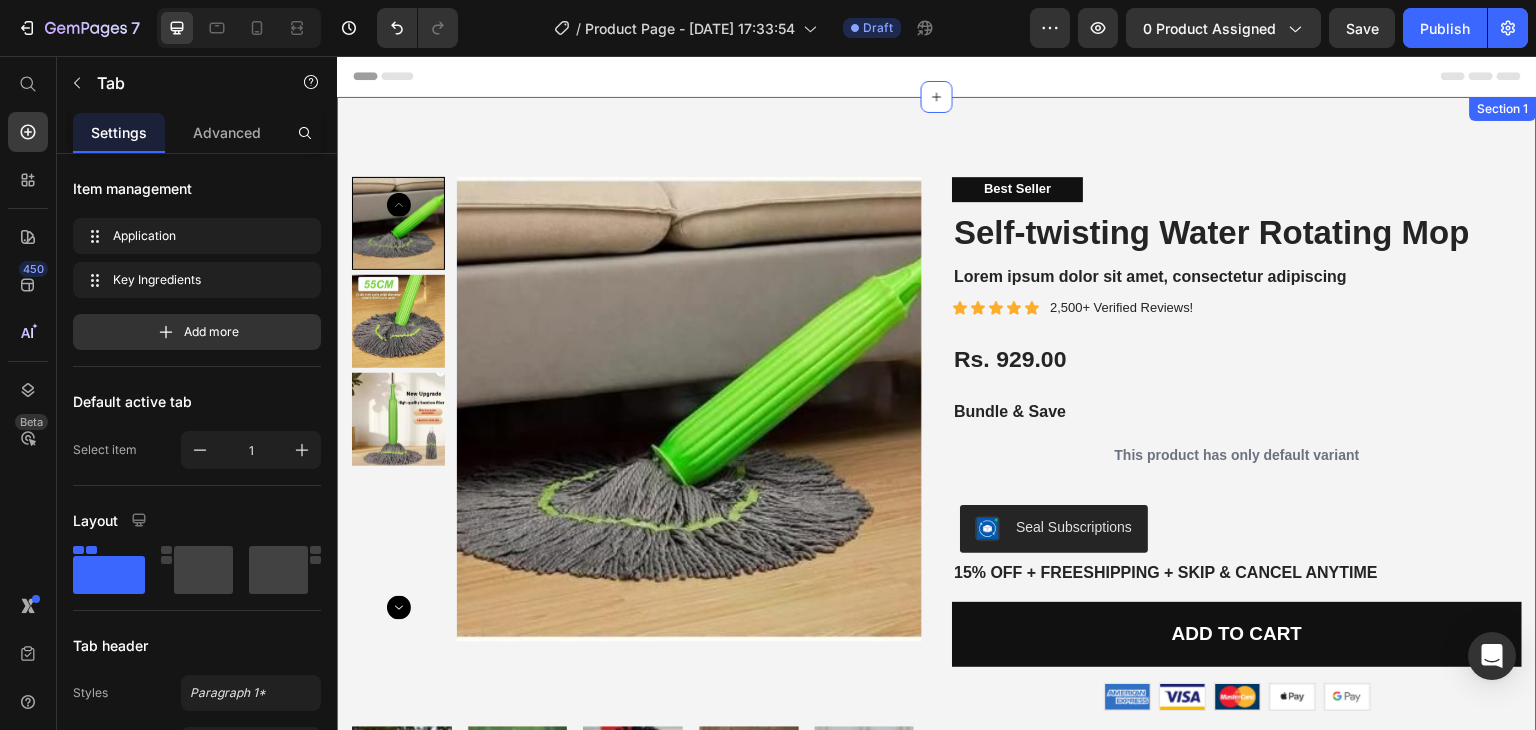 click on "Product Images Best Seller Text Block Self-twisting Water Rotating Mop Product Title Lorem ipsum dolor sit amet, consectetur adipiscing Text Block Icon Icon Icon Icon Icon Icon List 2,500+ Verified Reviews! Text Block Row Rs. 929.00 Product Price Bundle & Save Text Block This product has only default variant Product Variants & Swatches Seal Subscriptions Seal Subscriptions 15% off + Freeshipping + Skip & Cancel Anytime Text Block Add to cart Add to Cart Image Image Image Image Image Row Row Product Image But I must explain to you how  Text Block Image But I must explain to you how  Text Block Image But I must explain to you how  Text Block Image But I must explain to you how  Text Block Image But I must explain to you how  Text Block Carousel Icon Icon Icon Icon Icon Icon List [PERSON_NAME]  Verified Buyer Text Block Row Text Block Row Product Images Icon Icon Icon Icon Icon Icon List 500+  Reviews! Text Block Row Self-twisting Water Rotating Mop Product Title Text Block Text Block" at bounding box center [937, 758] 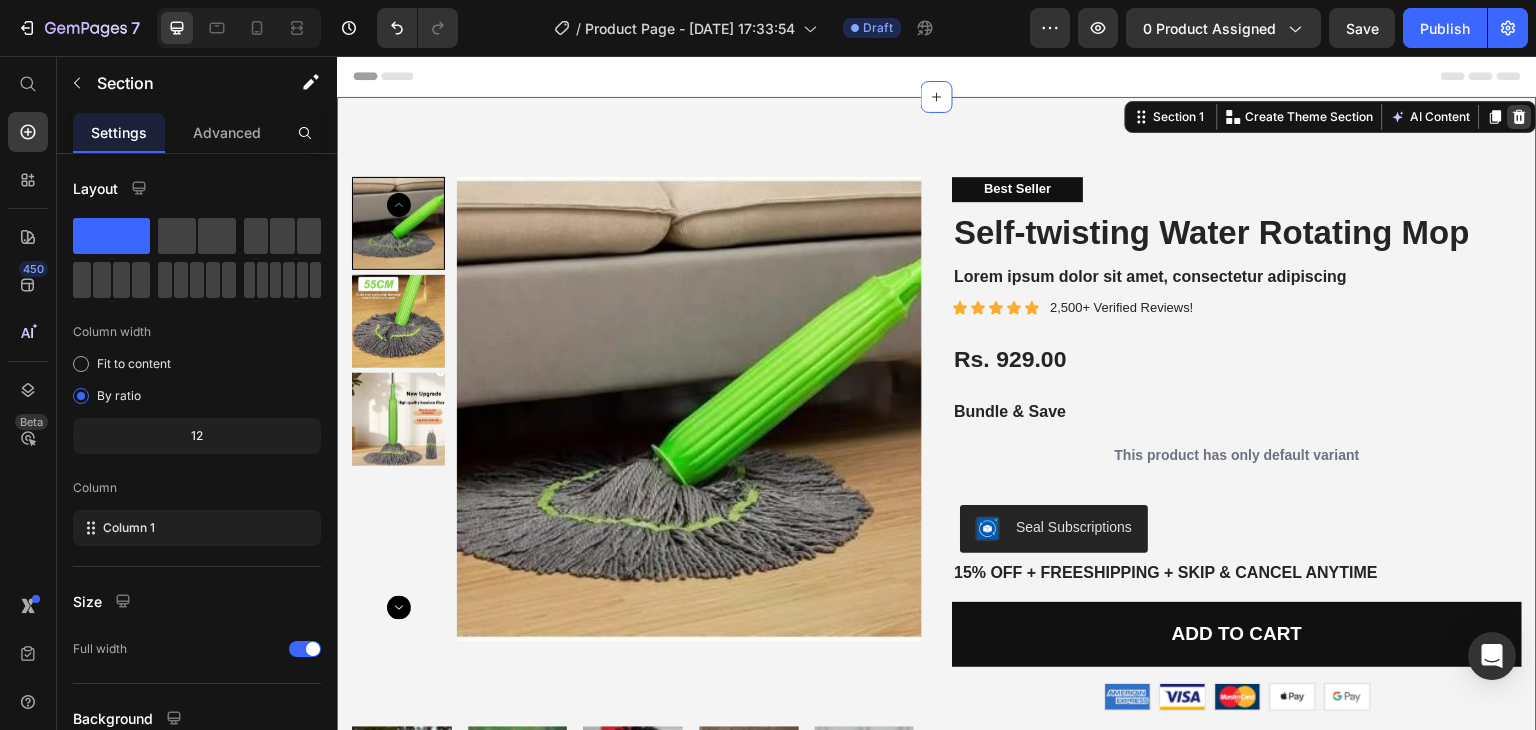 click at bounding box center [1520, 117] 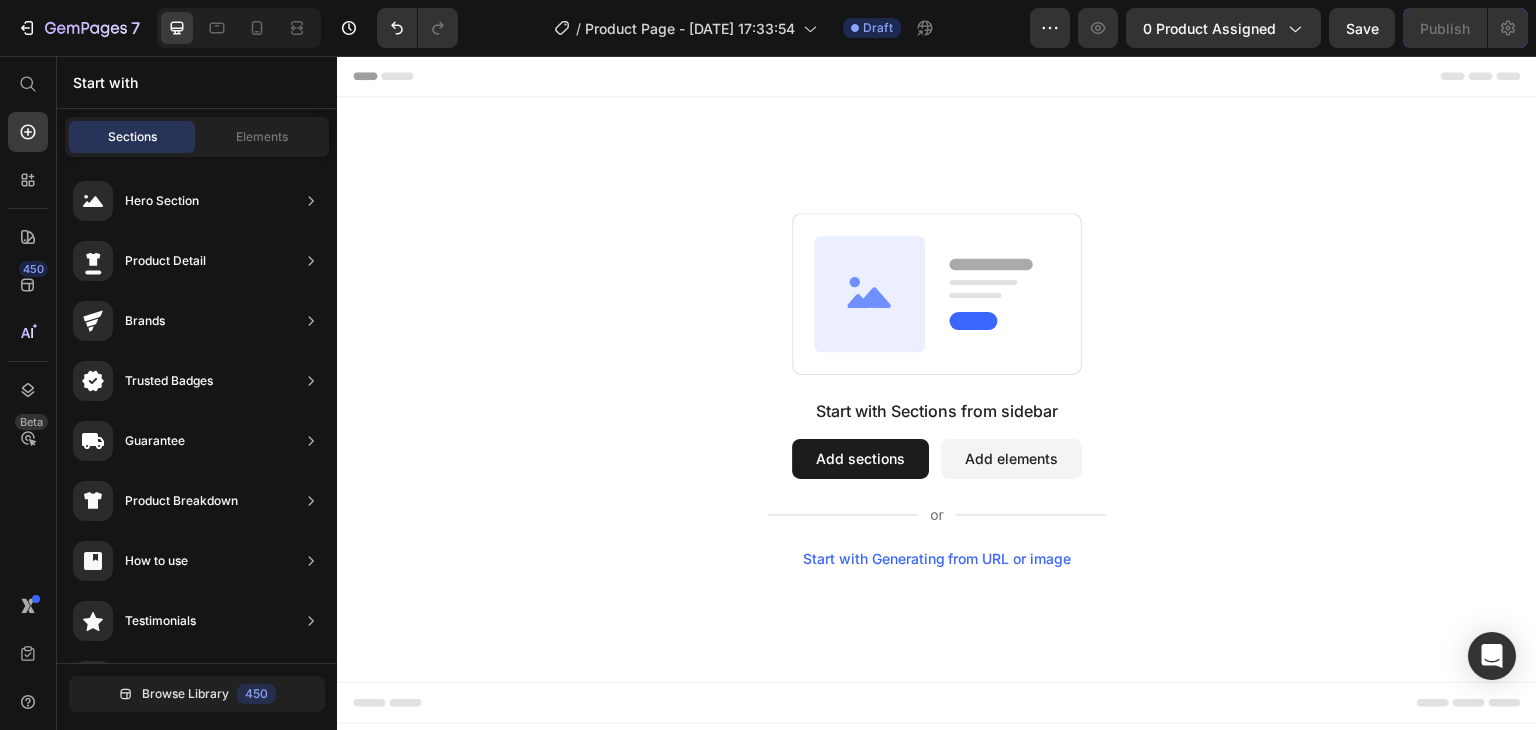 click on "Add elements" at bounding box center (1011, 459) 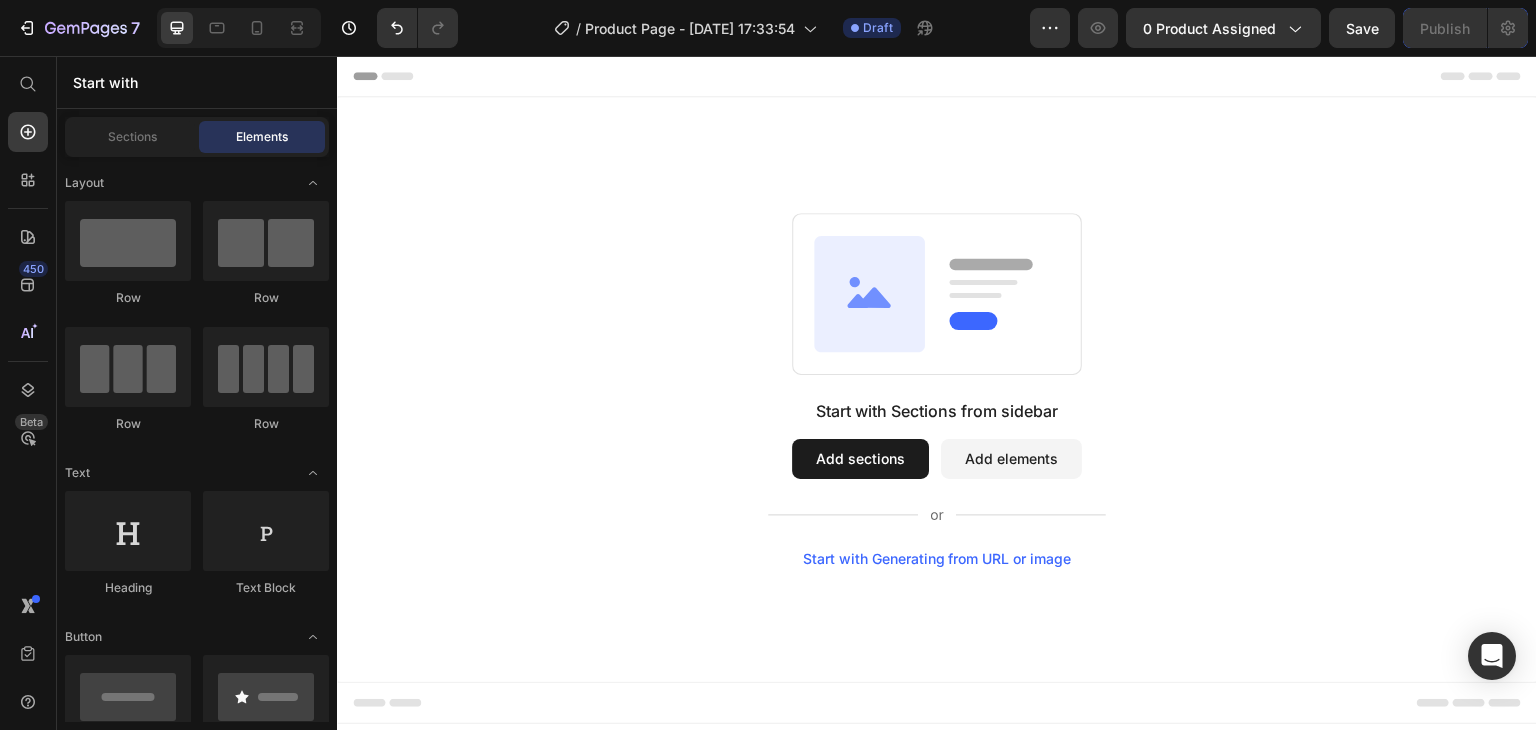 click on "Add sections" at bounding box center [860, 459] 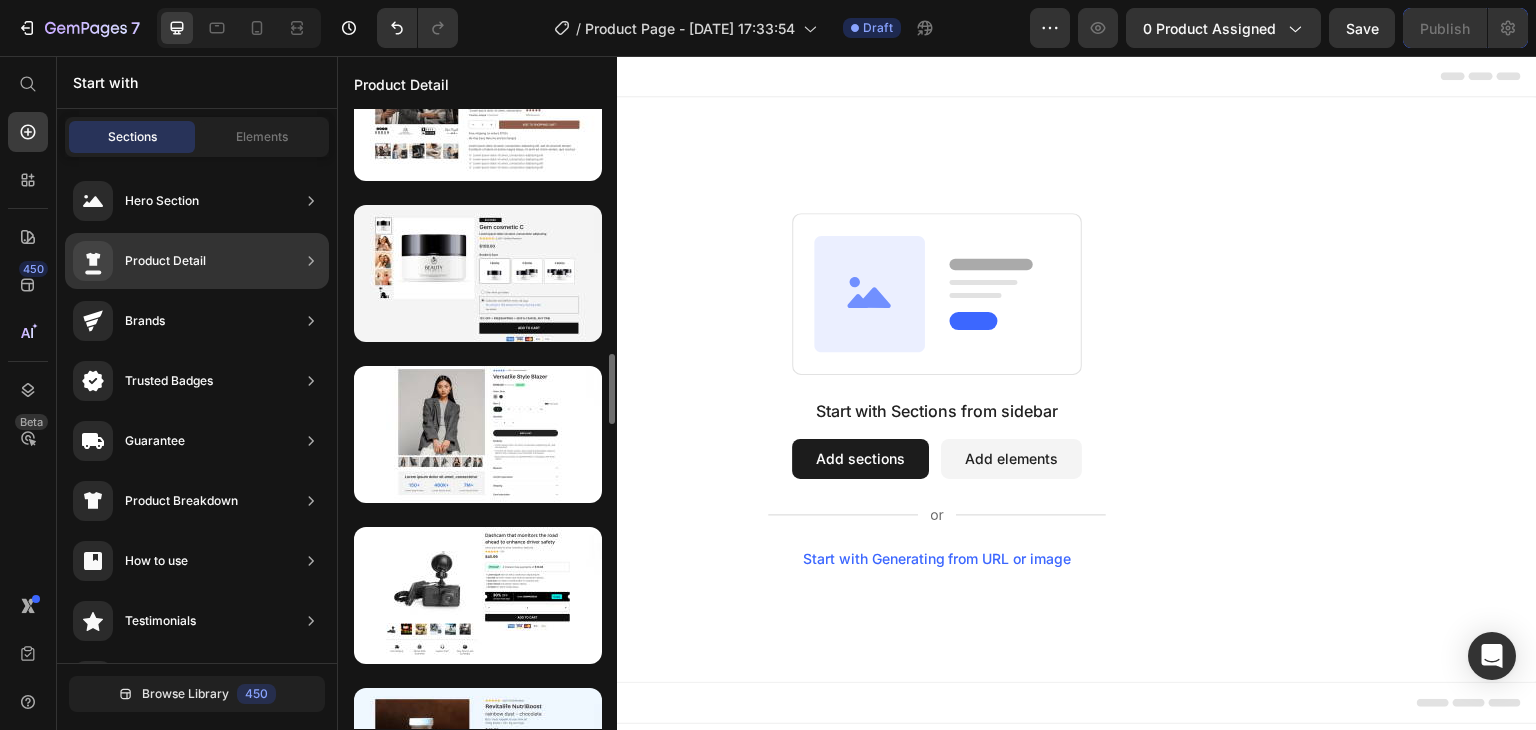 scroll, scrollTop: 2331, scrollLeft: 0, axis: vertical 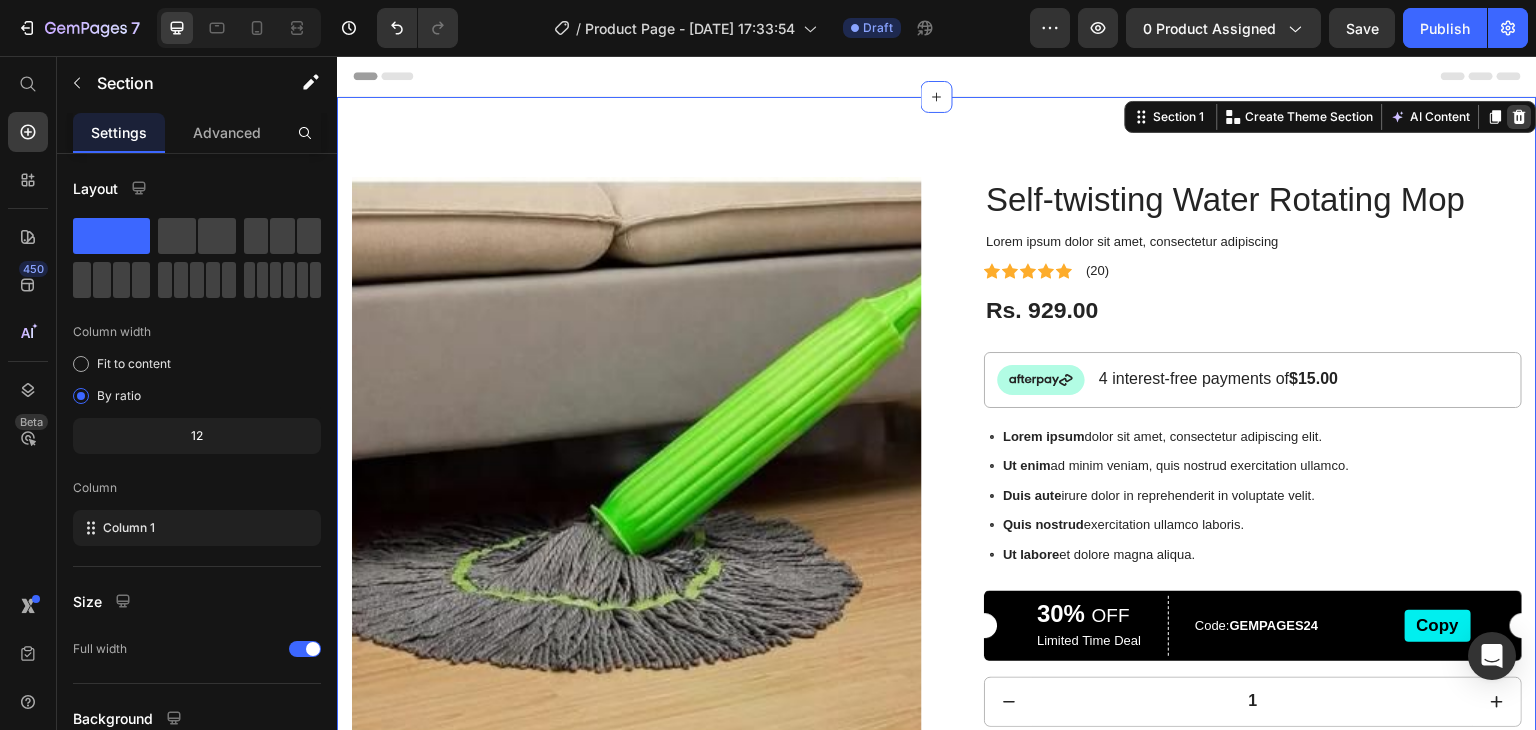 click 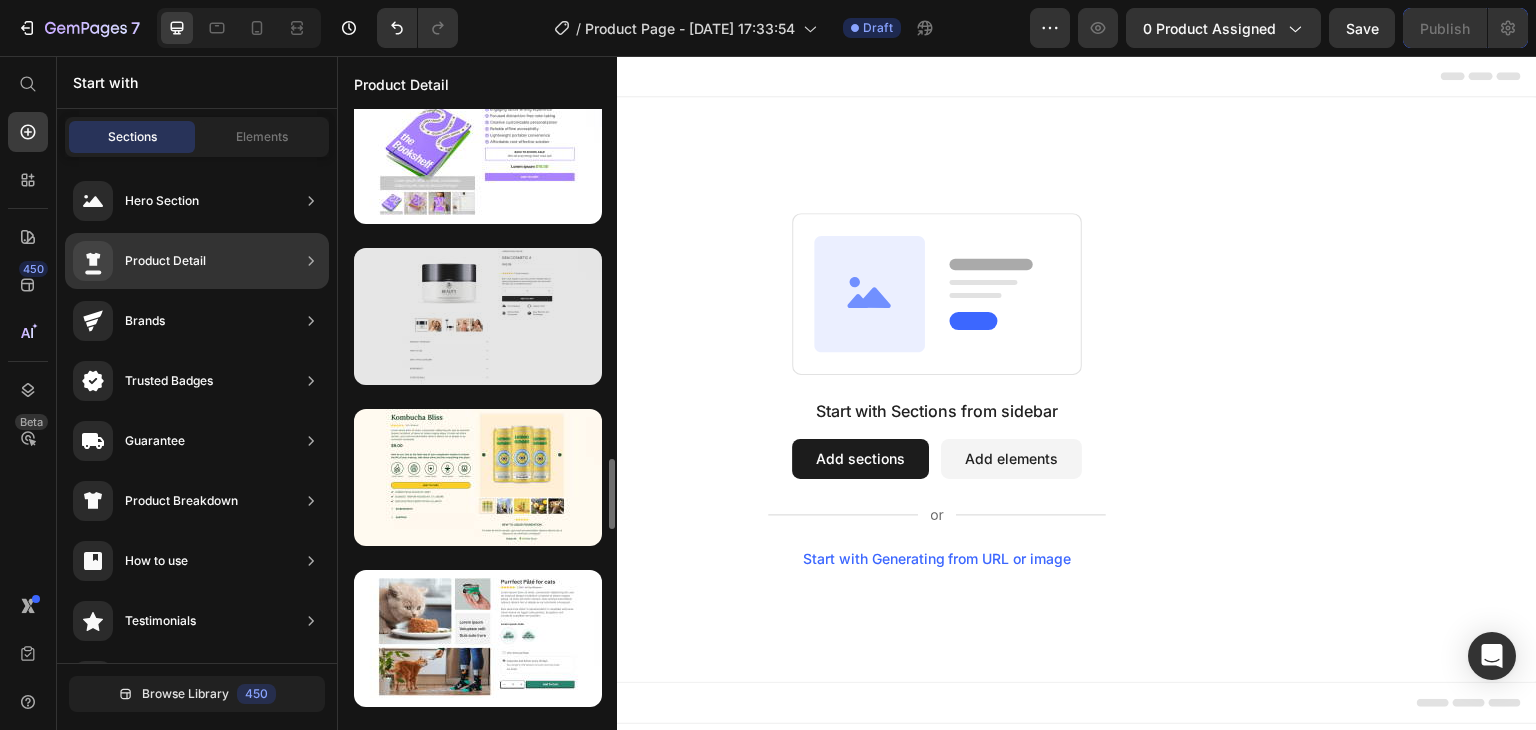 scroll, scrollTop: 3253, scrollLeft: 0, axis: vertical 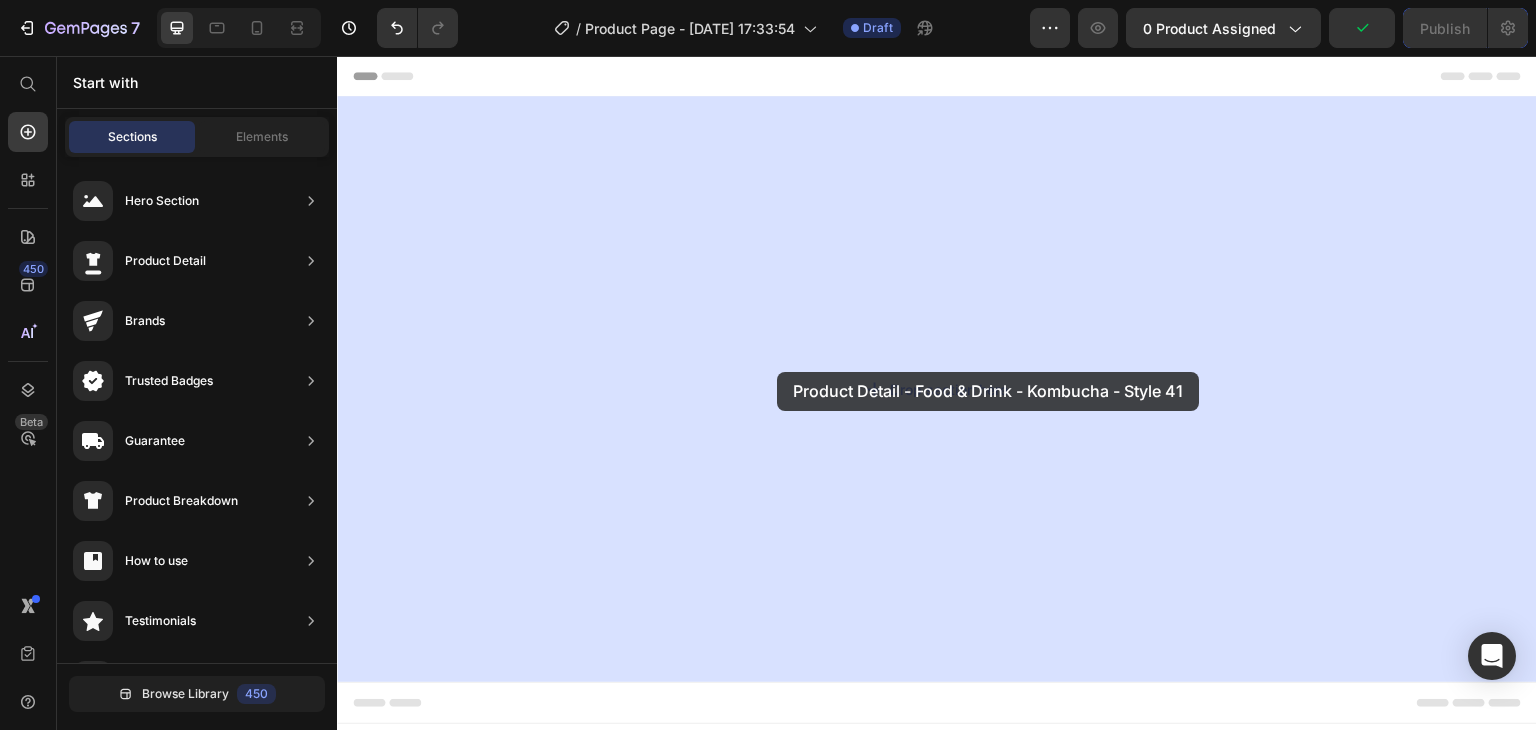 drag, startPoint x: 827, startPoint y: 400, endPoint x: 777, endPoint y: 372, distance: 57.306194 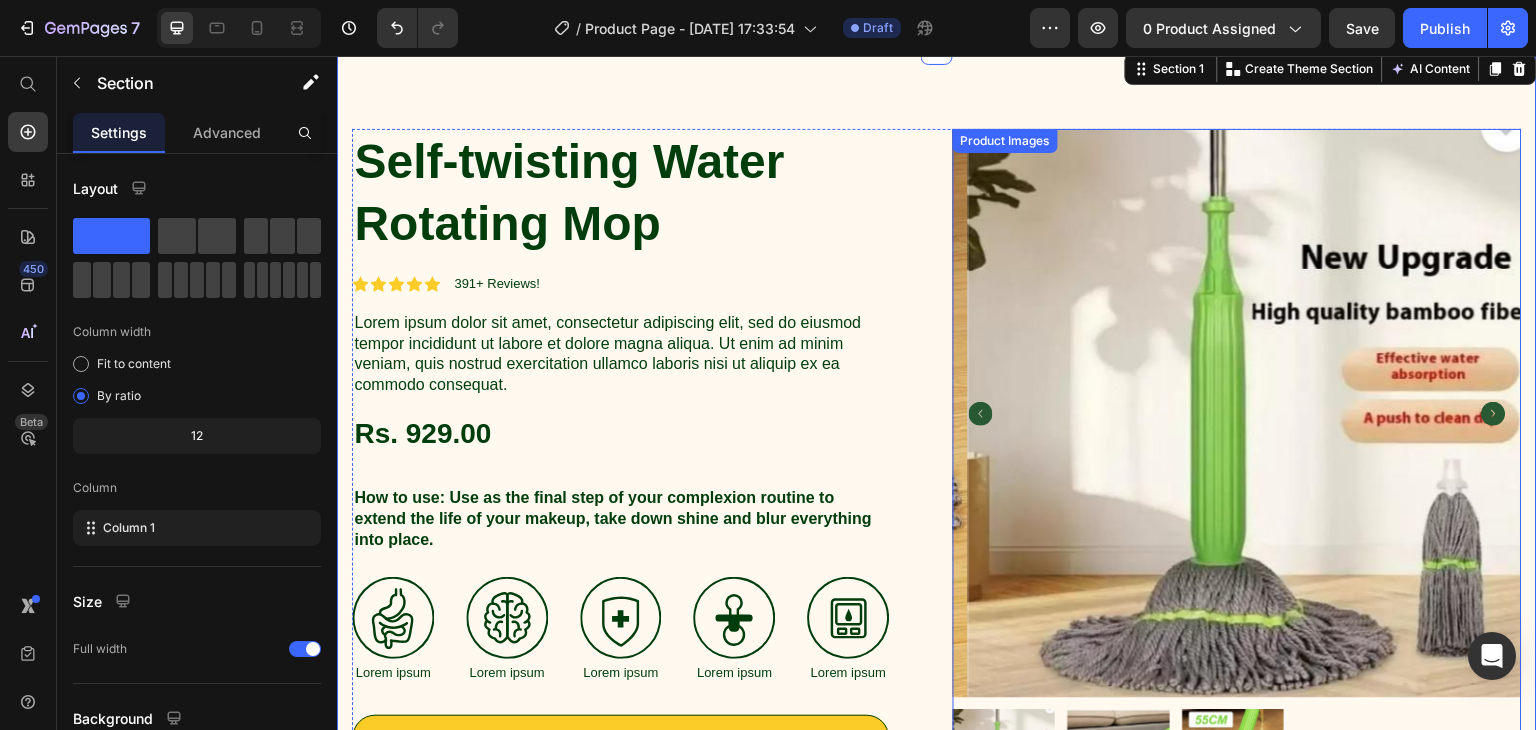 scroll, scrollTop: 0, scrollLeft: 0, axis: both 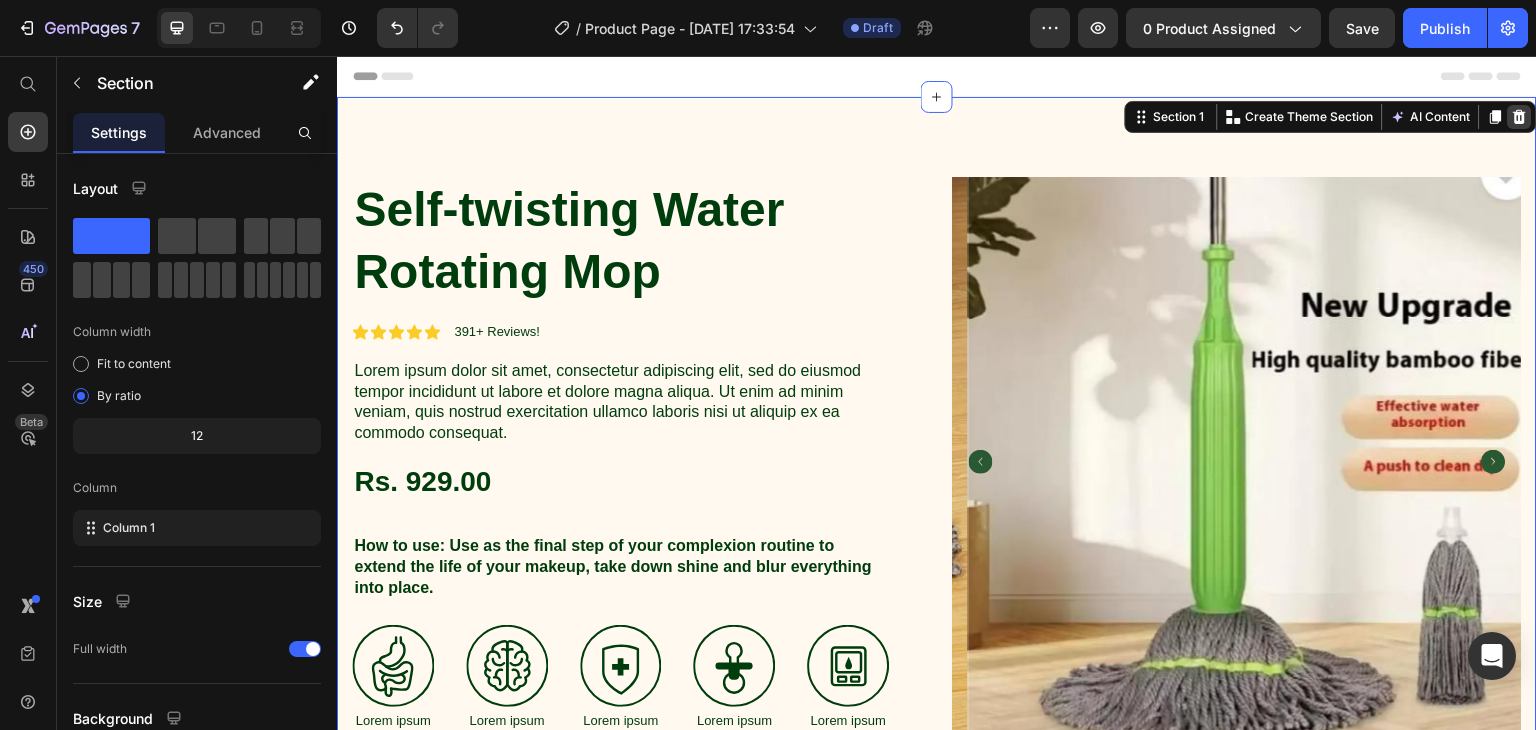 click 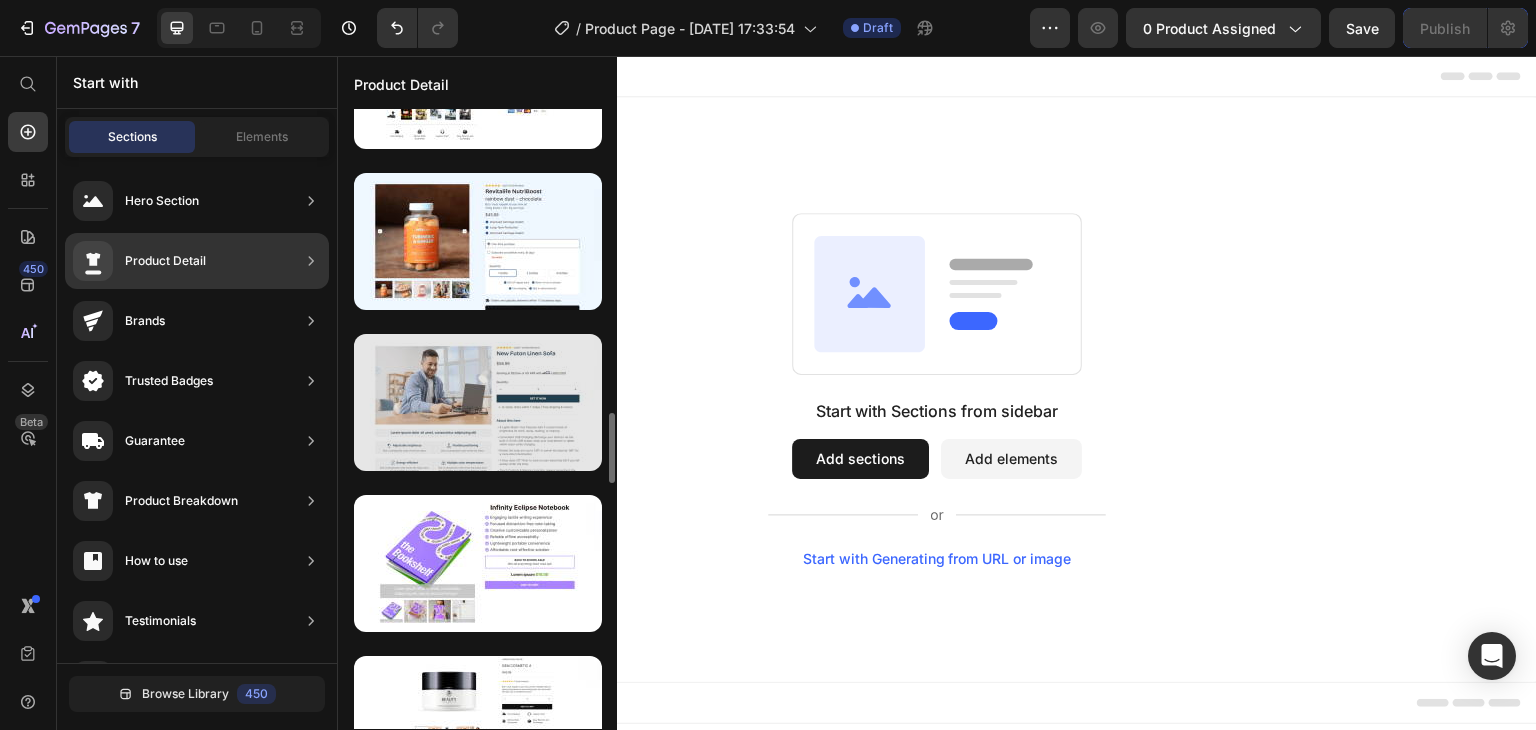 scroll, scrollTop: 2512, scrollLeft: 0, axis: vertical 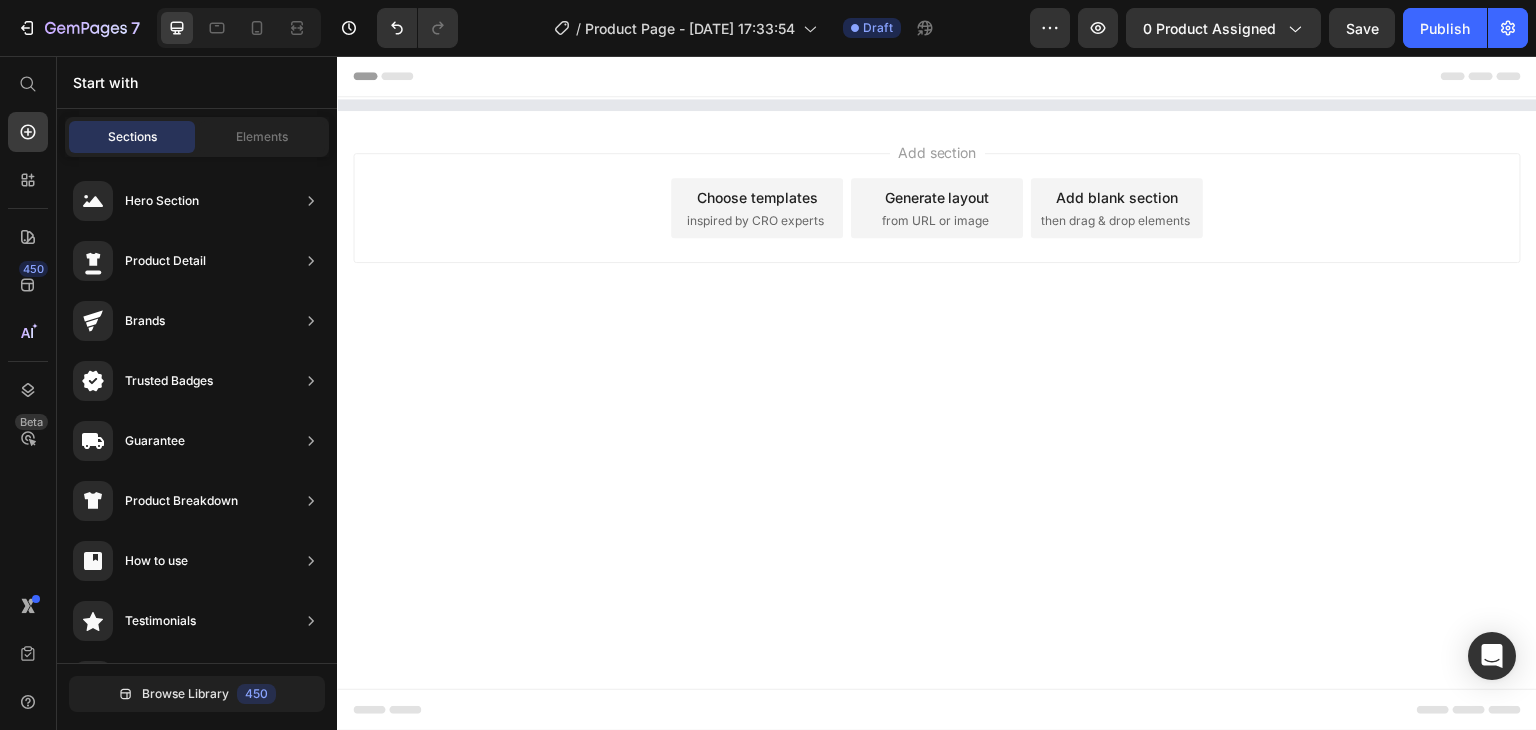click on "450 Beta" at bounding box center [28, 393] 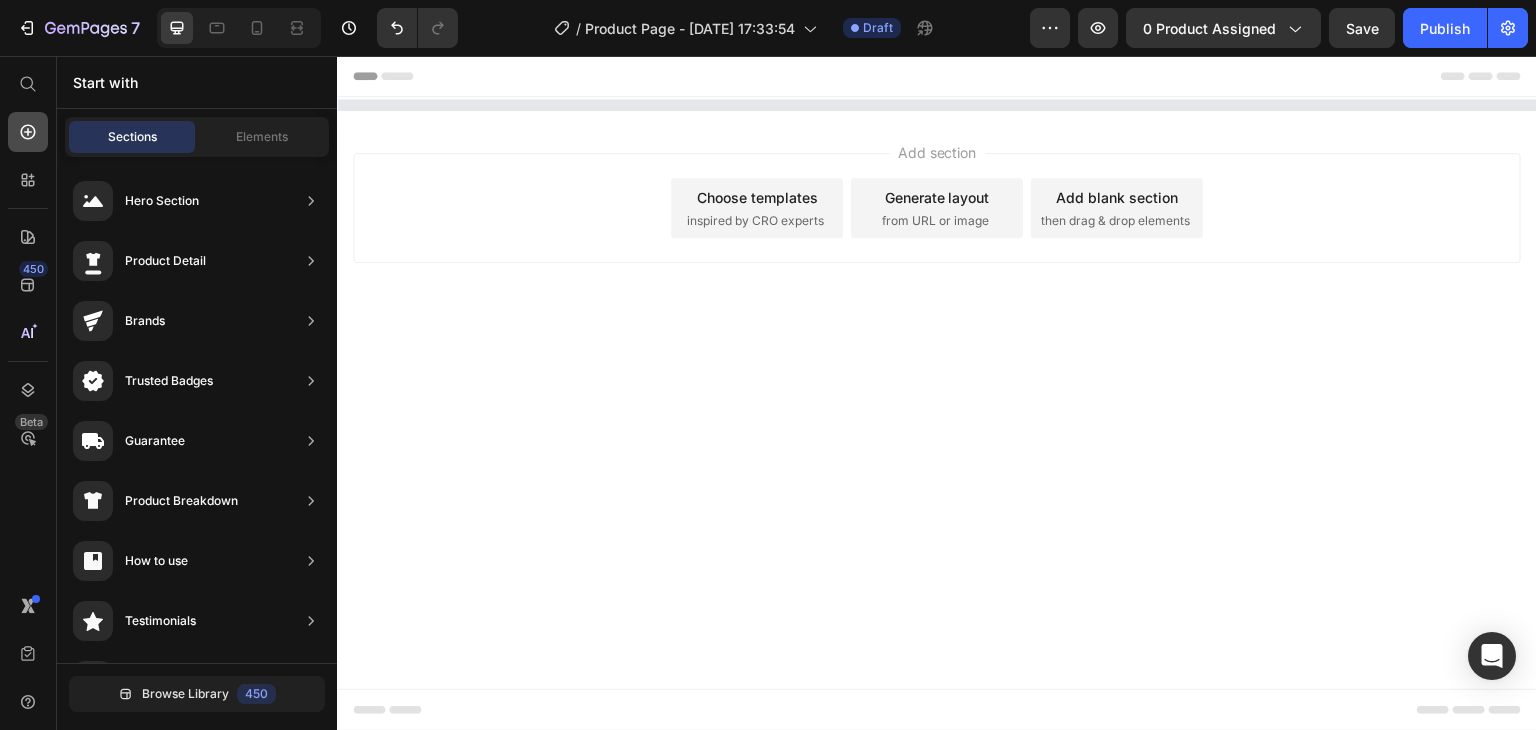 click 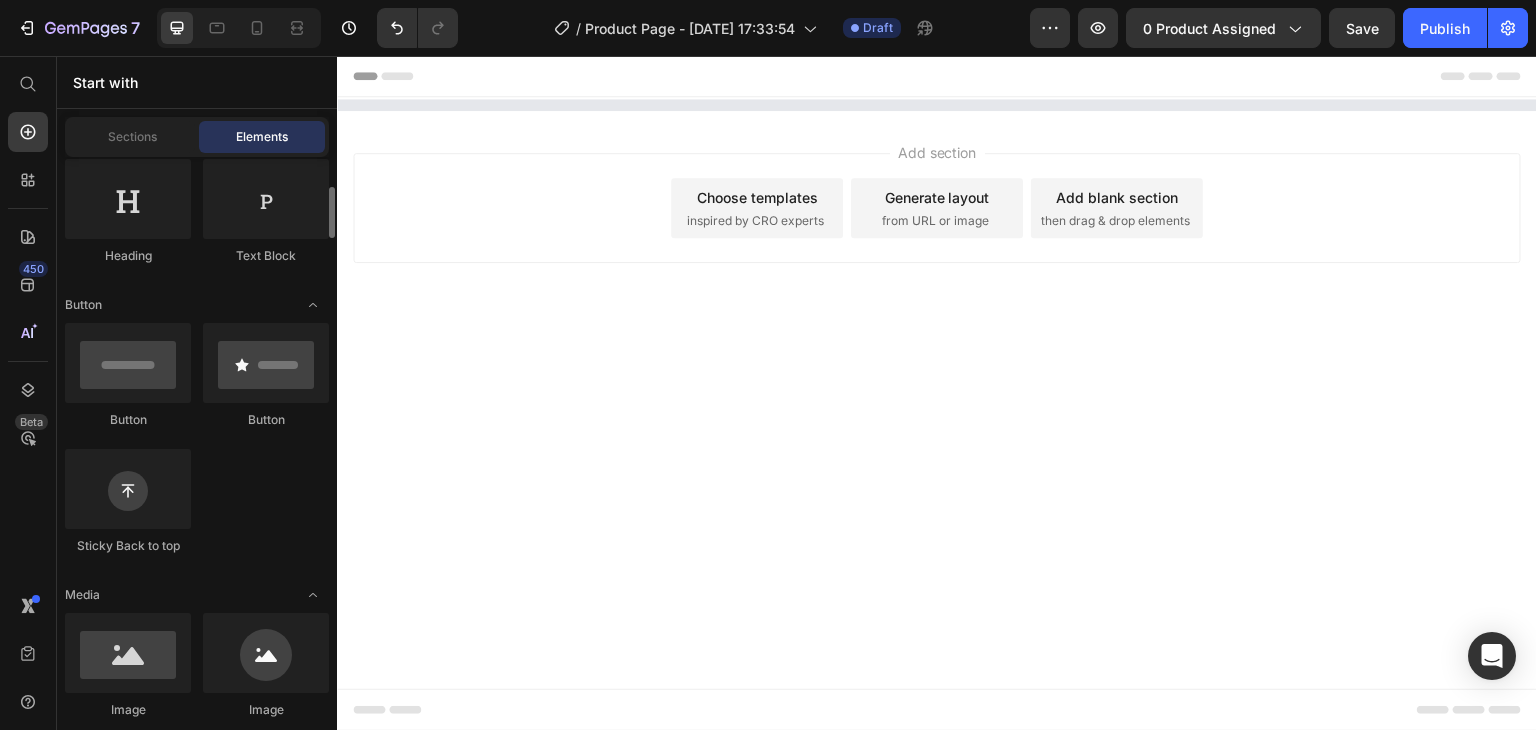 scroll, scrollTop: 0, scrollLeft: 0, axis: both 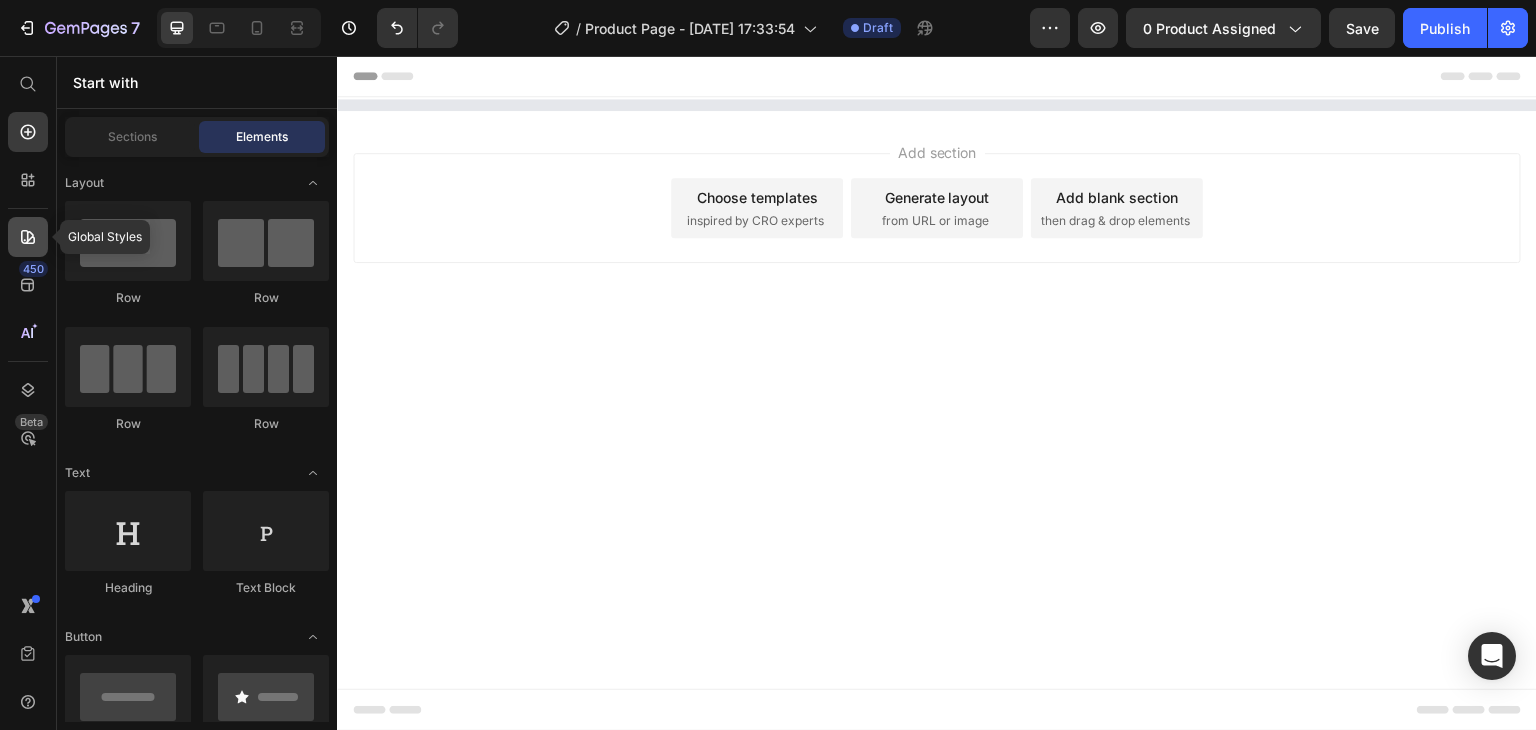 click 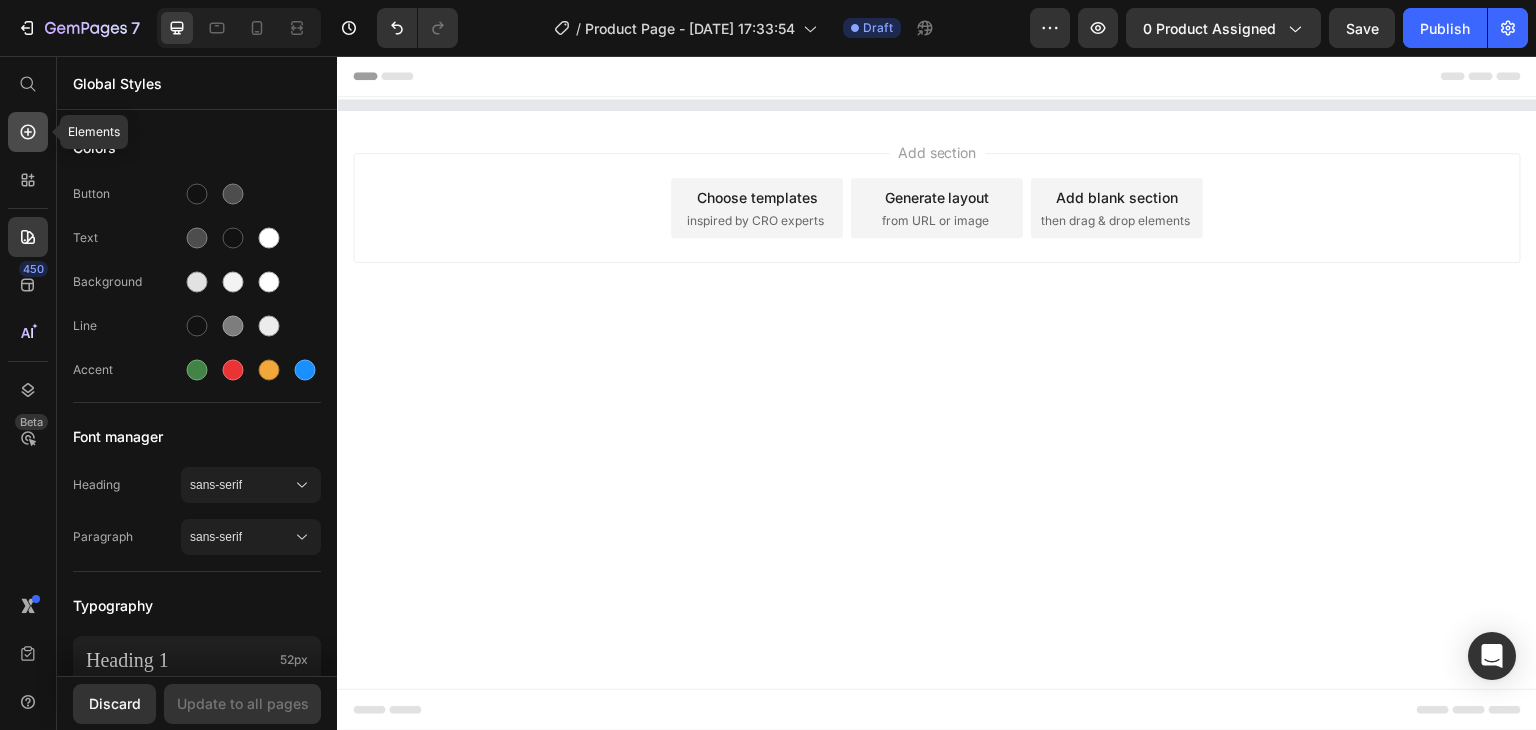 click 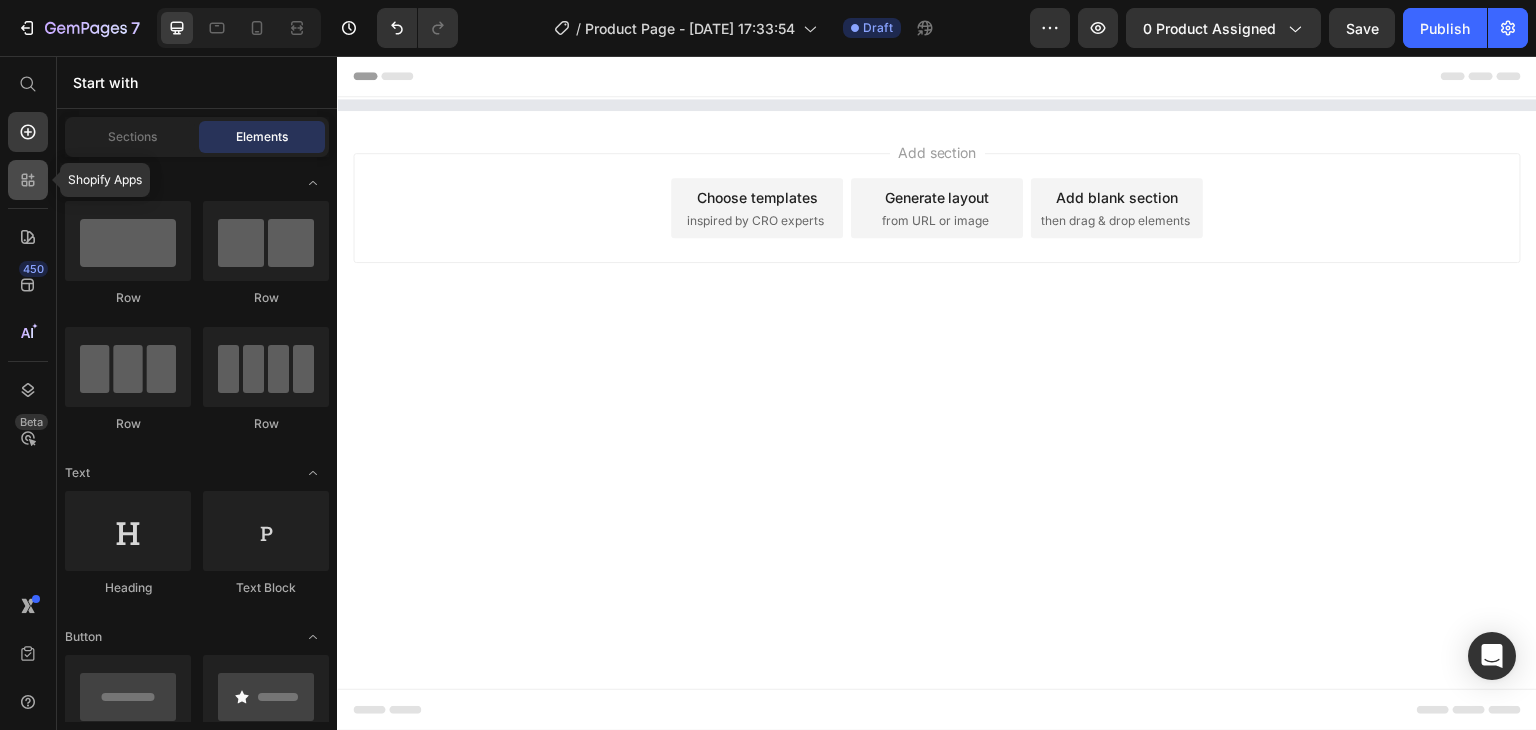 click 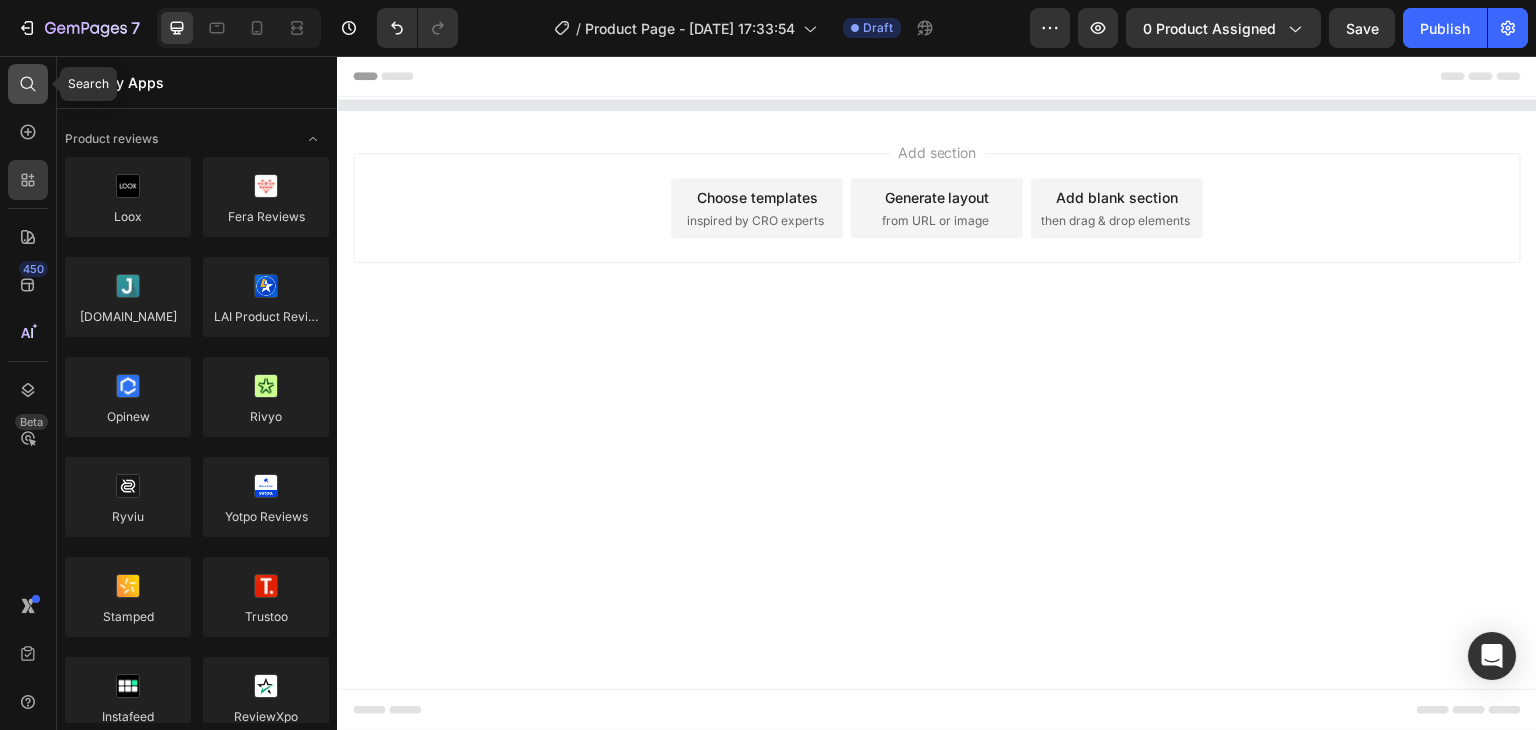click 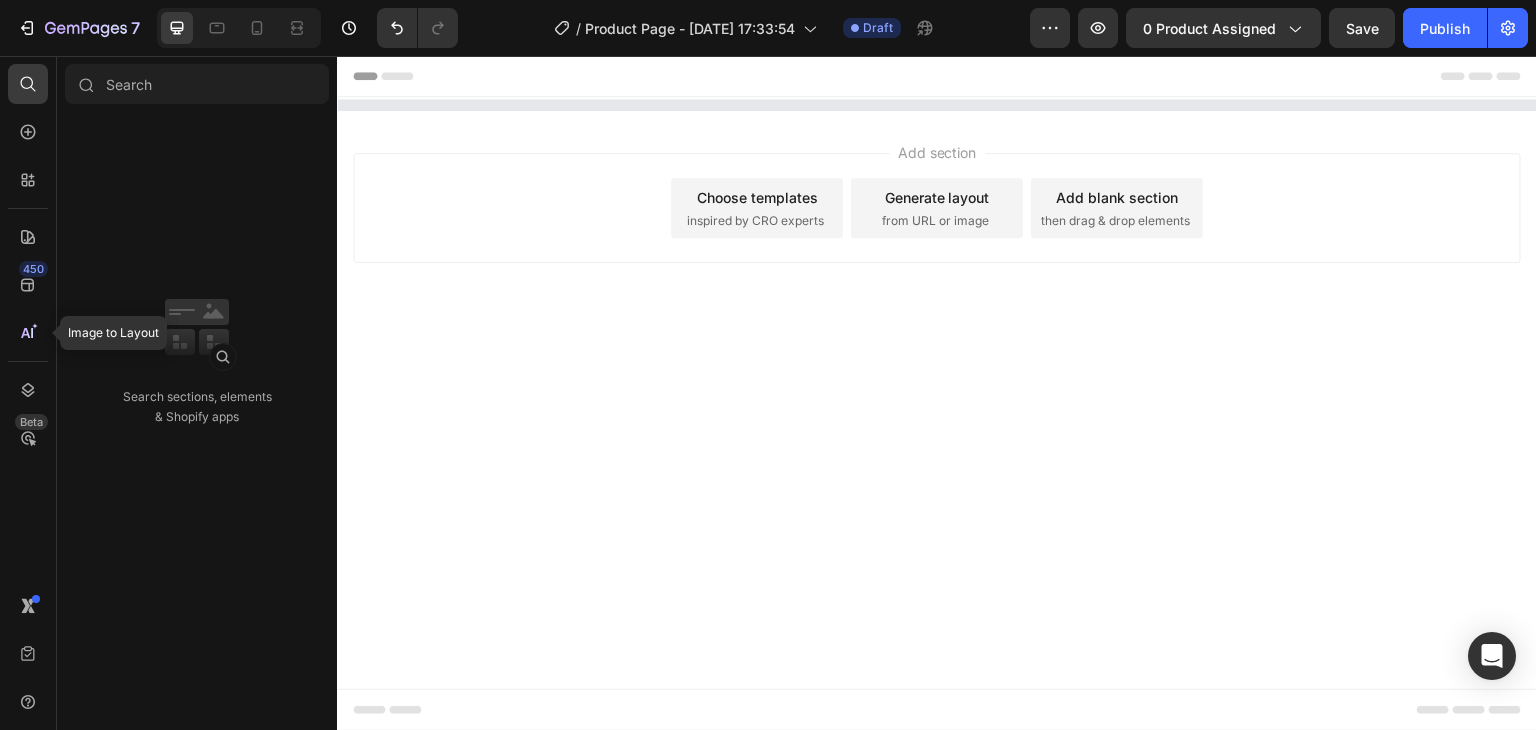 click on "Add section Choose templates inspired by CRO experts Generate layout from URL or image Add blank section then drag & drop elements" at bounding box center (937, 236) 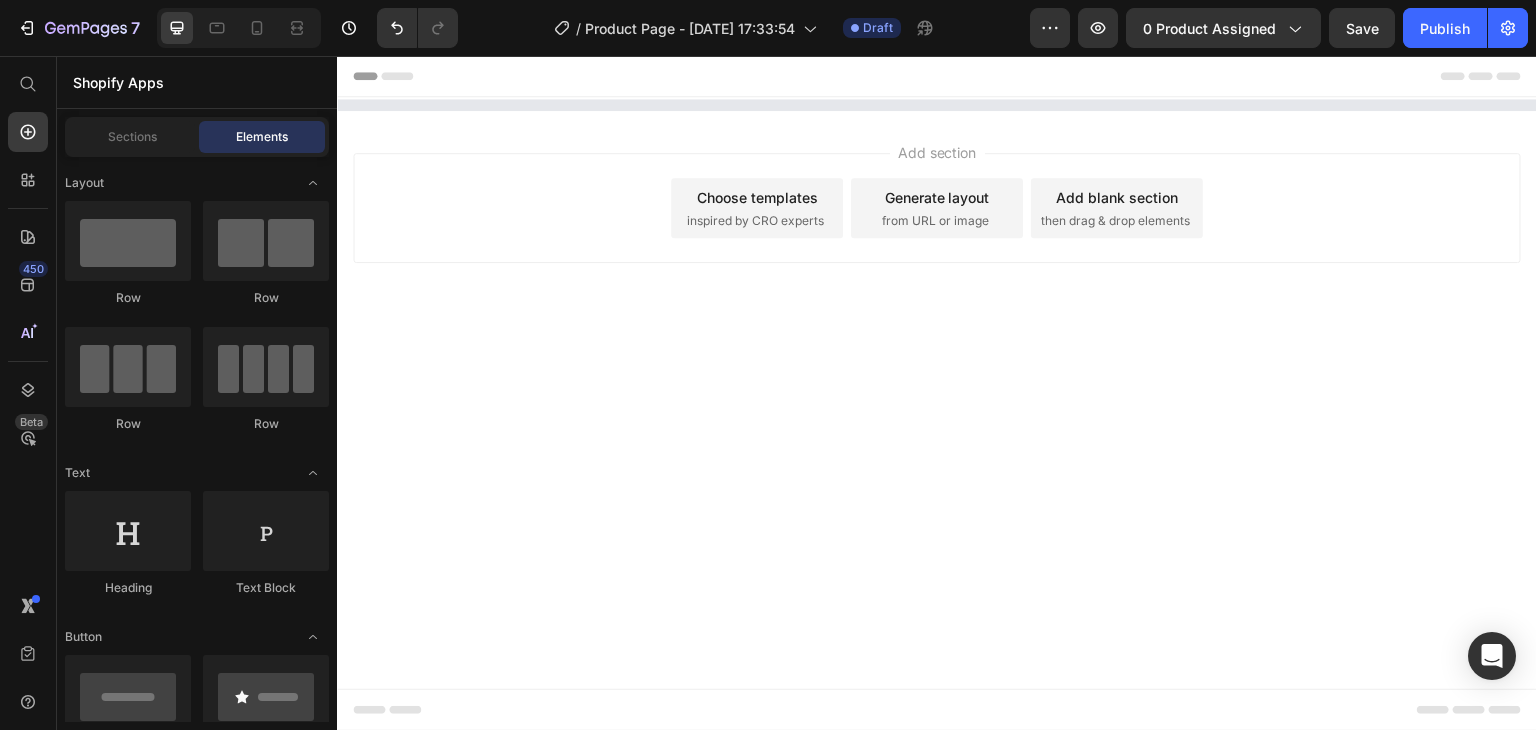 click on "inspired by CRO experts" at bounding box center [755, 221] 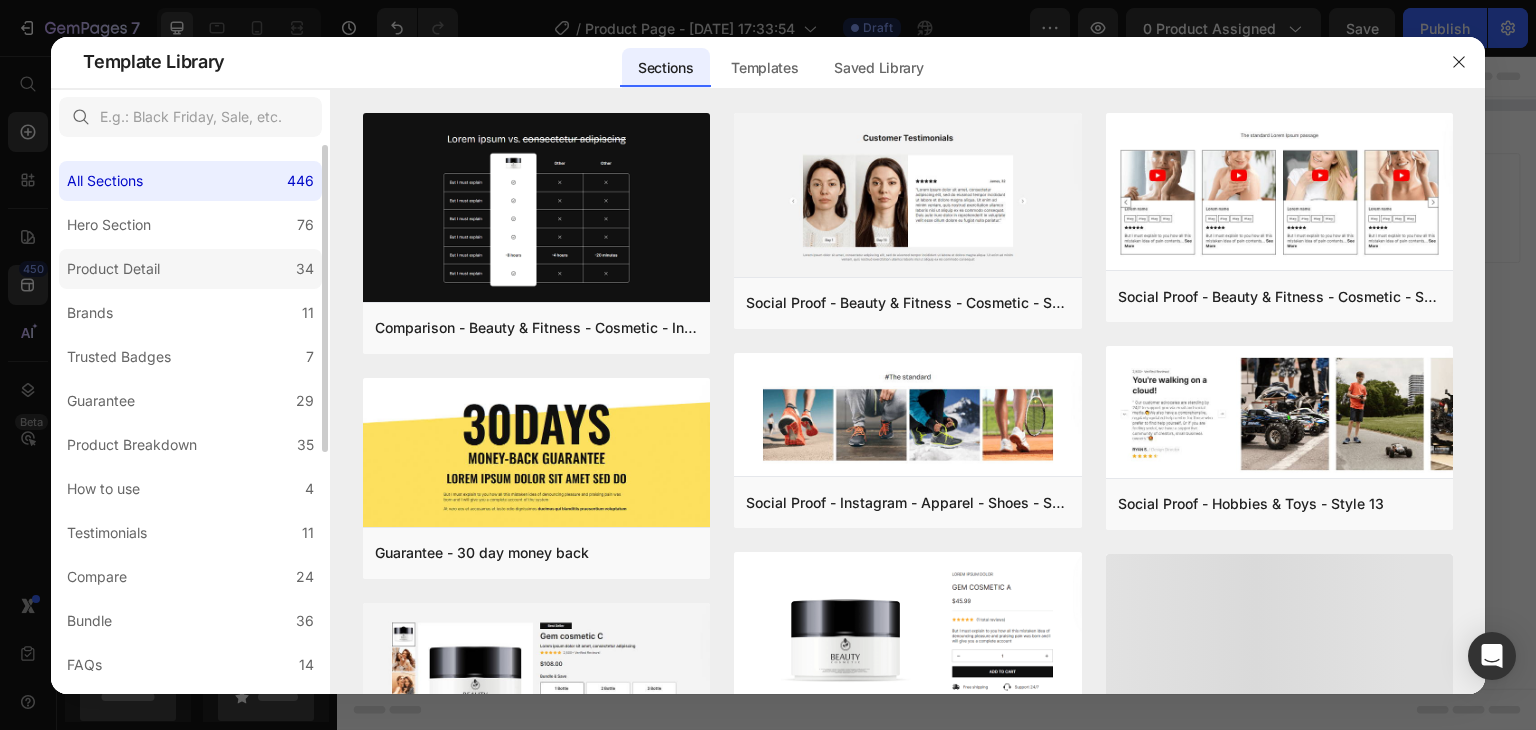 click on "Product Detail 34" 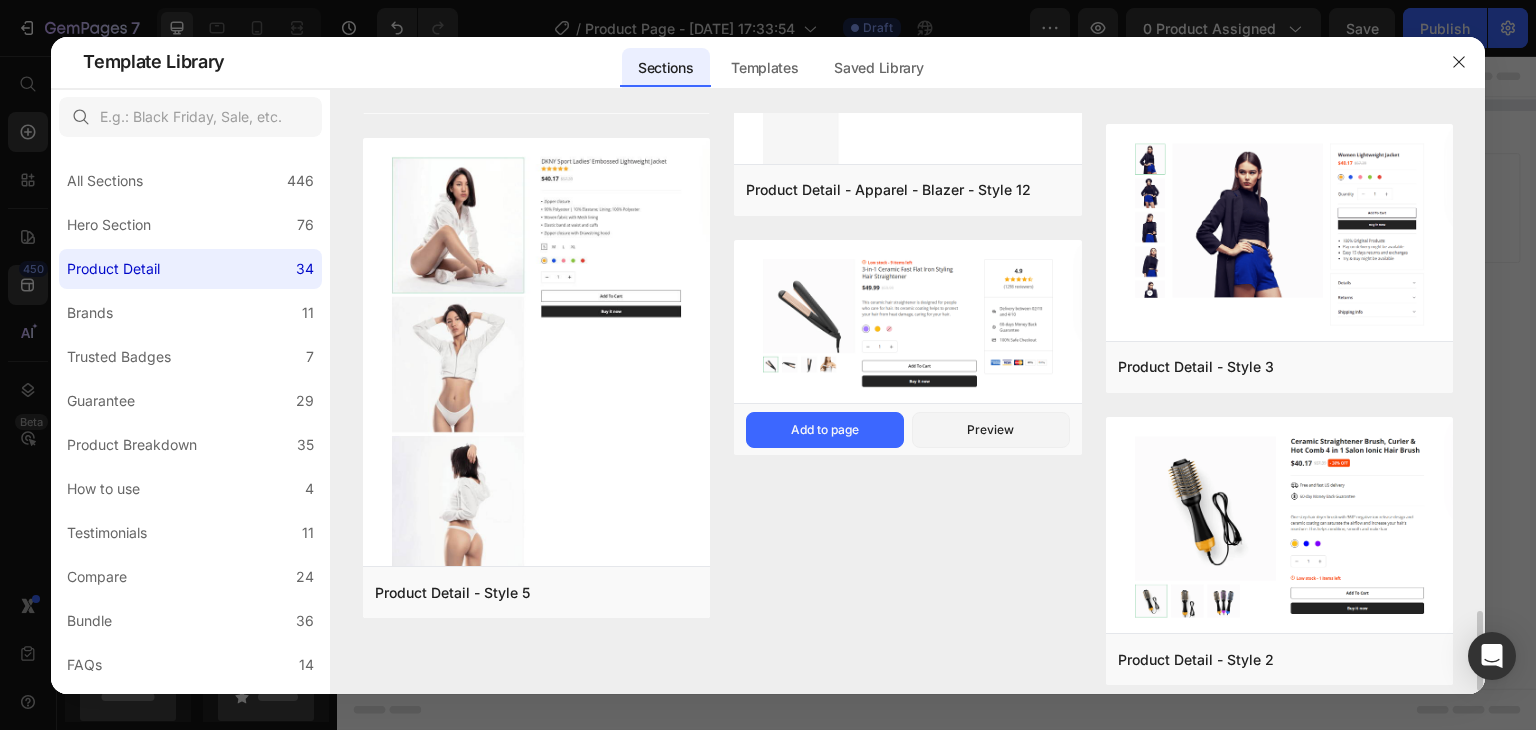 scroll, scrollTop: 3611, scrollLeft: 0, axis: vertical 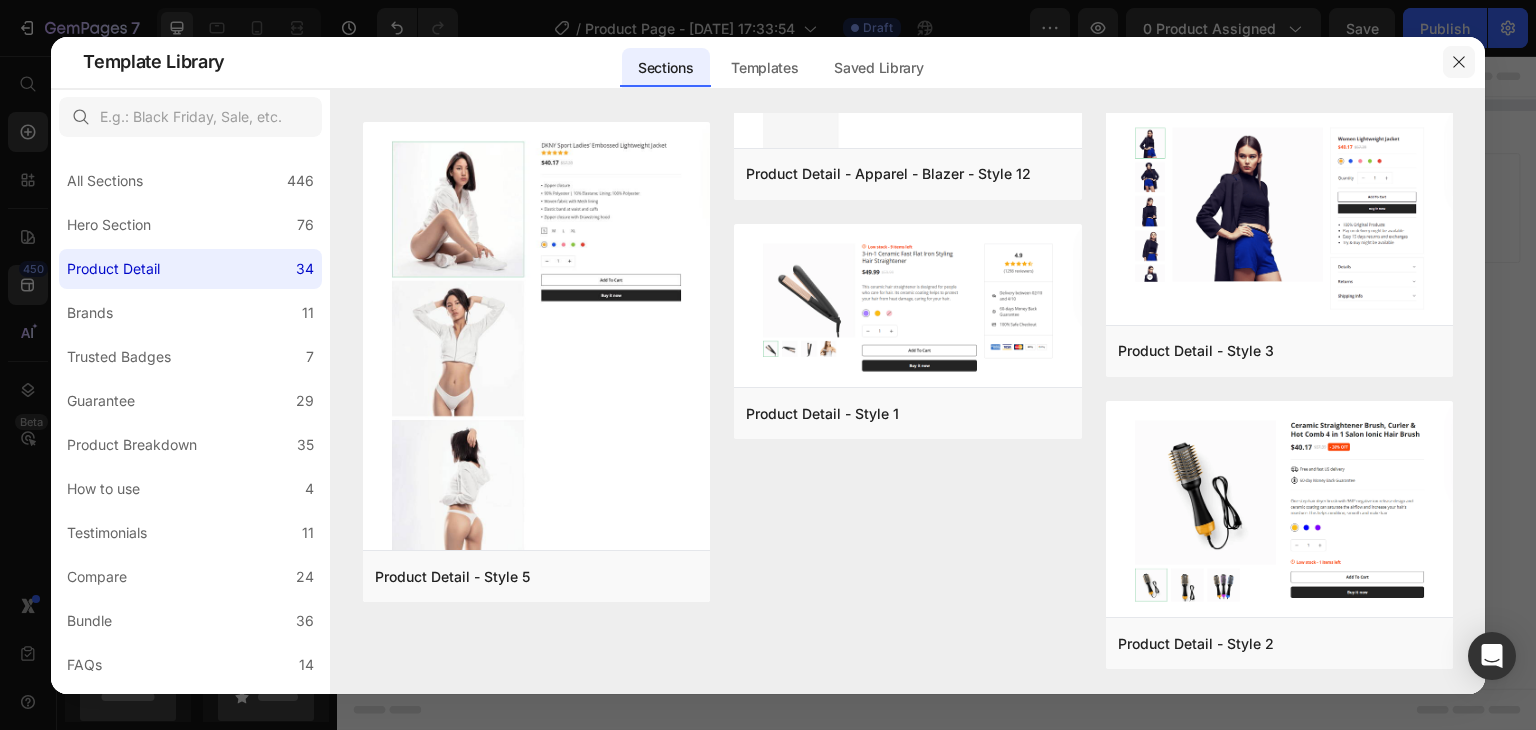 click 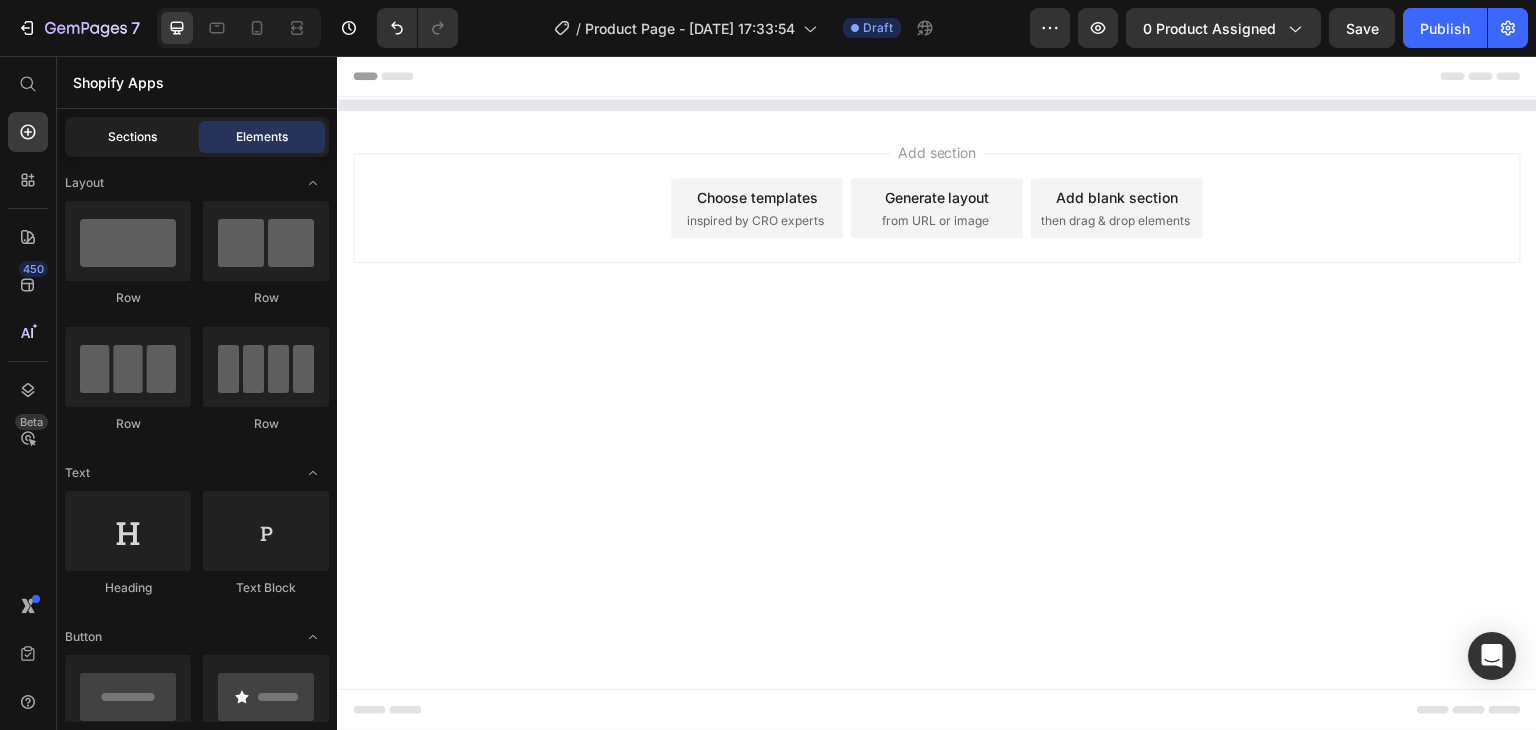 click on "Sections" at bounding box center (132, 137) 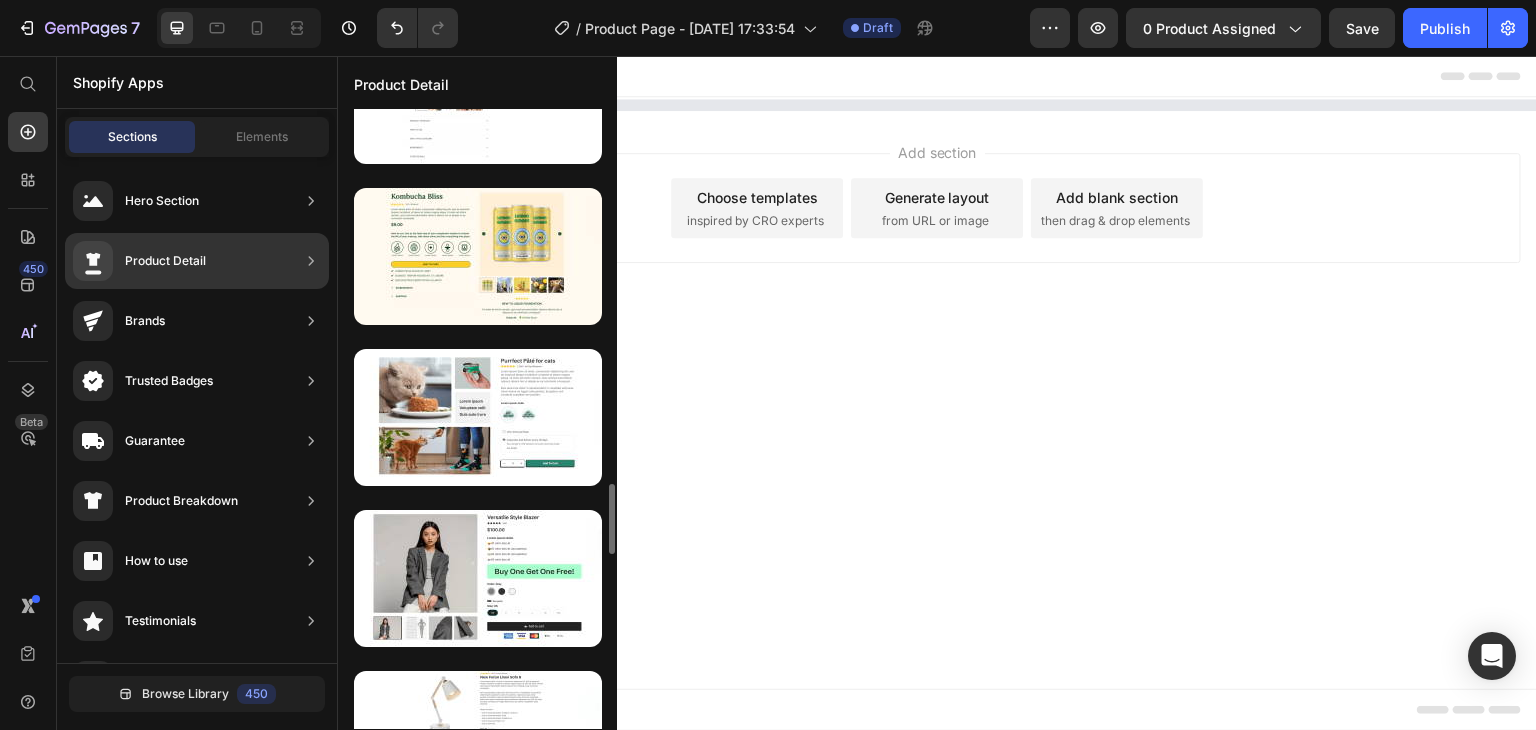 scroll, scrollTop: 3474, scrollLeft: 0, axis: vertical 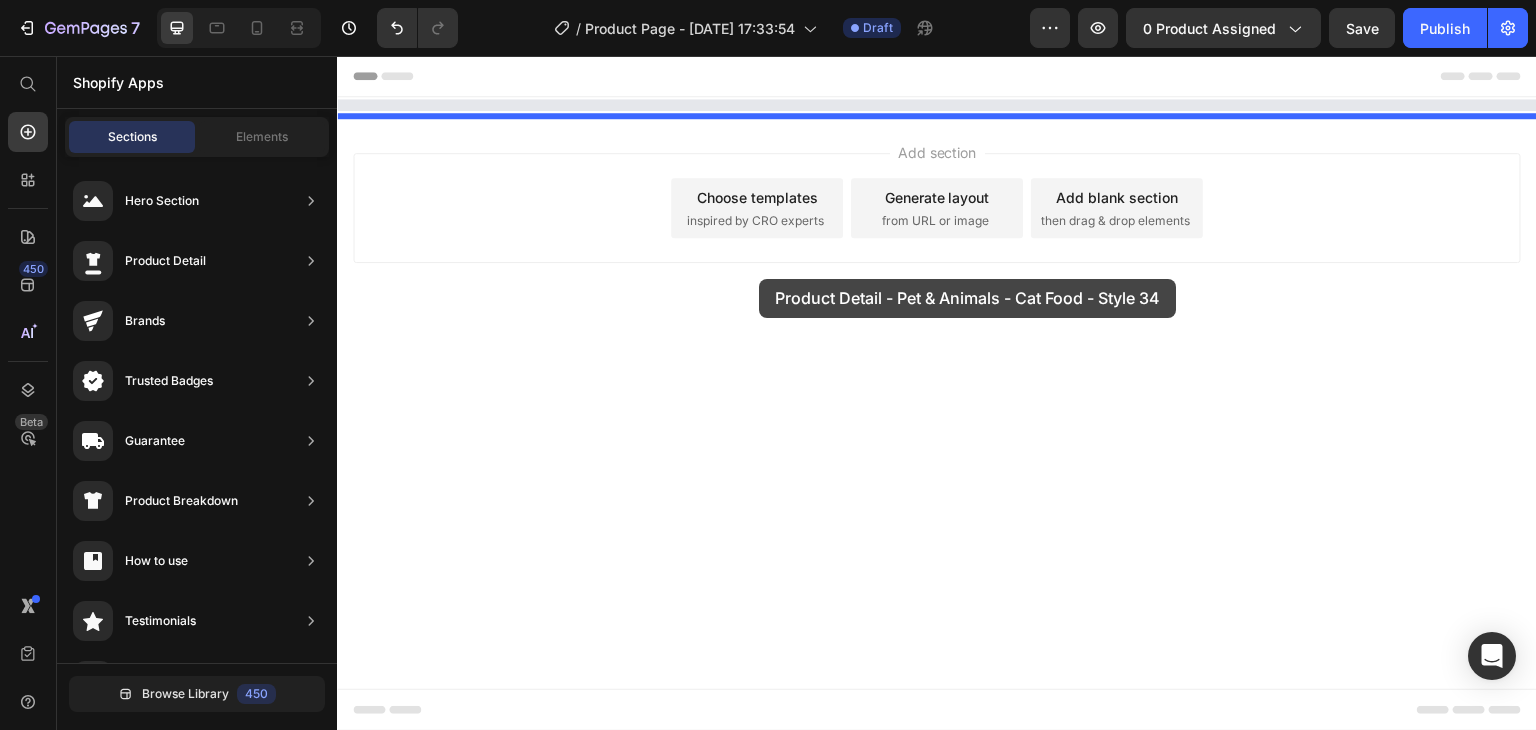 drag, startPoint x: 781, startPoint y: 338, endPoint x: 759, endPoint y: 279, distance: 62.968246 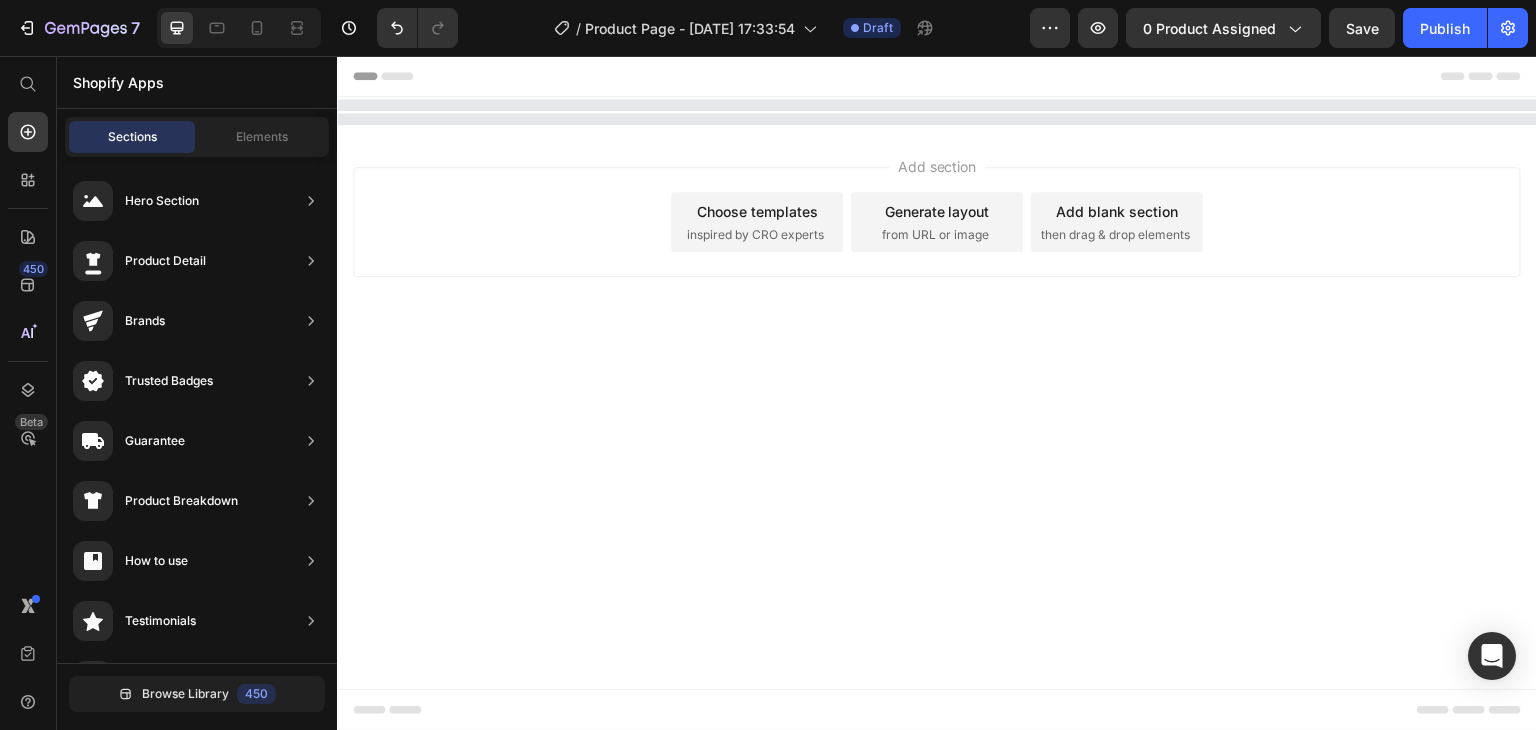 click at bounding box center (937, 105) 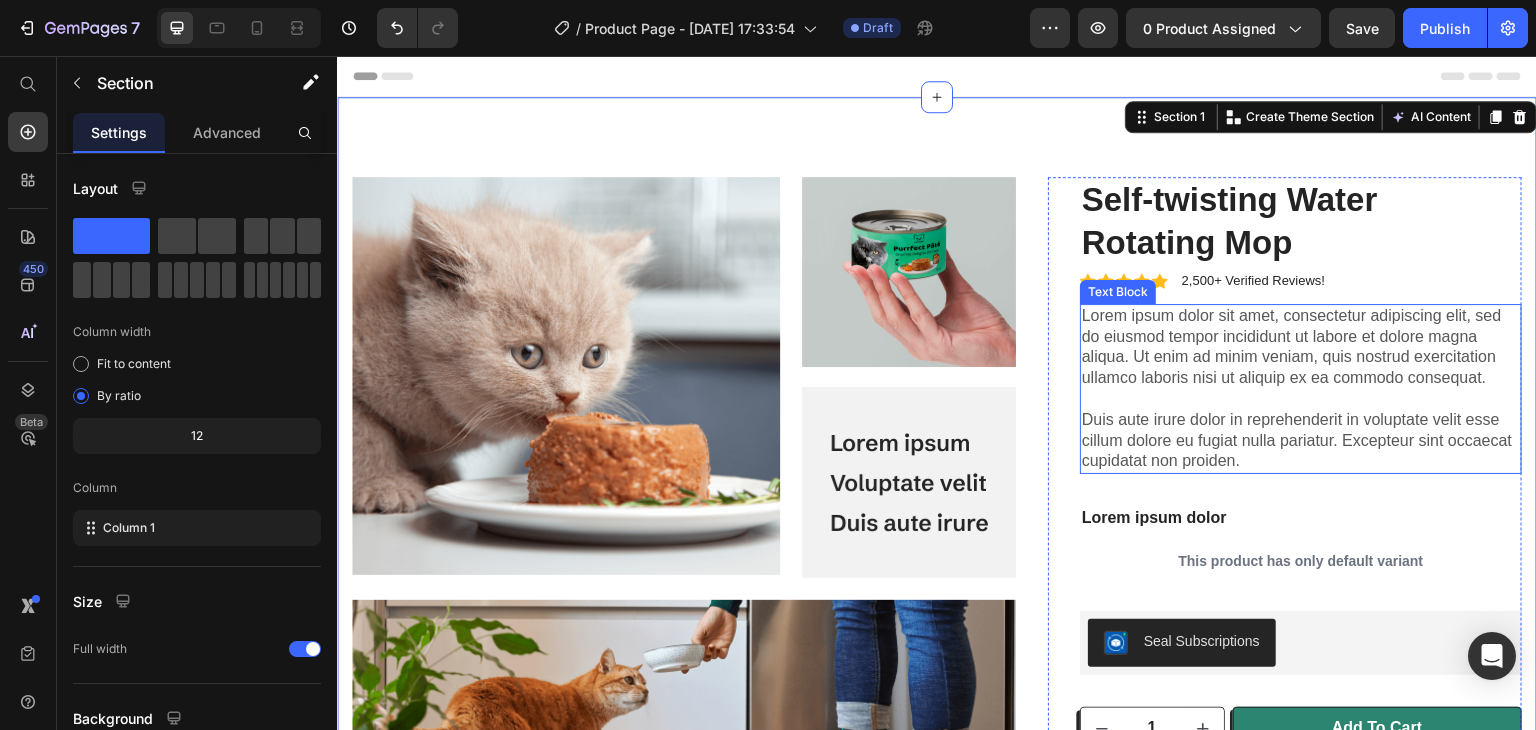 scroll, scrollTop: 166, scrollLeft: 0, axis: vertical 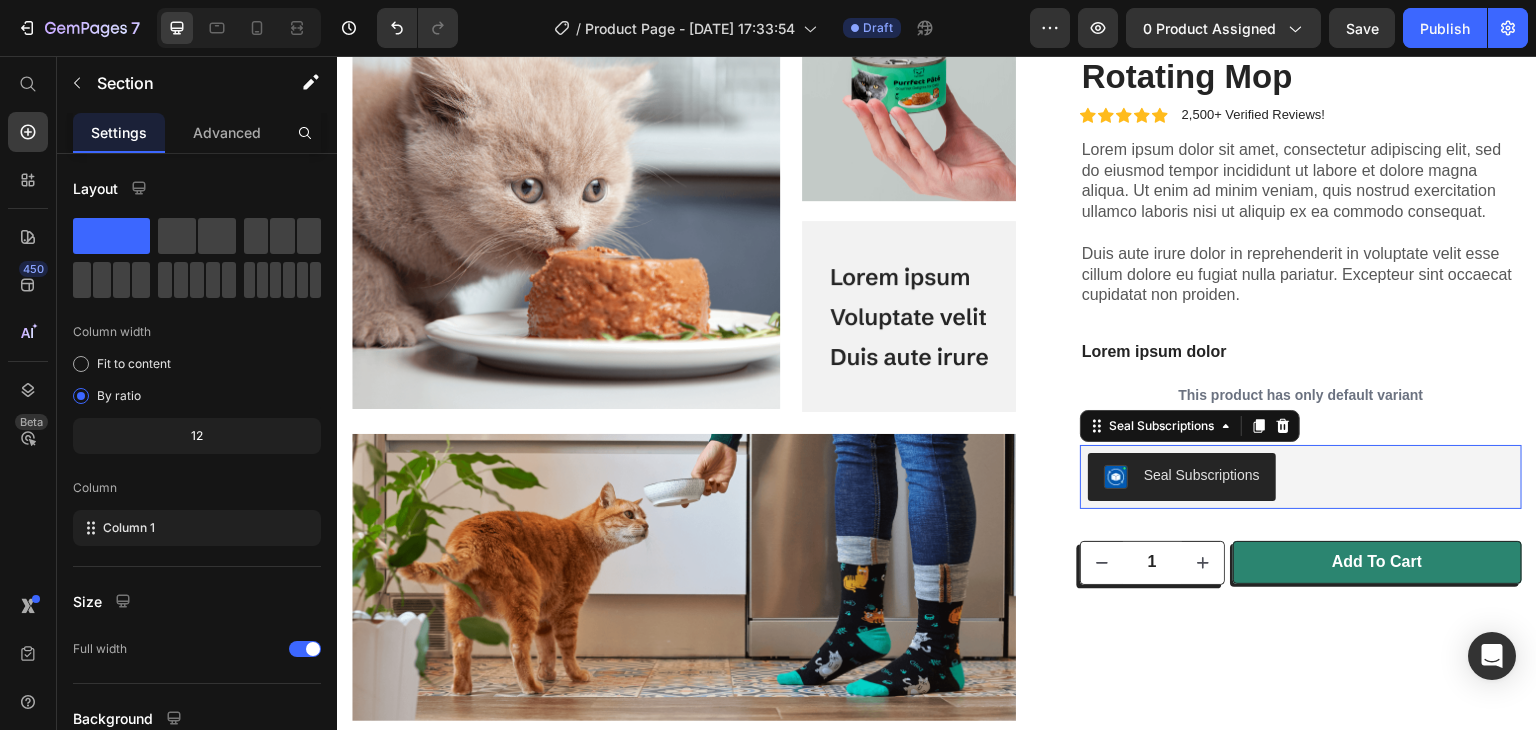 click on "Seal Subscriptions" at bounding box center (1301, 477) 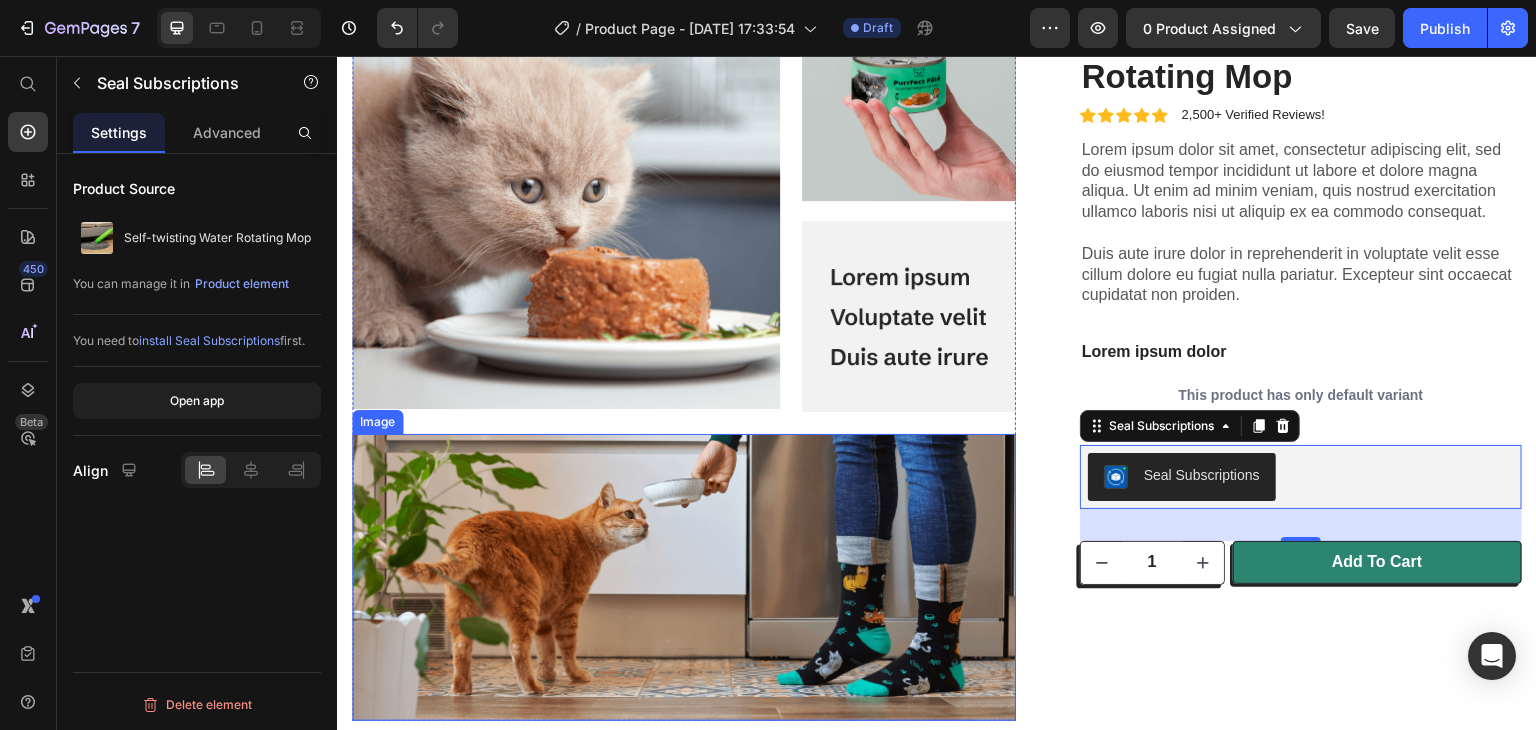 scroll, scrollTop: 500, scrollLeft: 0, axis: vertical 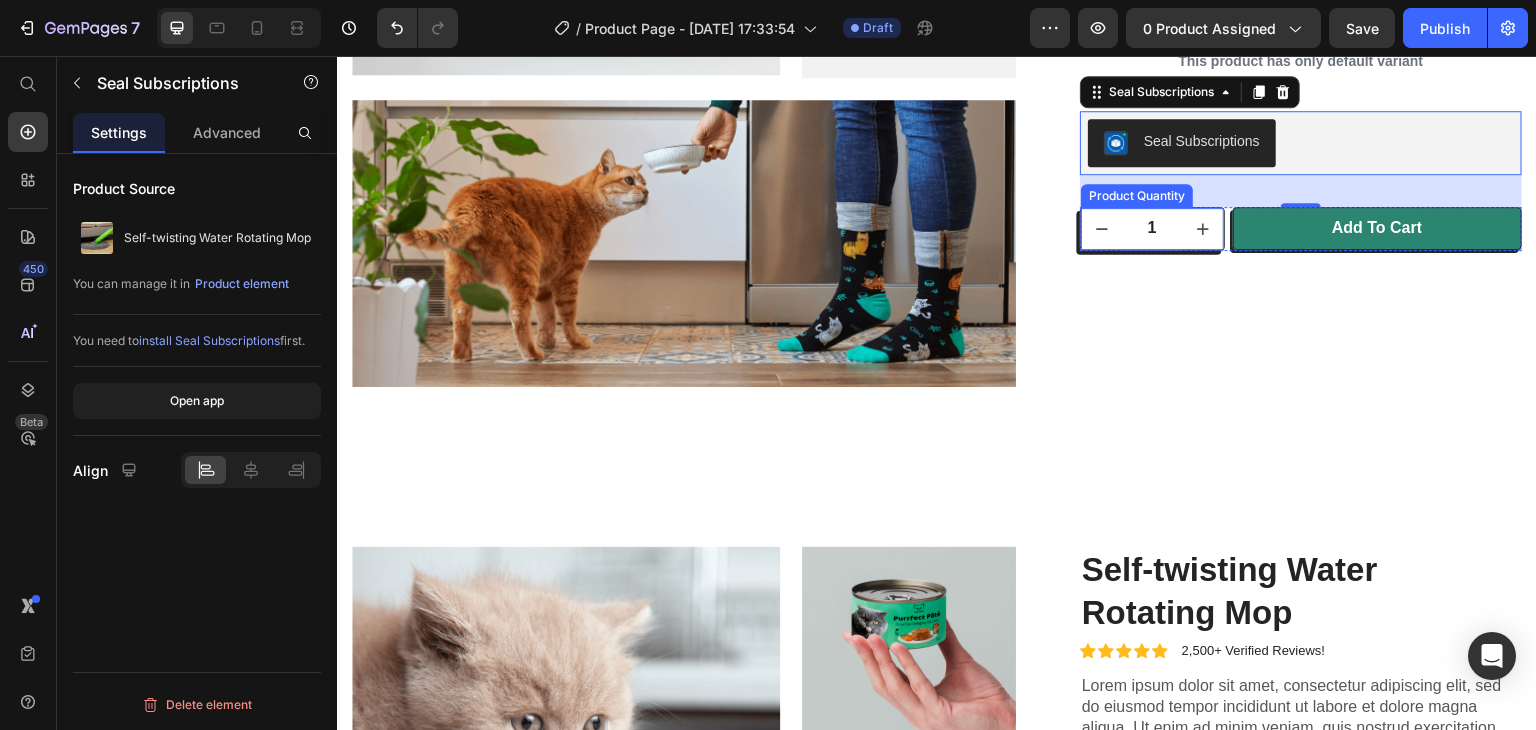 click at bounding box center (1203, 229) 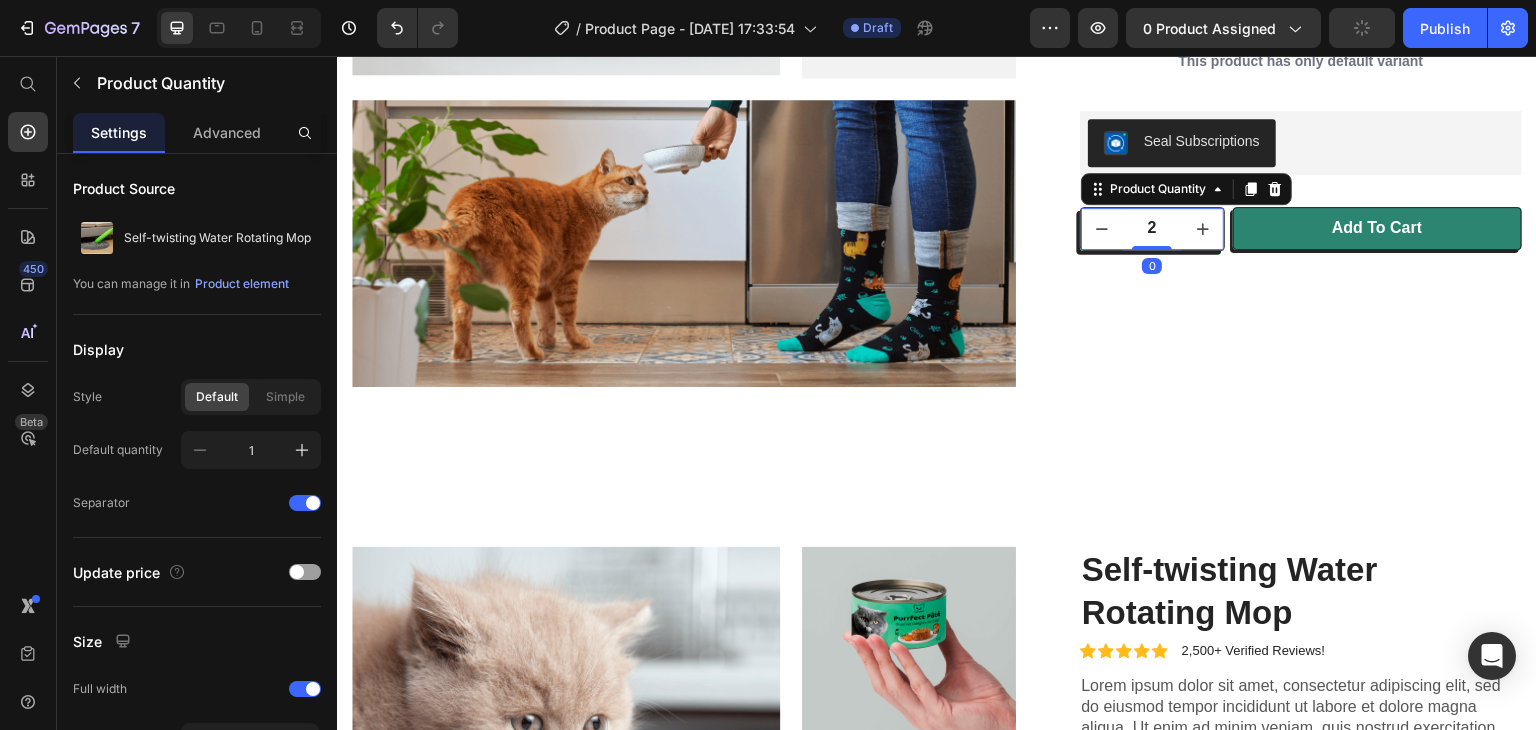 click 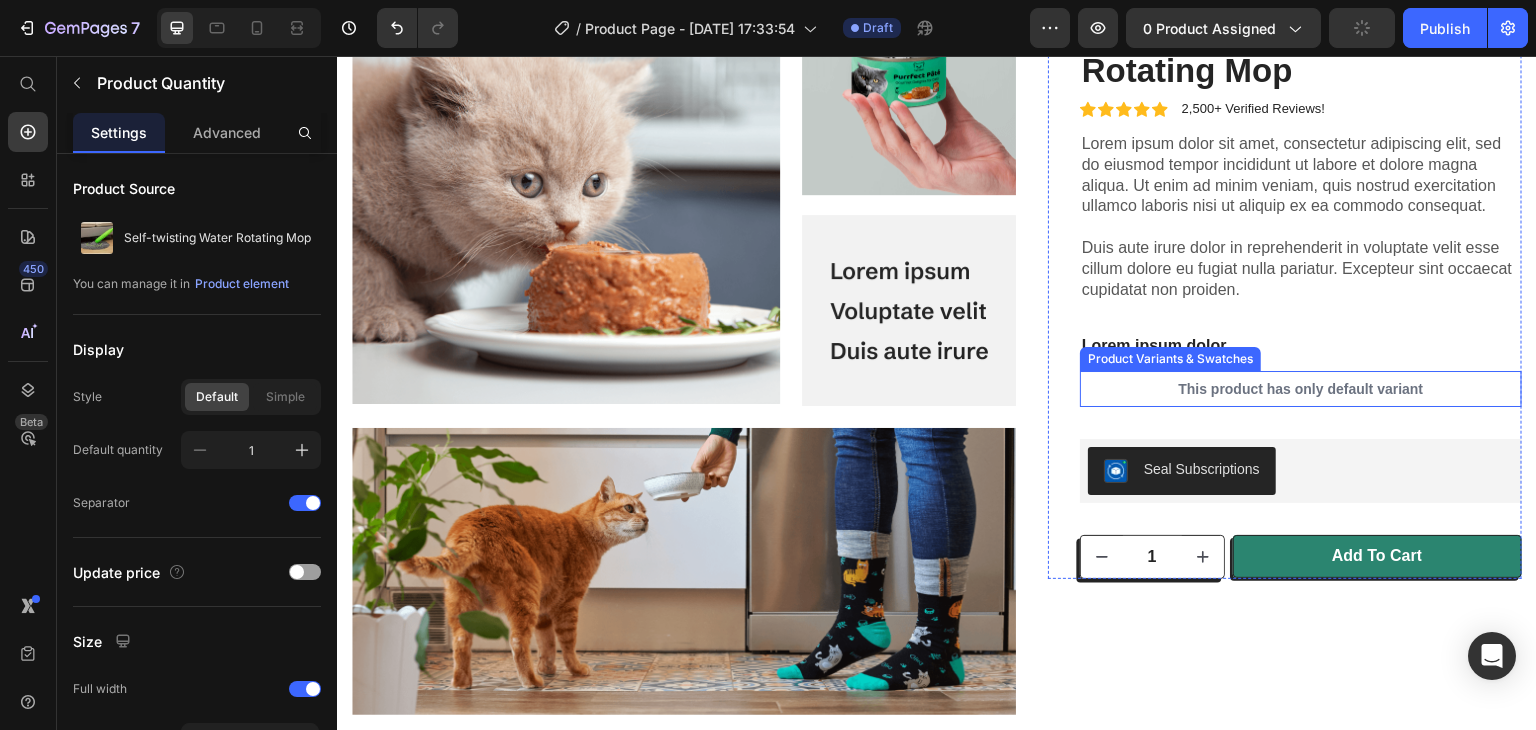 scroll, scrollTop: 542, scrollLeft: 0, axis: vertical 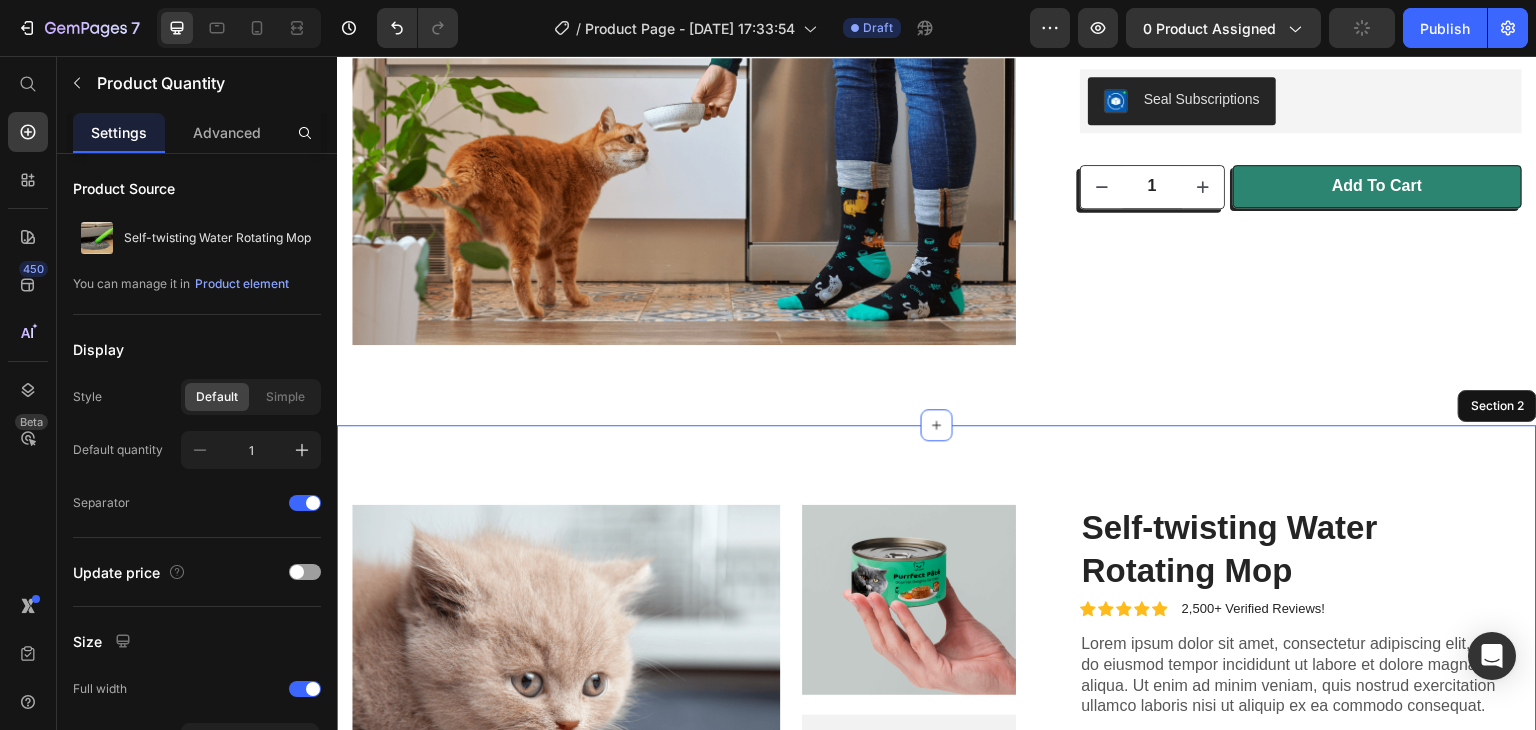 click on "Image Image Image Image
Carousel Image Image Image Row Image Row Self-twisting Water Rotating Mop Product Title Icon Icon Icon Icon Icon Icon List 2,500+ Verified Reviews! Text Block Row Lorem ipsum dolor sit amet, consectetur adipiscing elit, sed do eiusmod tempor incididunt ut labore et dolore magna aliqua. Ut enim ad minim veniam, quis nostrud exercitation ullamco laboris nisi ut aliquip ex ea commodo consequat.   Duis aute irure dolor in reprehenderit in voluptate velit esse cillum dolore eu fugiat nulla pariatur. Excepteur sint occaecat cupidatat non proiden. Text Block Lorem ipsum dolor Text Block This product has only default variant Product Variants & Swatches Seal Subscriptions Seal Subscriptions 1 Product Quantity add to cart Add to Cart Row Row Product Section 2" at bounding box center [937, 860] 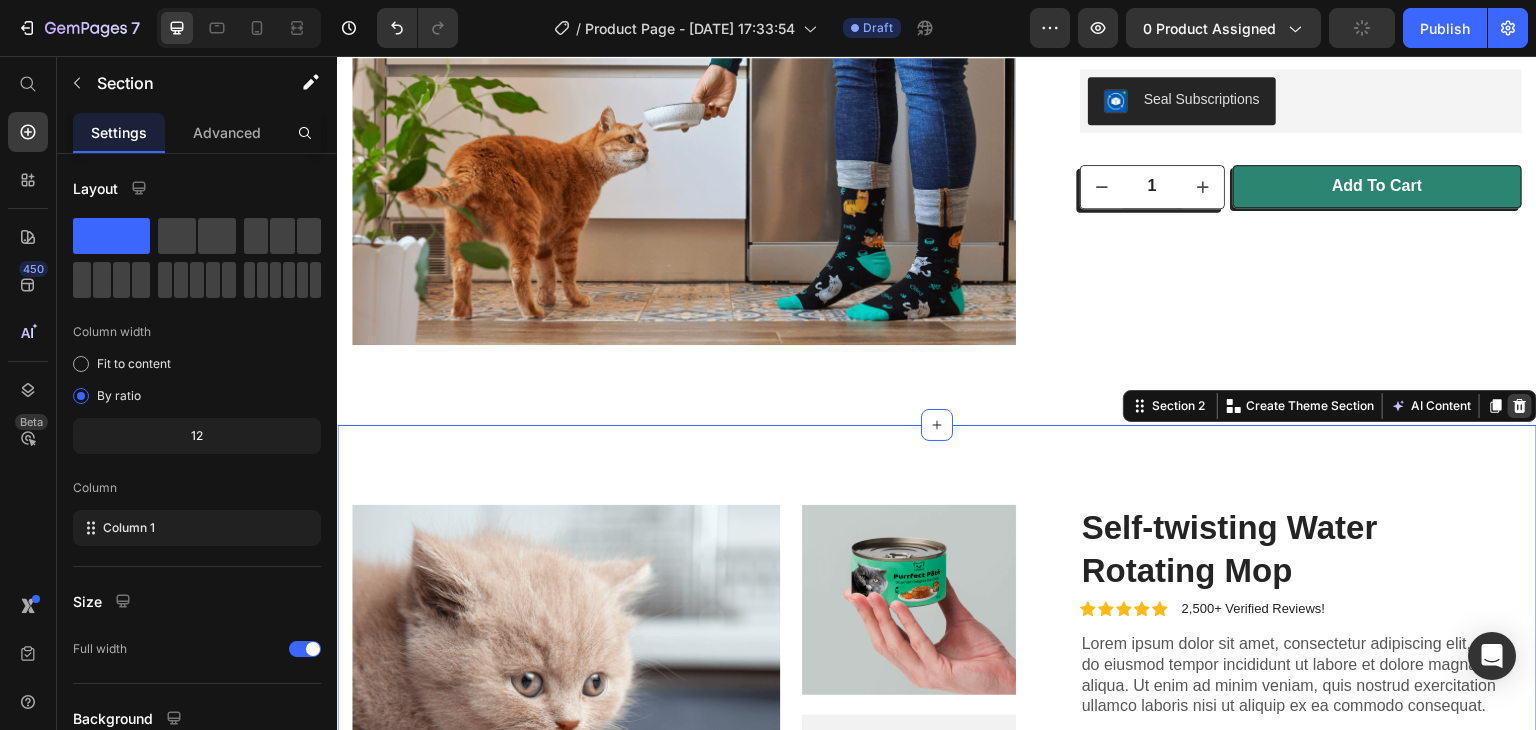click 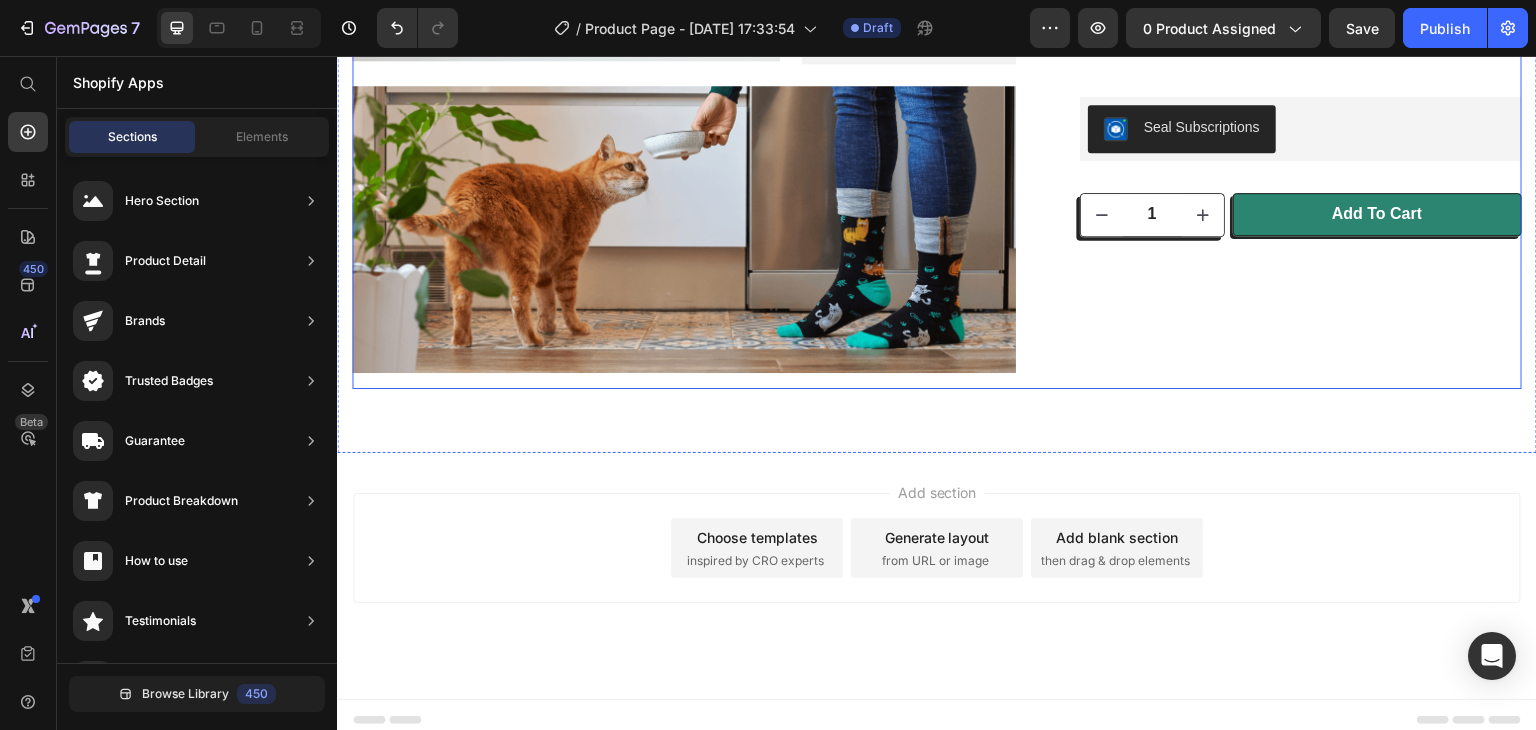 scroll, scrollTop: 0, scrollLeft: 0, axis: both 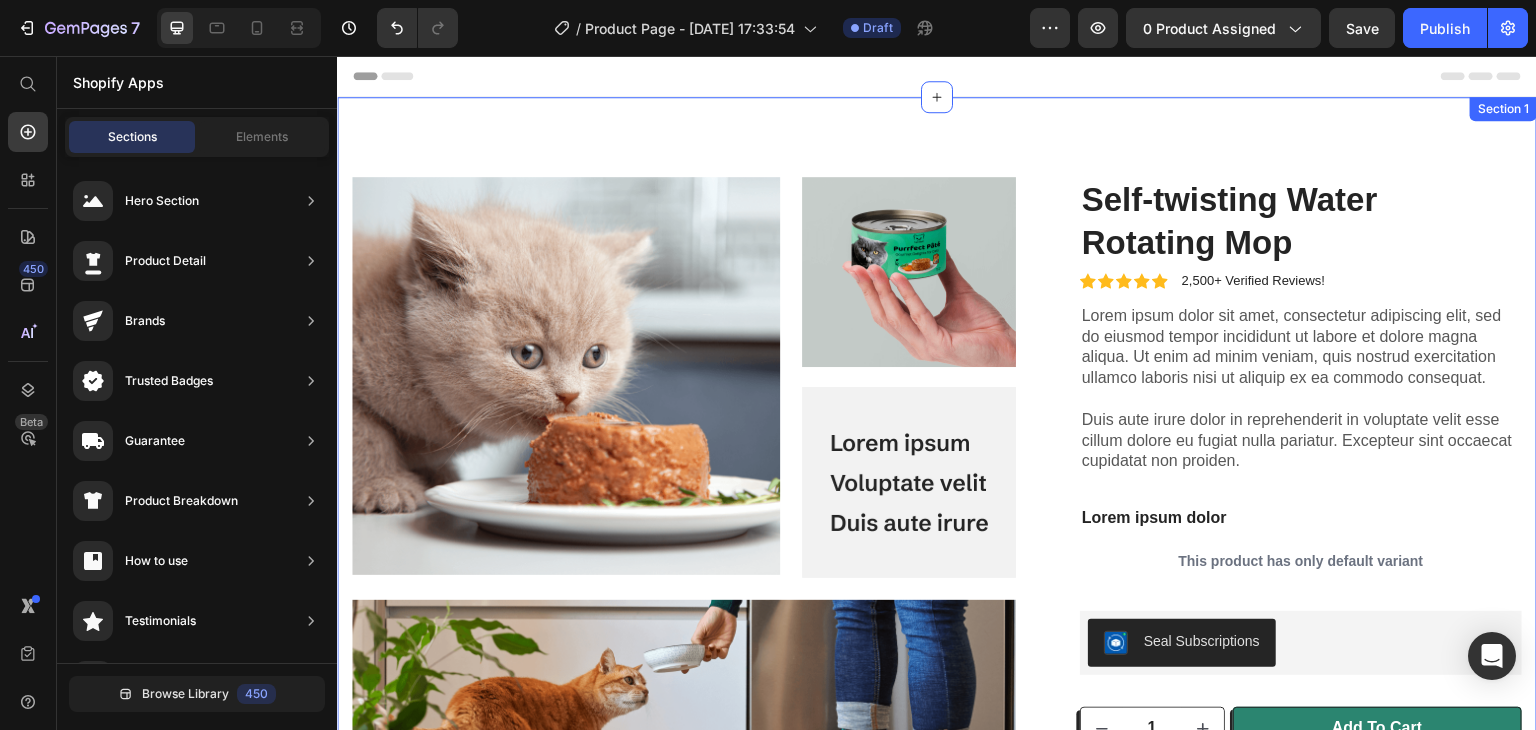 click on "Image Image Image Image
Carousel Image Image Image Row Image Row Self-twisting Water Rotating Mop Product Title Icon Icon Icon Icon Icon Icon List 2,500+ Verified Reviews! Text Block Row Lorem ipsum dolor sit amet, consectetur adipiscing elit, sed do eiusmod tempor incididunt ut labore et dolore magna aliqua. Ut enim ad minim veniam, quis nostrud exercitation ullamco laboris nisi ut aliquip ex ea commodo consequat.   Duis aute irure dolor in reprehenderit in voluptate velit esse cillum dolore eu fugiat nulla pariatur. Excepteur sint occaecat cupidatat non proiden. Text Block Lorem ipsum dolor Text Block This product has only default variant Product Variants & Swatches Seal Subscriptions Seal Subscriptions 1 Product Quantity add to cart Add to Cart Row Row Product Section 1" at bounding box center (937, 532) 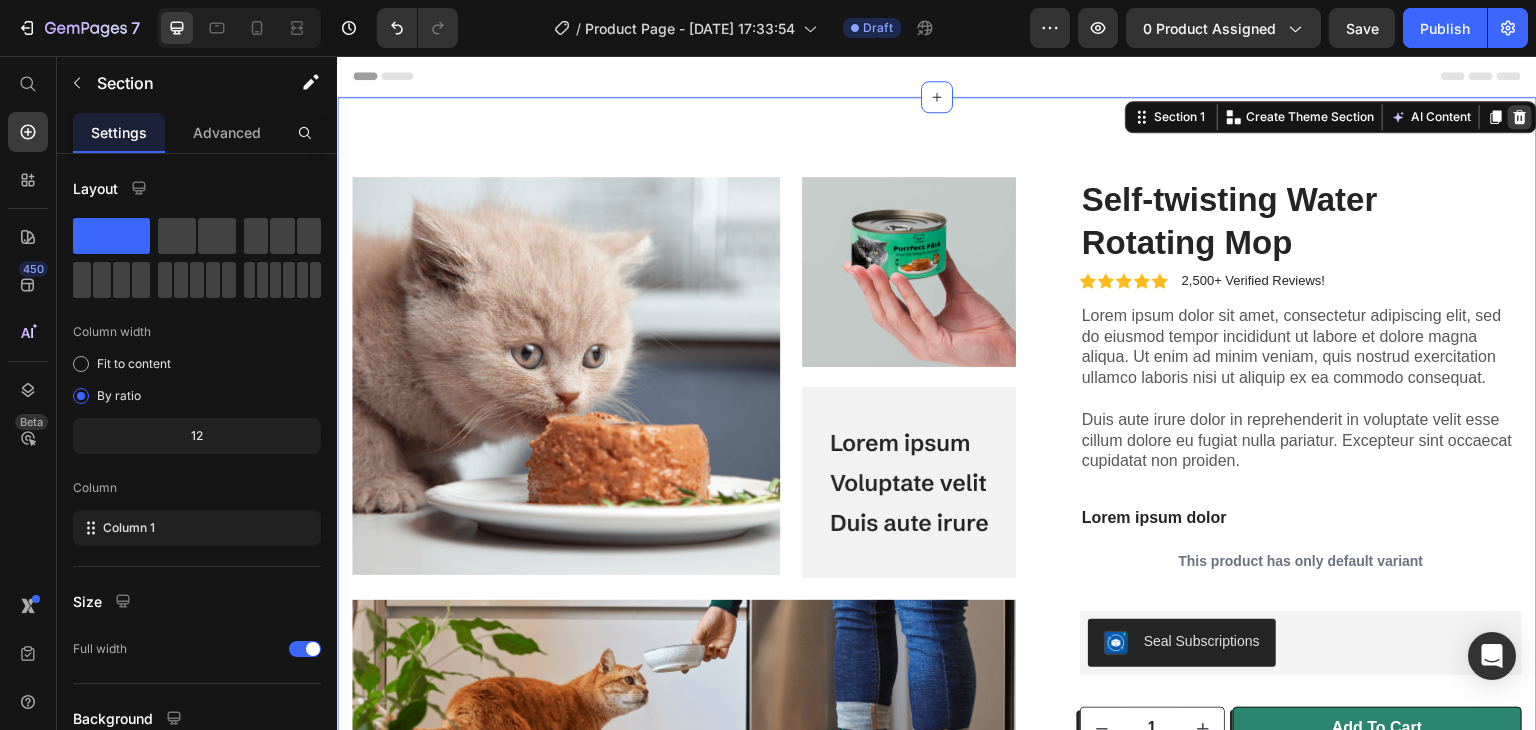 click 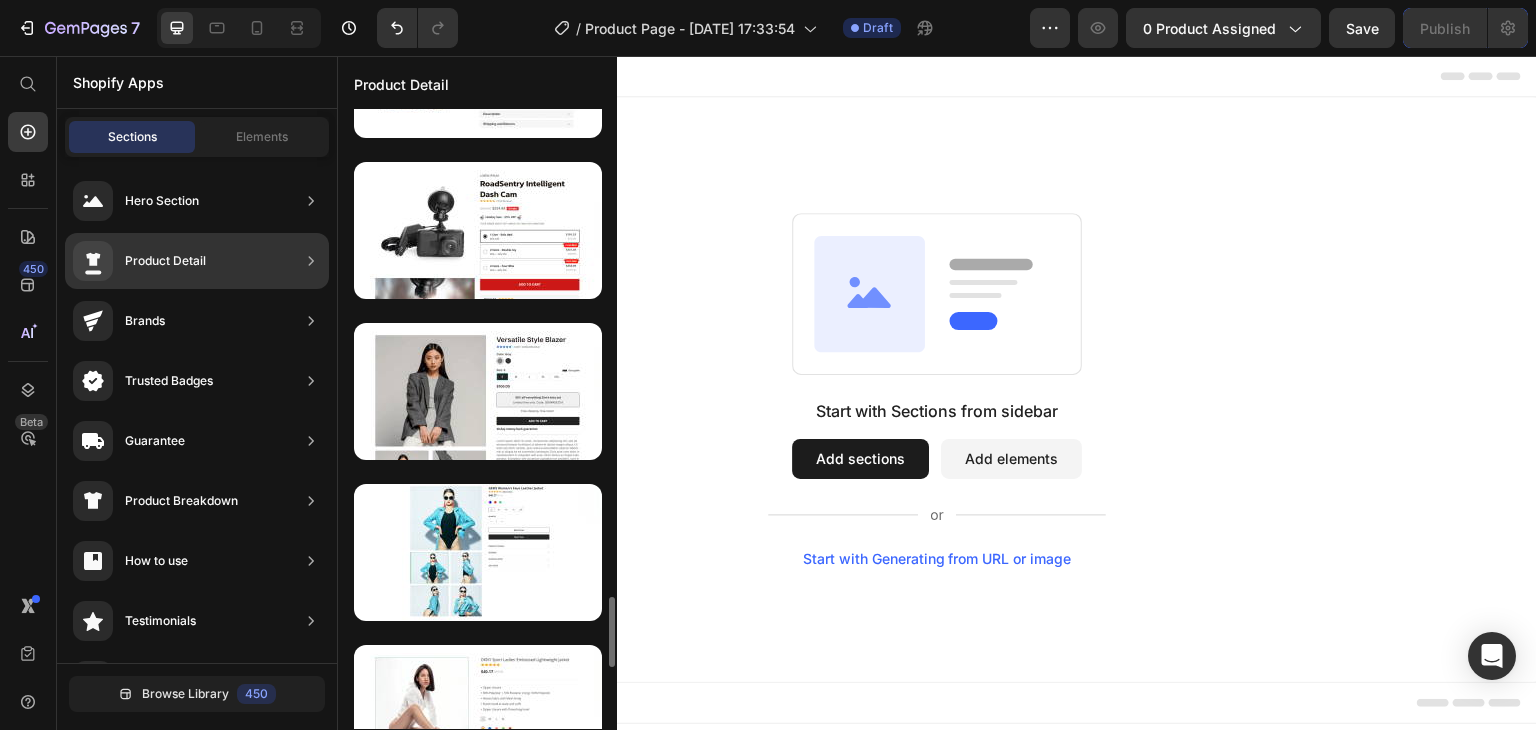 scroll, scrollTop: 4467, scrollLeft: 0, axis: vertical 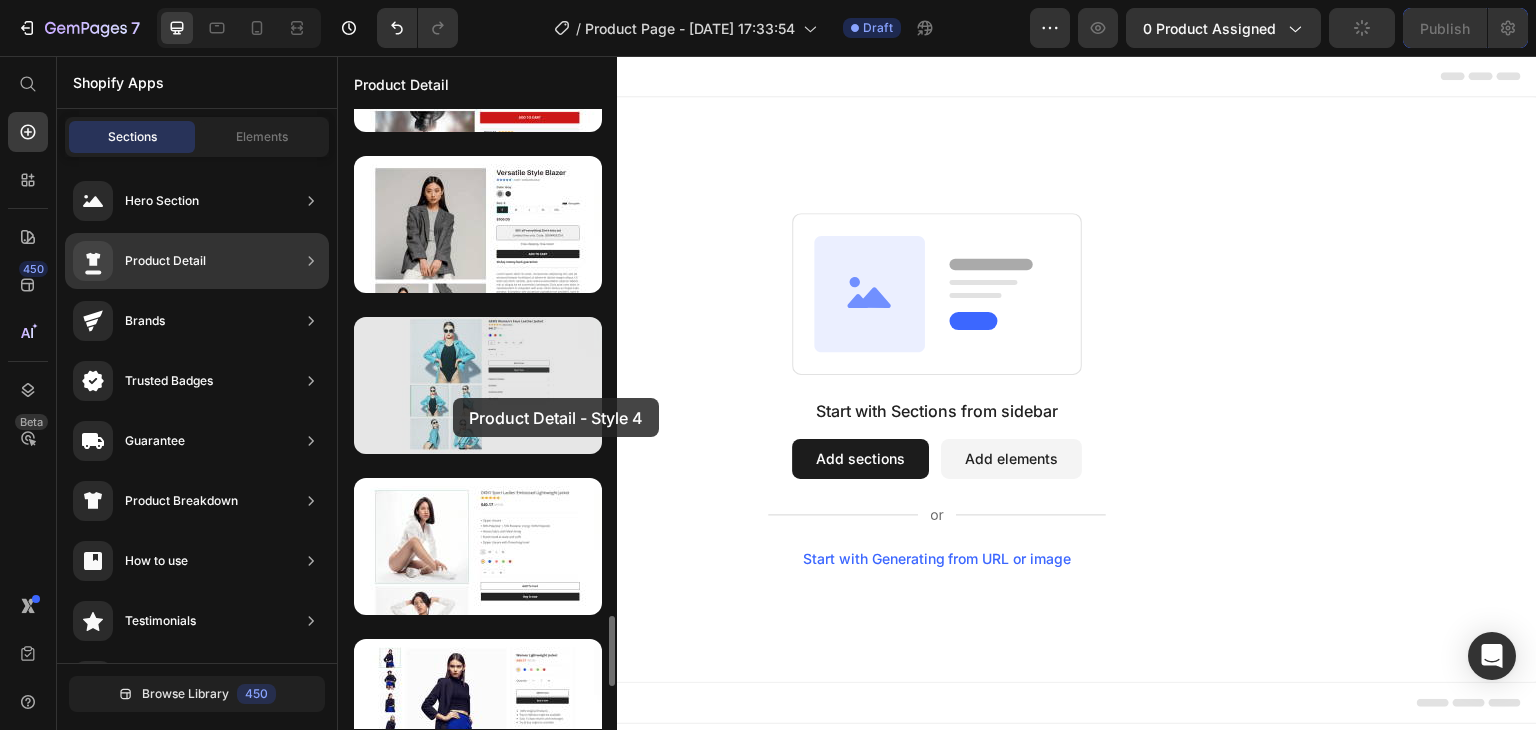 drag, startPoint x: 453, startPoint y: 398, endPoint x: 508, endPoint y: 385, distance: 56.515484 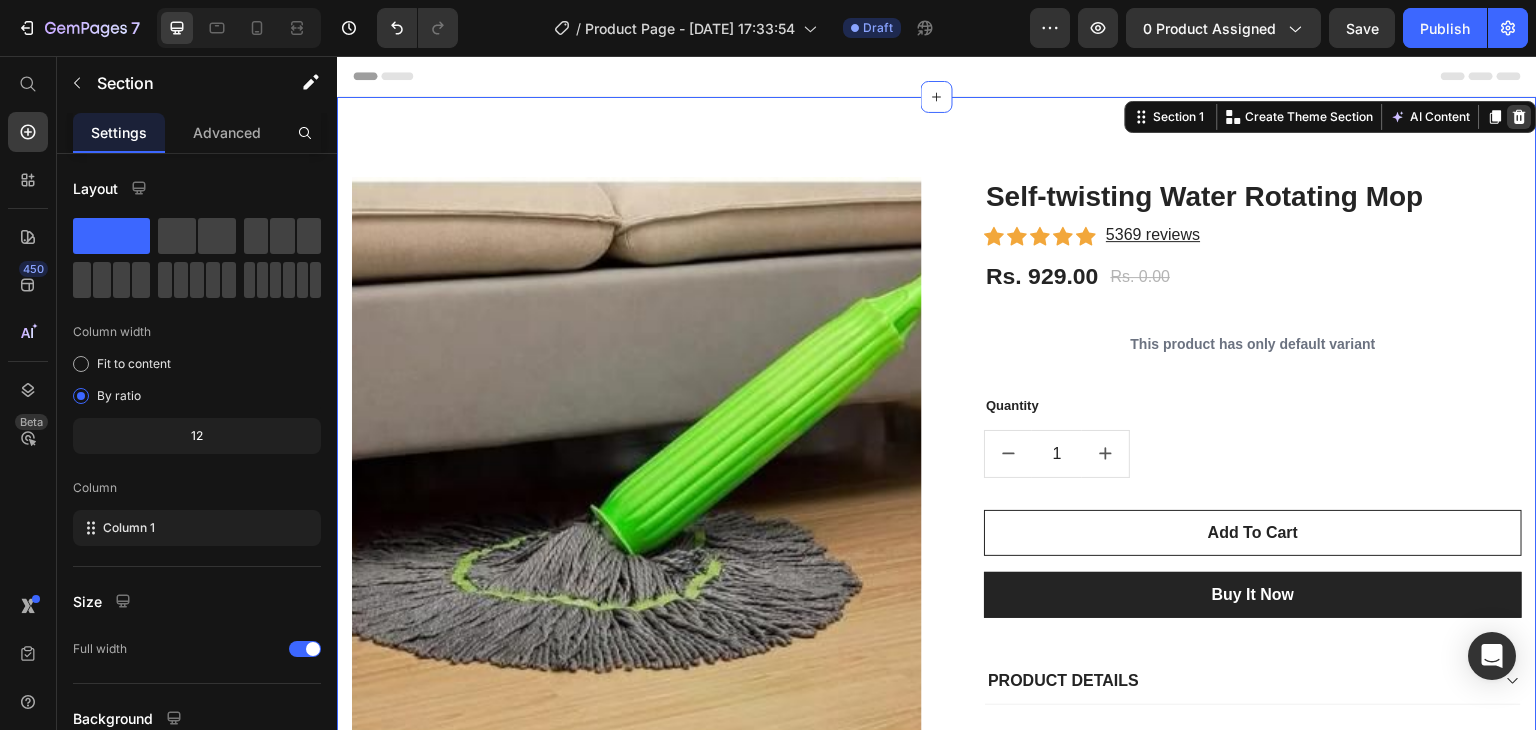 click 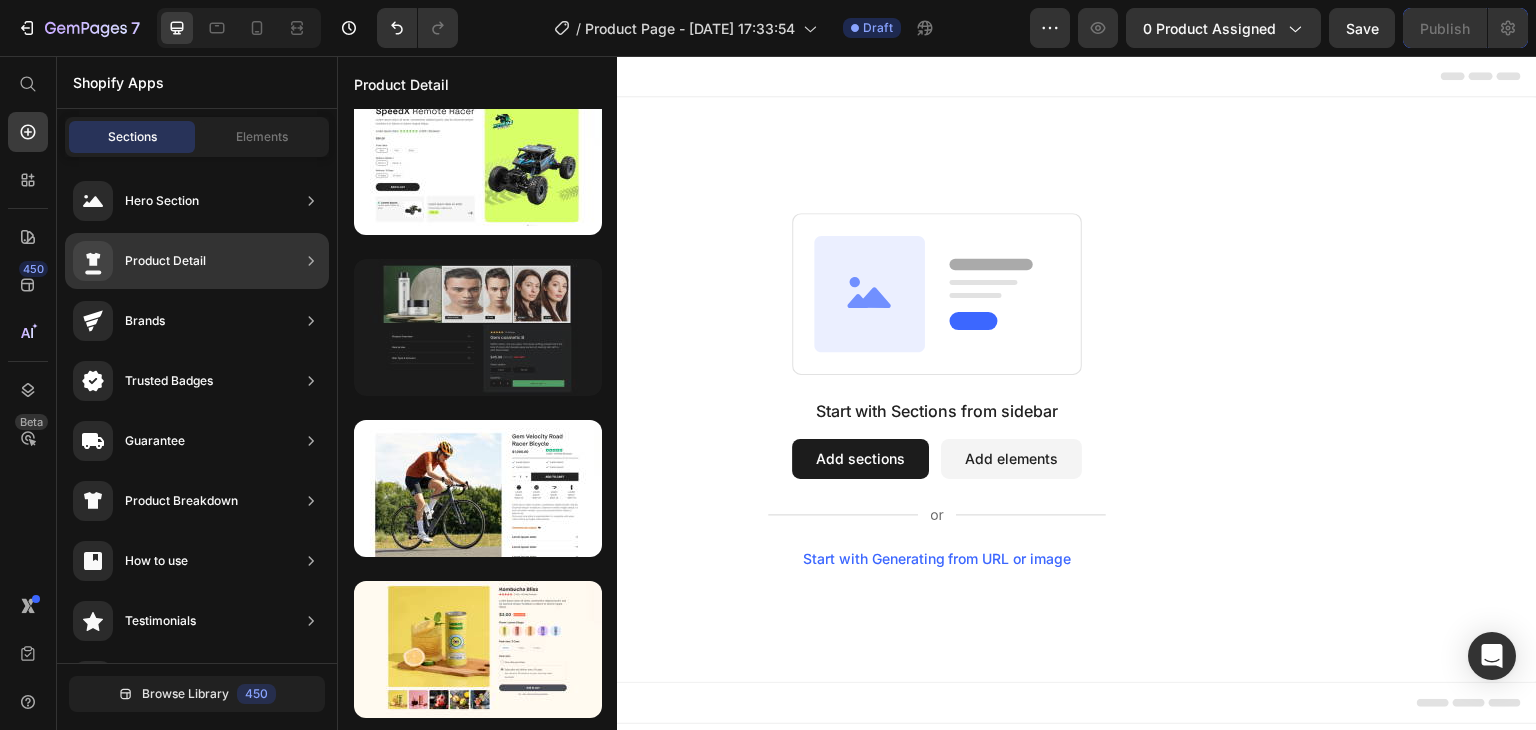 scroll, scrollTop: 168, scrollLeft: 0, axis: vertical 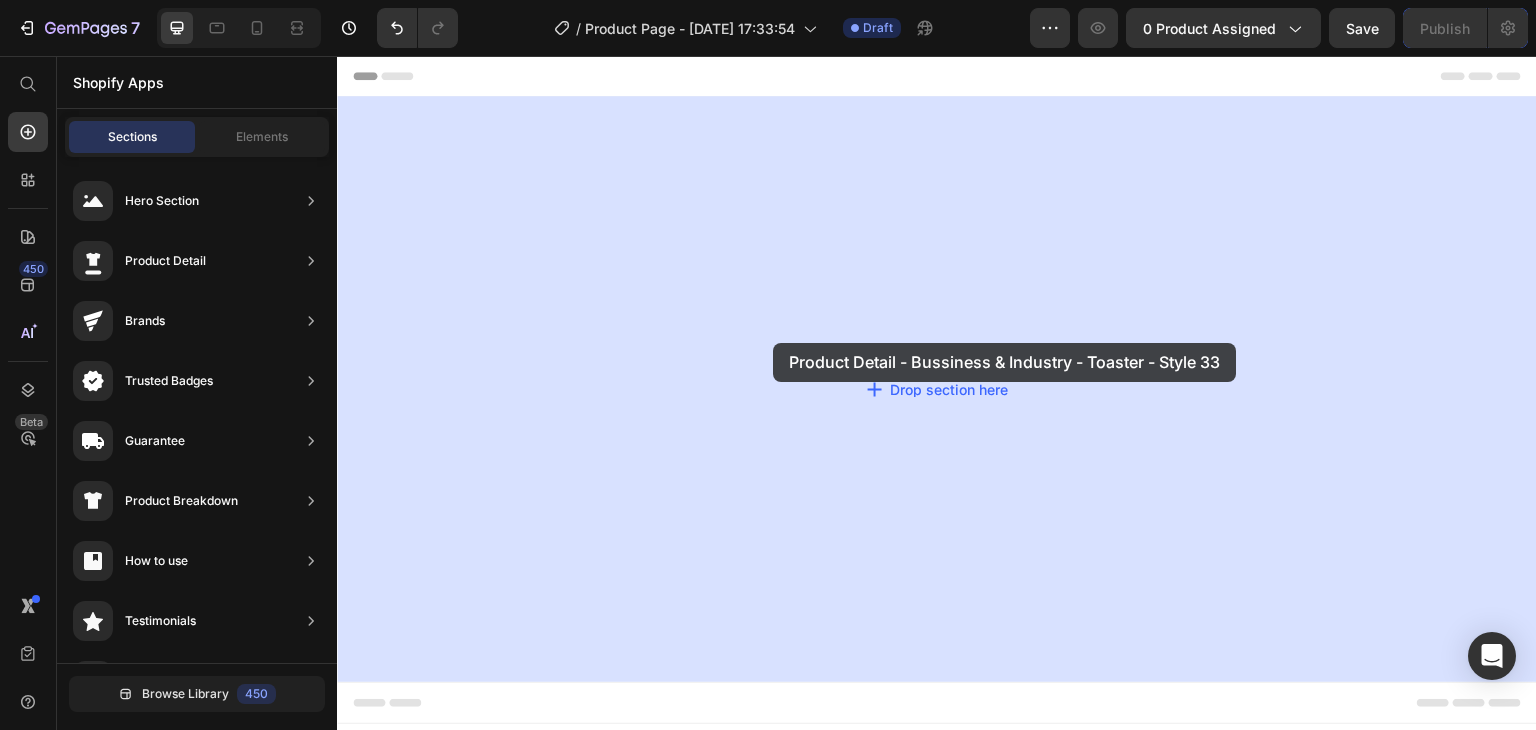 drag, startPoint x: 838, startPoint y: 408, endPoint x: 747, endPoint y: 343, distance: 111.83023 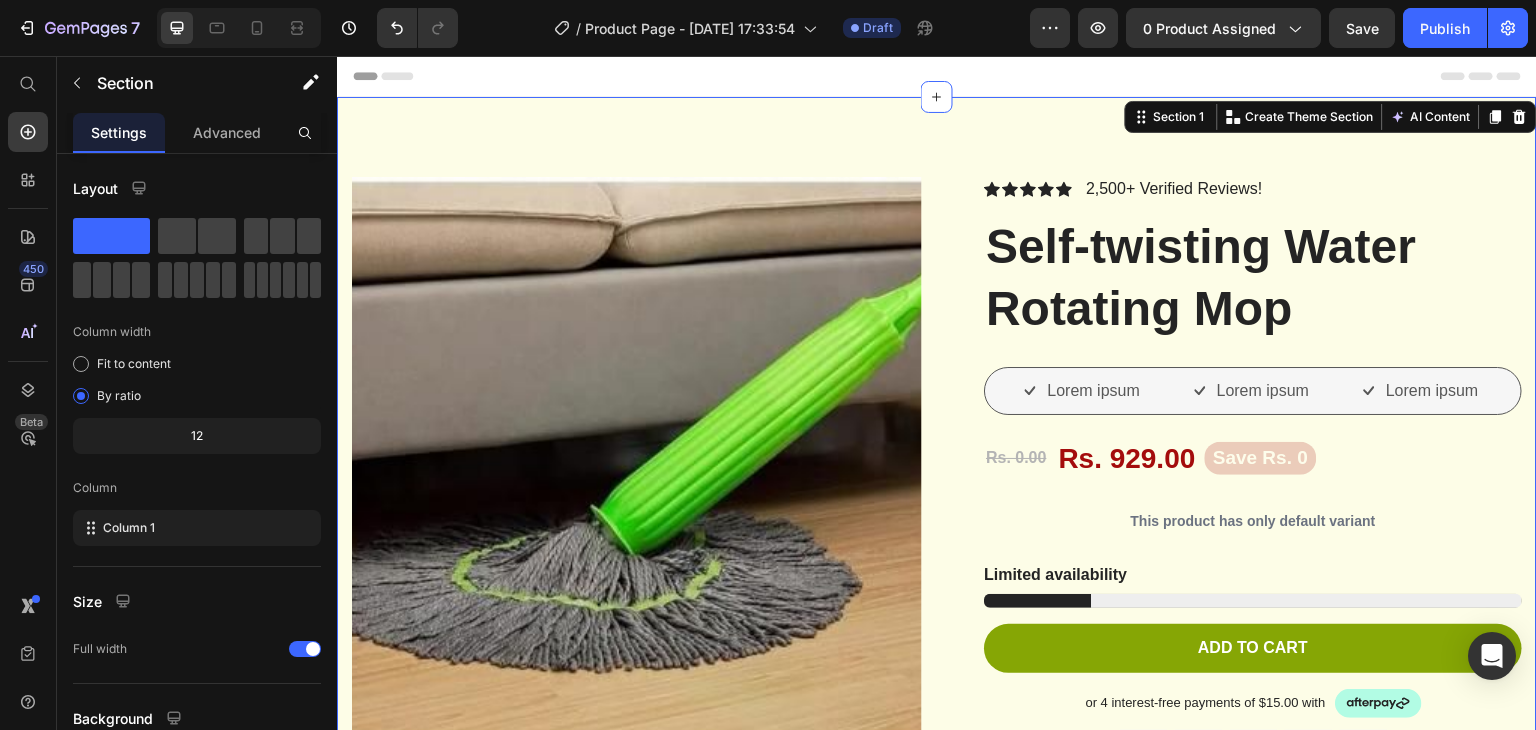 click on "Product Images
Vero eos
At accusamus
Et iusto odio
Consectetur
Adipiscin Accordion Icon Icon Icon Icon Icon Icon List 2,500+ Verified Reviews! Text Block Row Self-twisting Water Rotating Mop Product Title
Lorem ipsum Item List
Lorem ipsum Item List
Lorem ipsum Item List Row Rs. 0.00 Product Price Rs. 929.00 Product Price Save Rs. 0 Product Badge Row This product has only default variant Product Variants & Swatches Limited availability Stock Counter Add to cart Add to Cart or 4 interest-free payments of $15.00 with Text Block Image Row Image Image Image Image Image Row Icon Icon Icon Icon Icon Icon List Lorem ipsum dolor sit amet, consectetur adipiscing elit Text Block Text Block [PERSON_NAME] Text Block
Verified Buyer Item List [GEOGRAPHIC_DATA]" at bounding box center [937, 790] 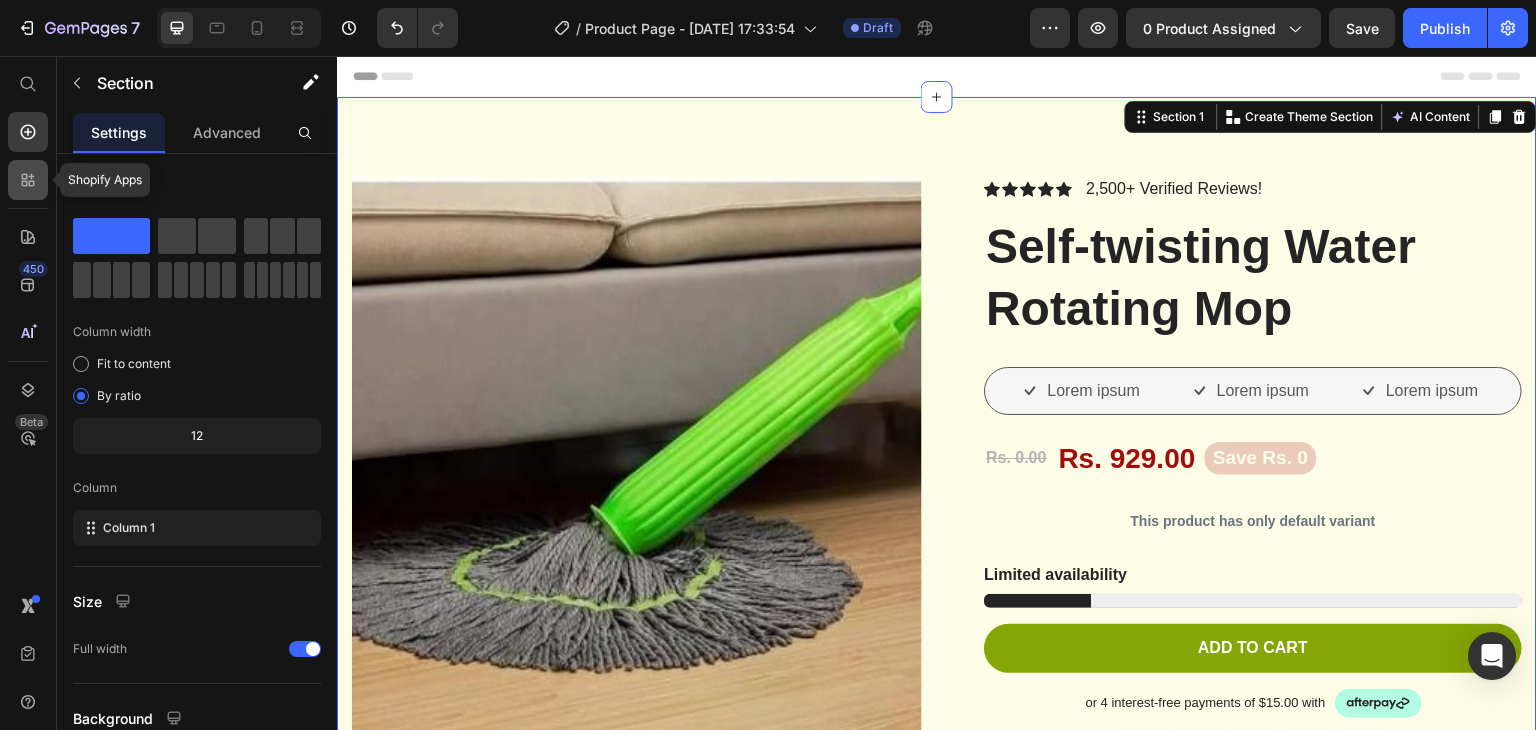 click 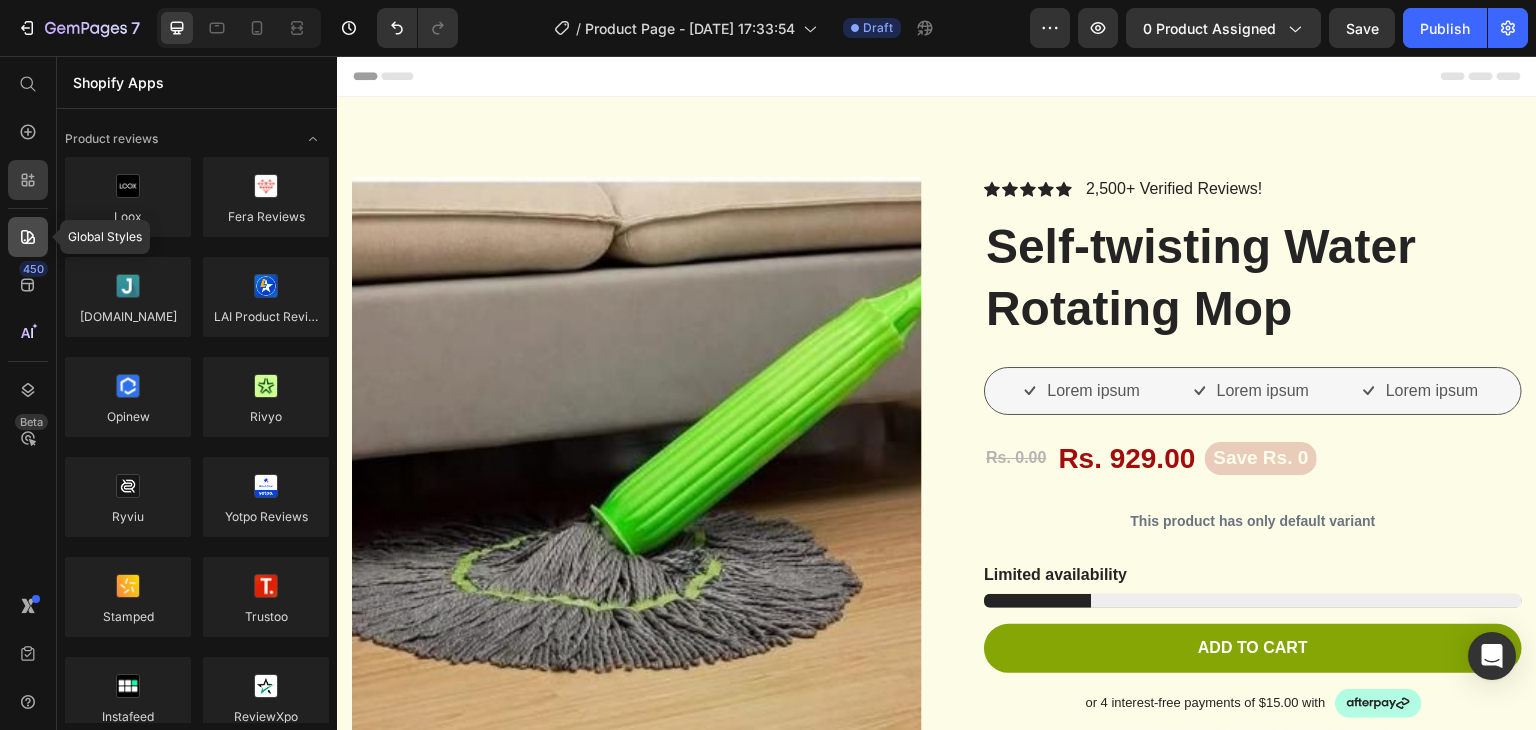 click 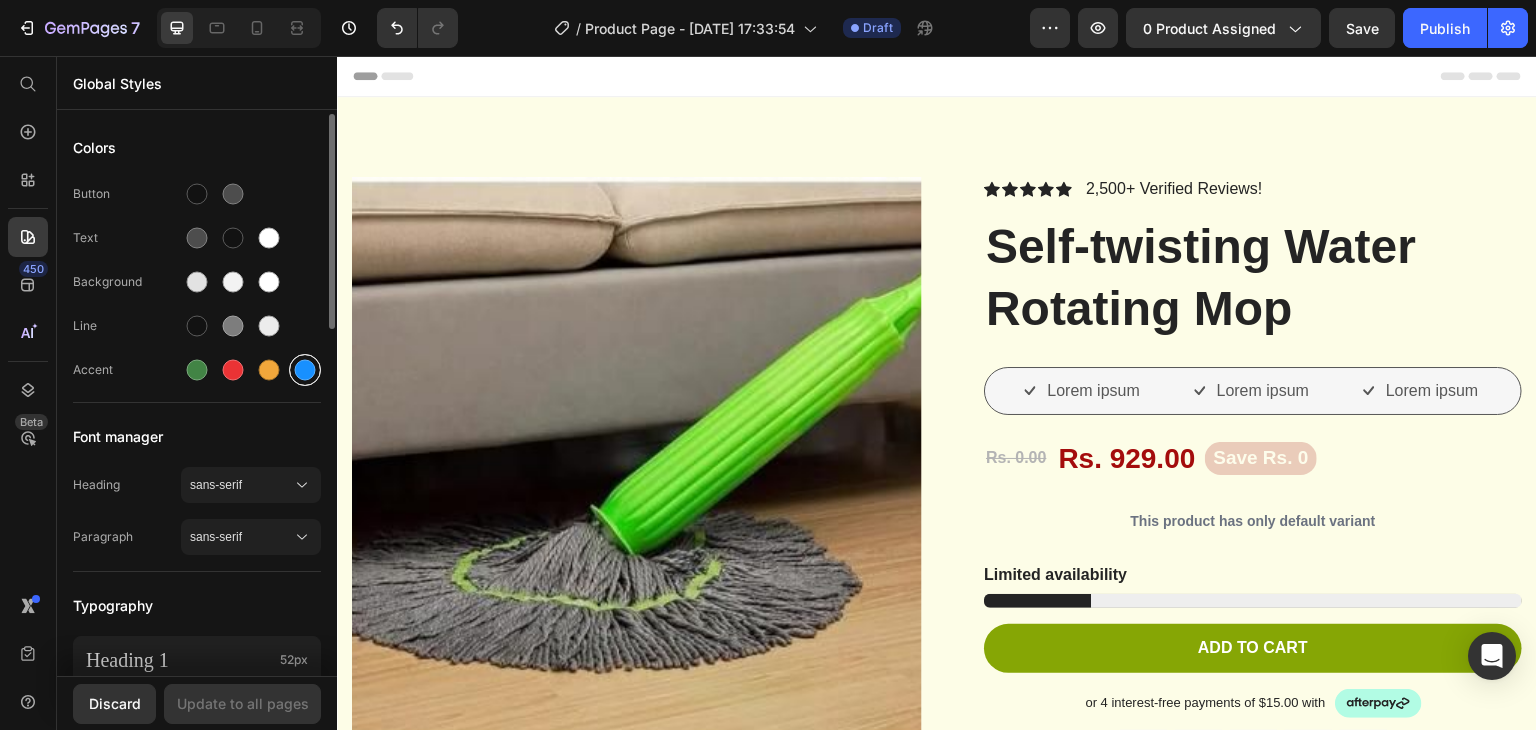 click at bounding box center (305, 370) 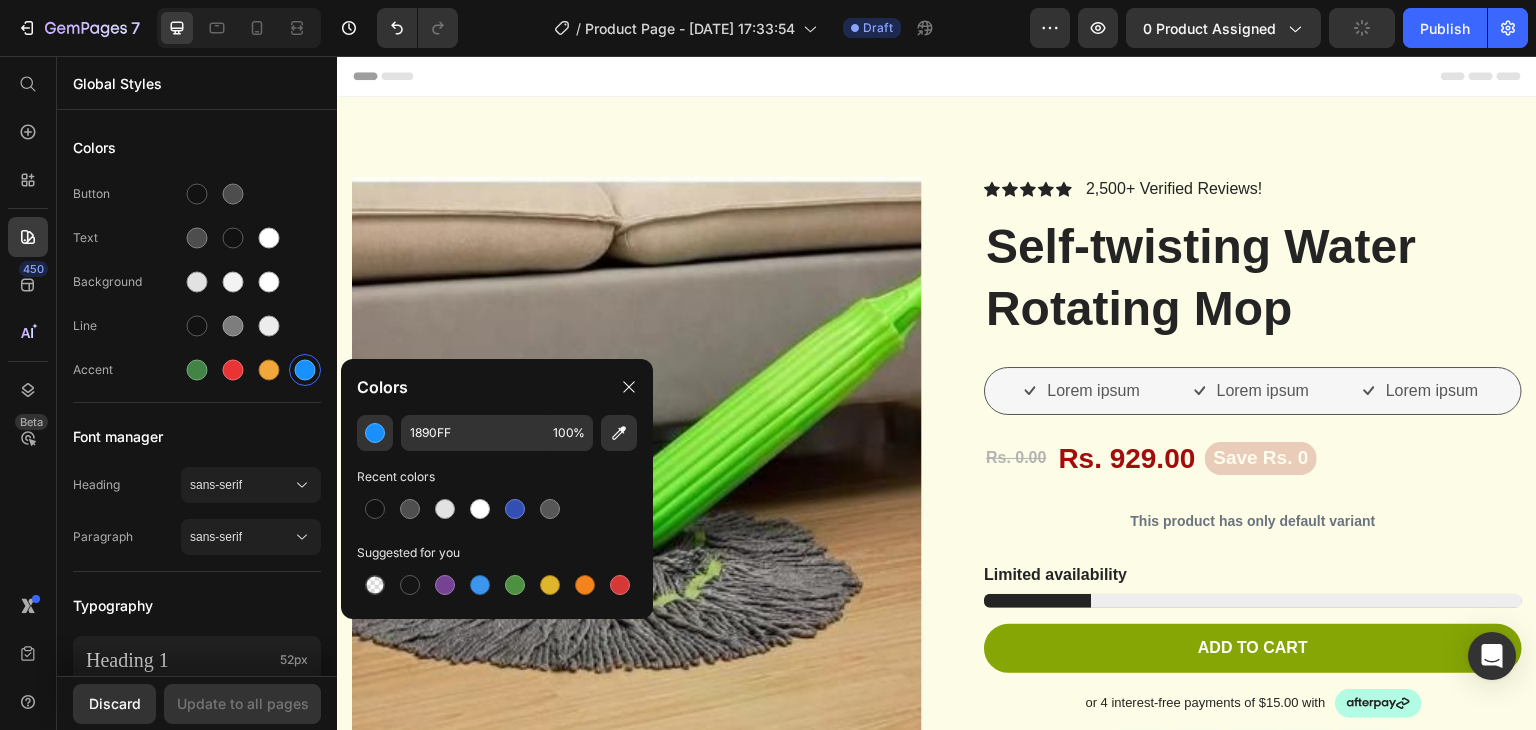 click on "1890FF 100 % Recent colors Suggested for you" 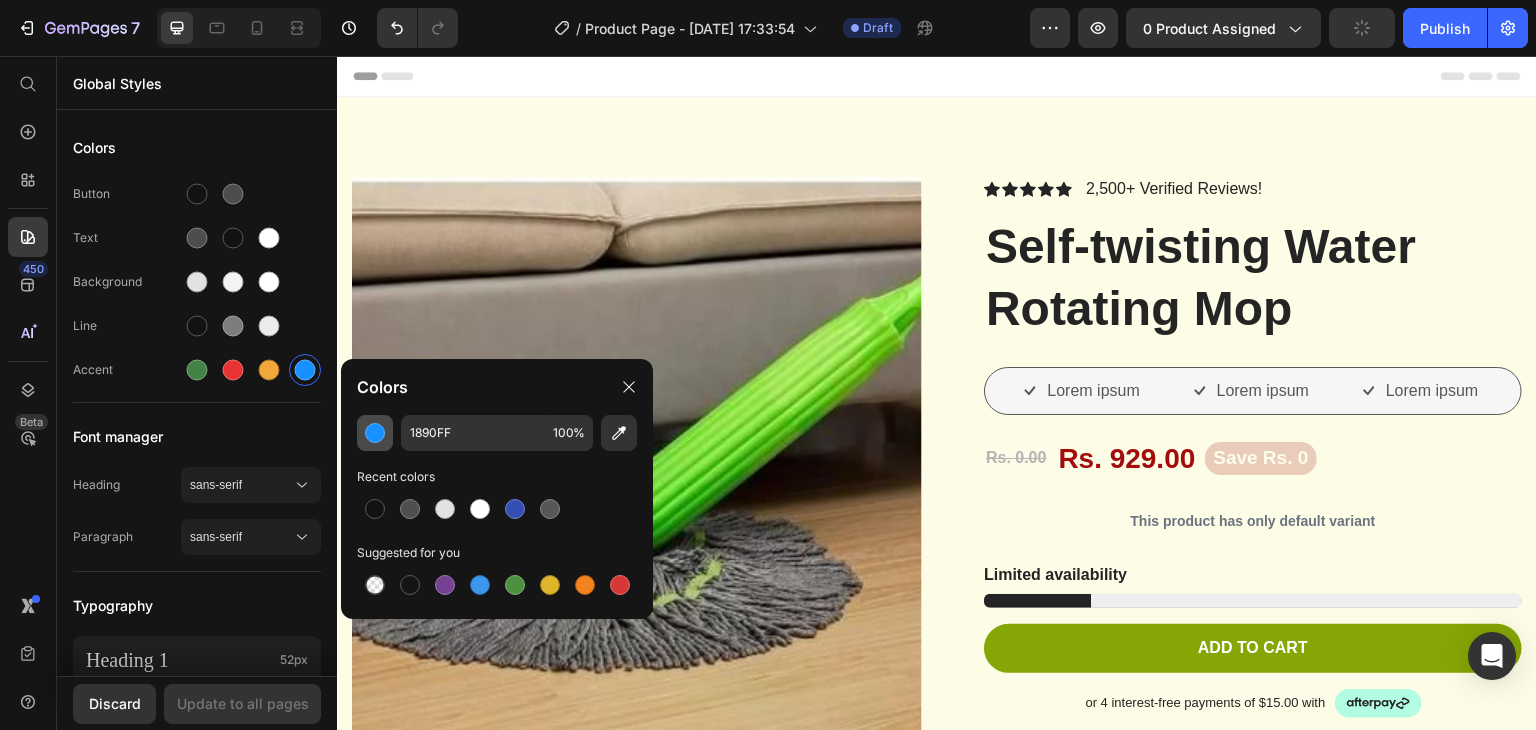 click at bounding box center (375, 433) 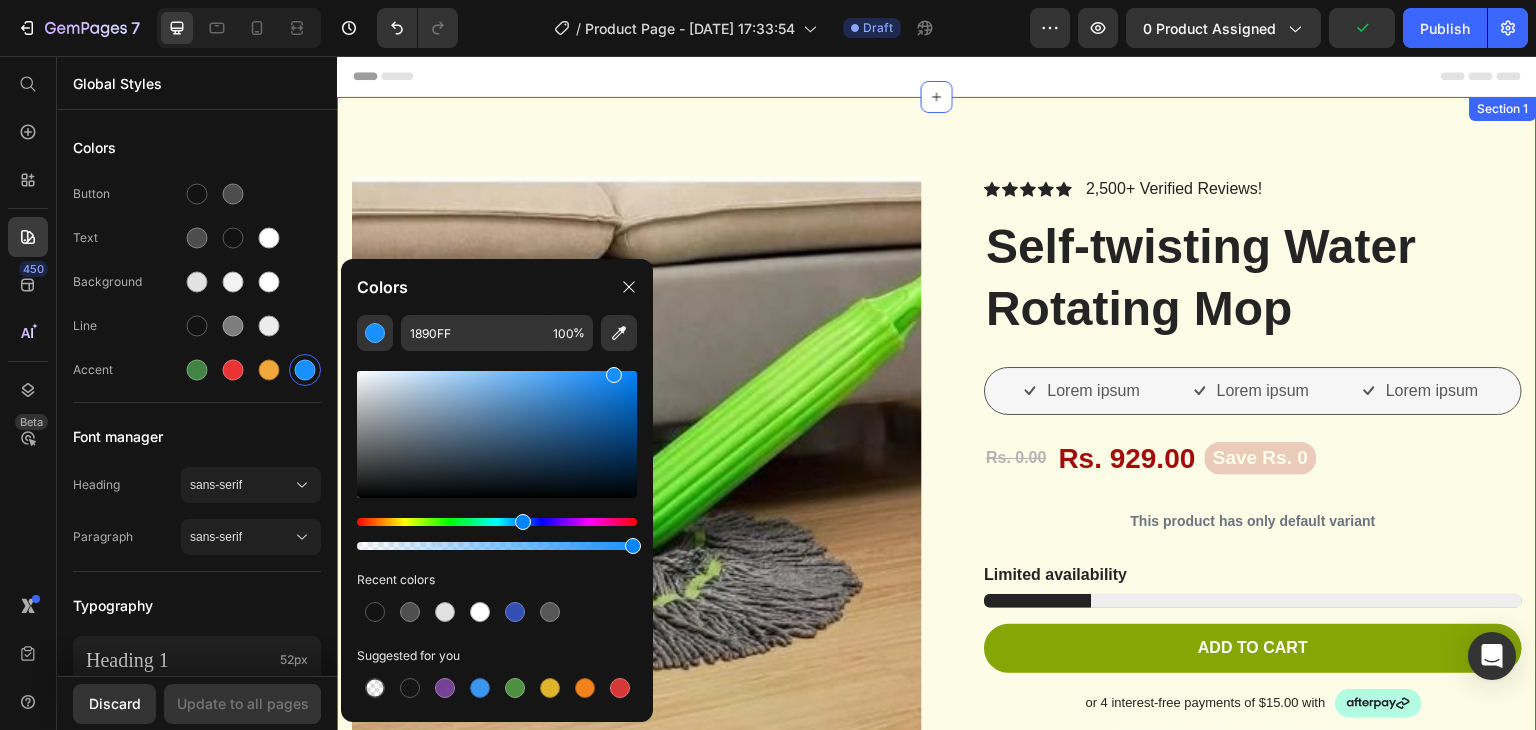 click on "Product Images
Vero eos
At accusamus
Et iusto odio
Consectetur
Adipiscin Accordion Icon Icon Icon Icon Icon Icon List 2,500+ Verified Reviews! Text Block Row Self-twisting Water Rotating Mop Product Title
Lorem ipsum Item List
Lorem ipsum Item List
Lorem ipsum Item List Row Rs. 0.00 Product Price Rs. 929.00 Product Price Save Rs. 0 Product Badge Row This product has only default variant Product Variants & Swatches Limited availability Stock Counter Add to cart Add to Cart or 4 interest-free payments of $15.00 with Text Block Image Row Image Image Image Image Image Row Icon Icon Icon Icon Icon Icon List Lorem ipsum dolor sit amet, consectetur adipiscing elit Text Block Text Block [PERSON_NAME] Text Block
Verified Buyer Item List [GEOGRAPHIC_DATA]" at bounding box center [937, 790] 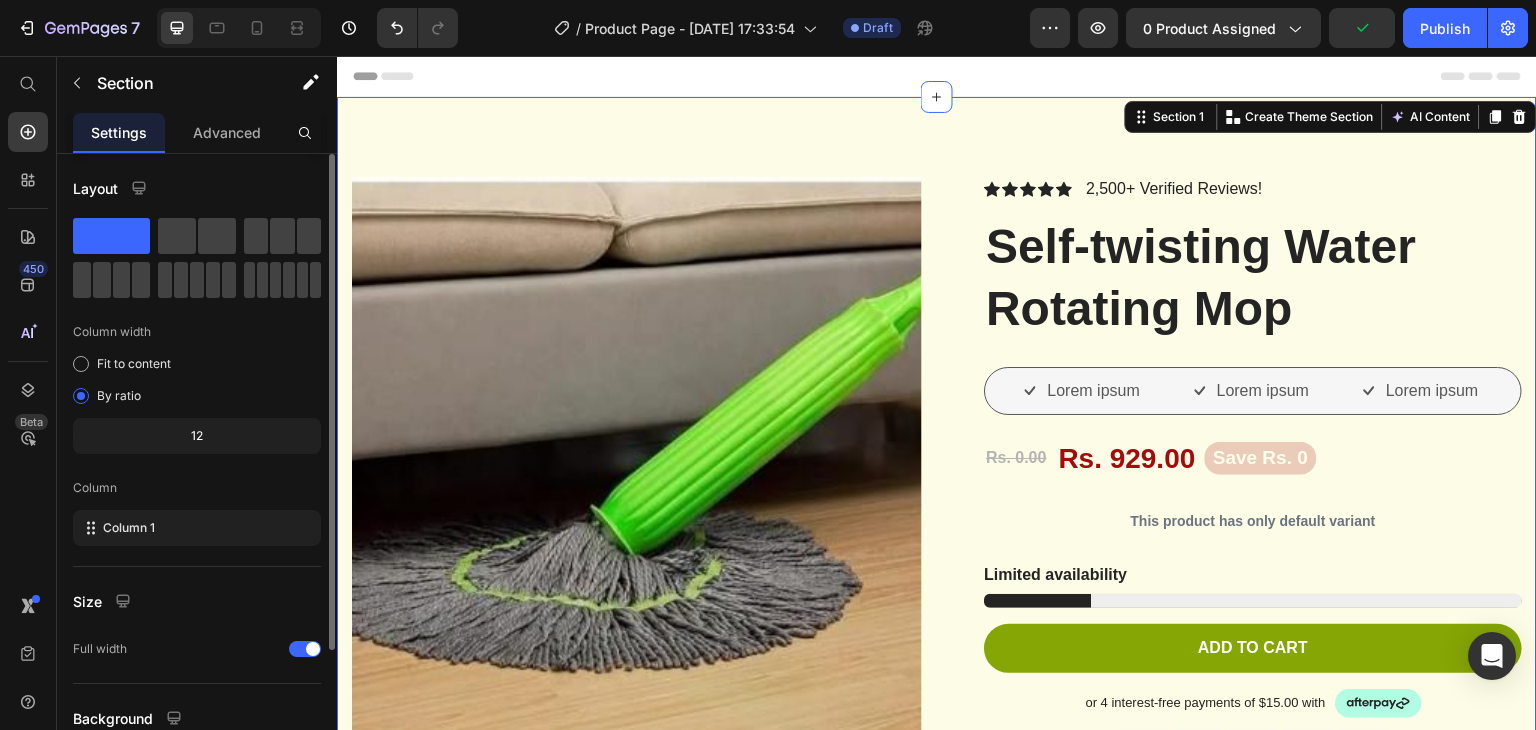 click 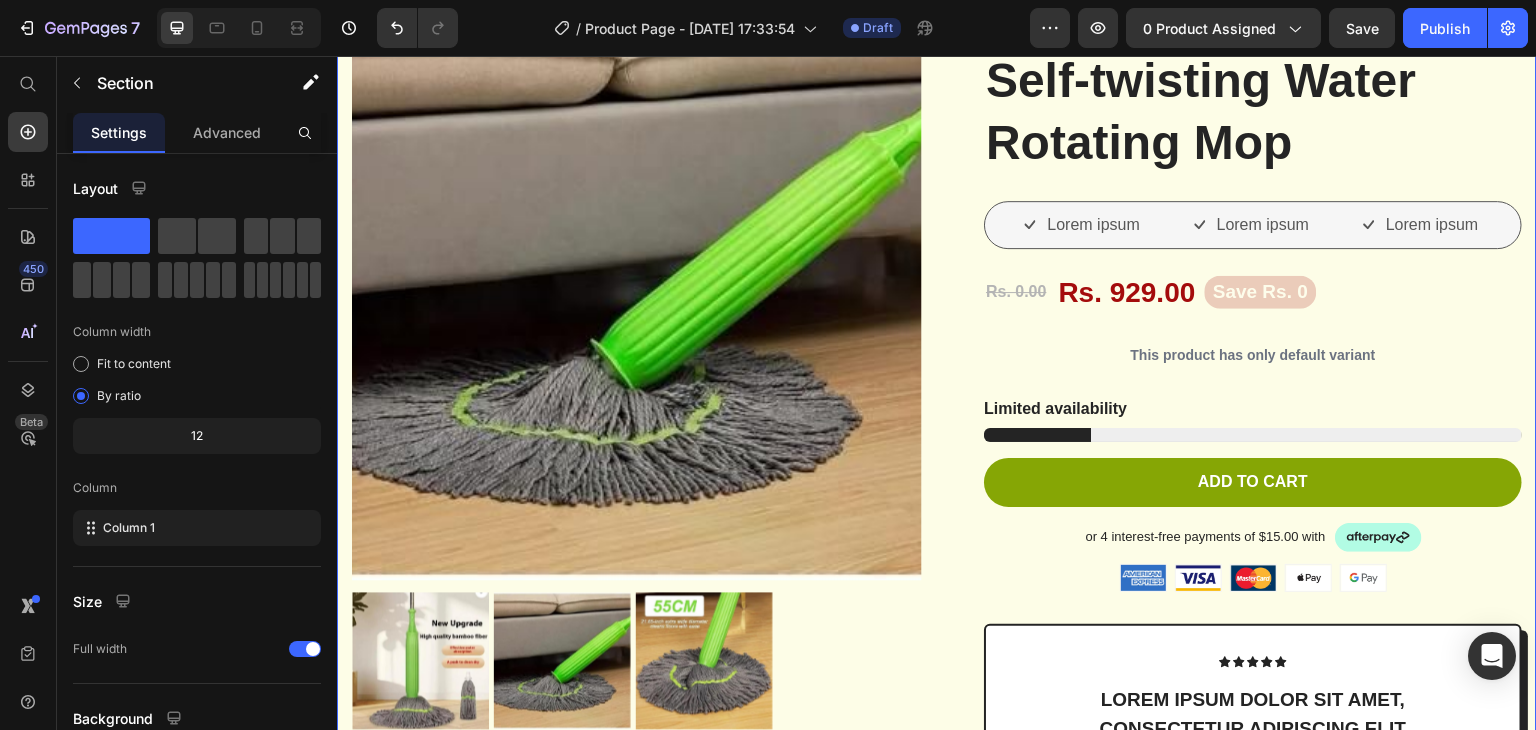 scroll, scrollTop: 0, scrollLeft: 0, axis: both 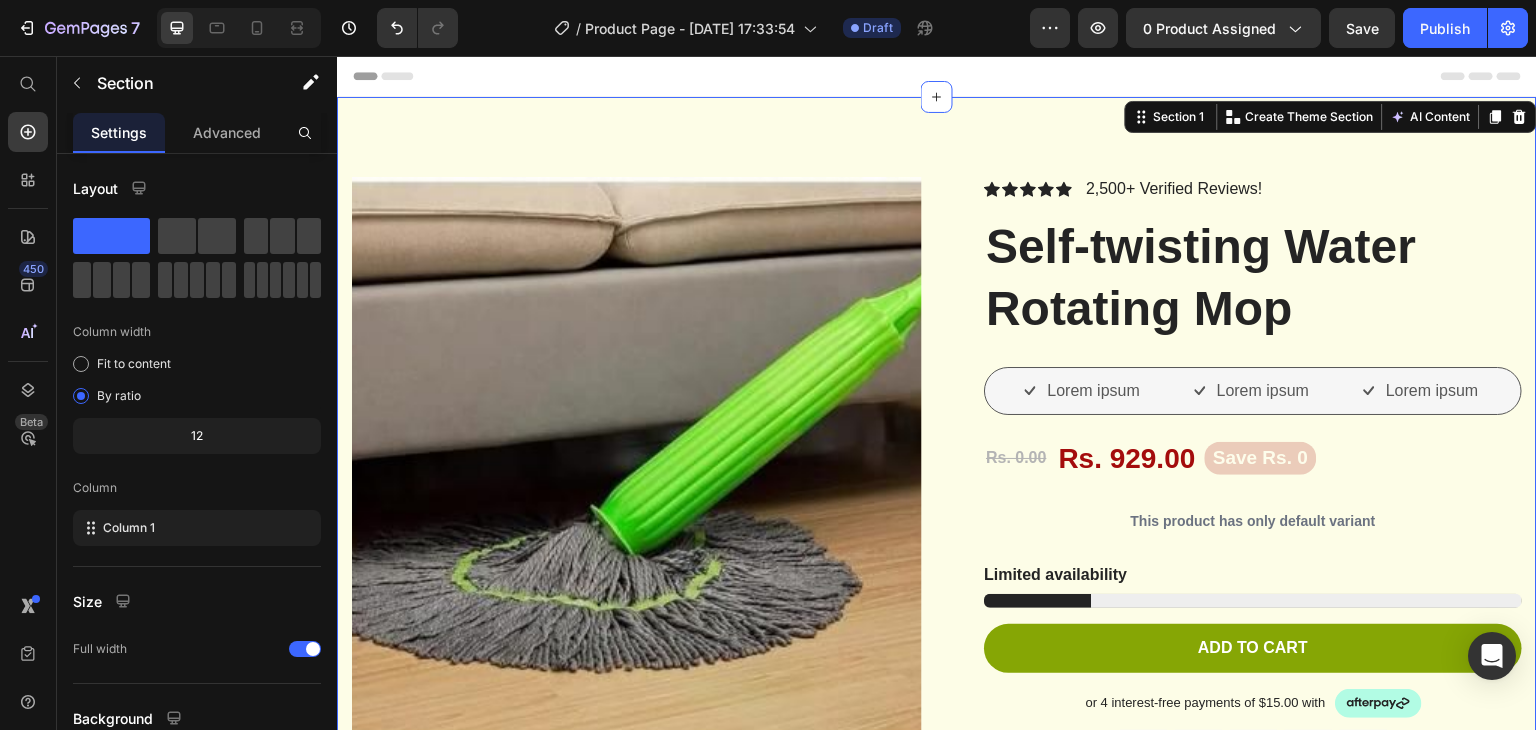 click 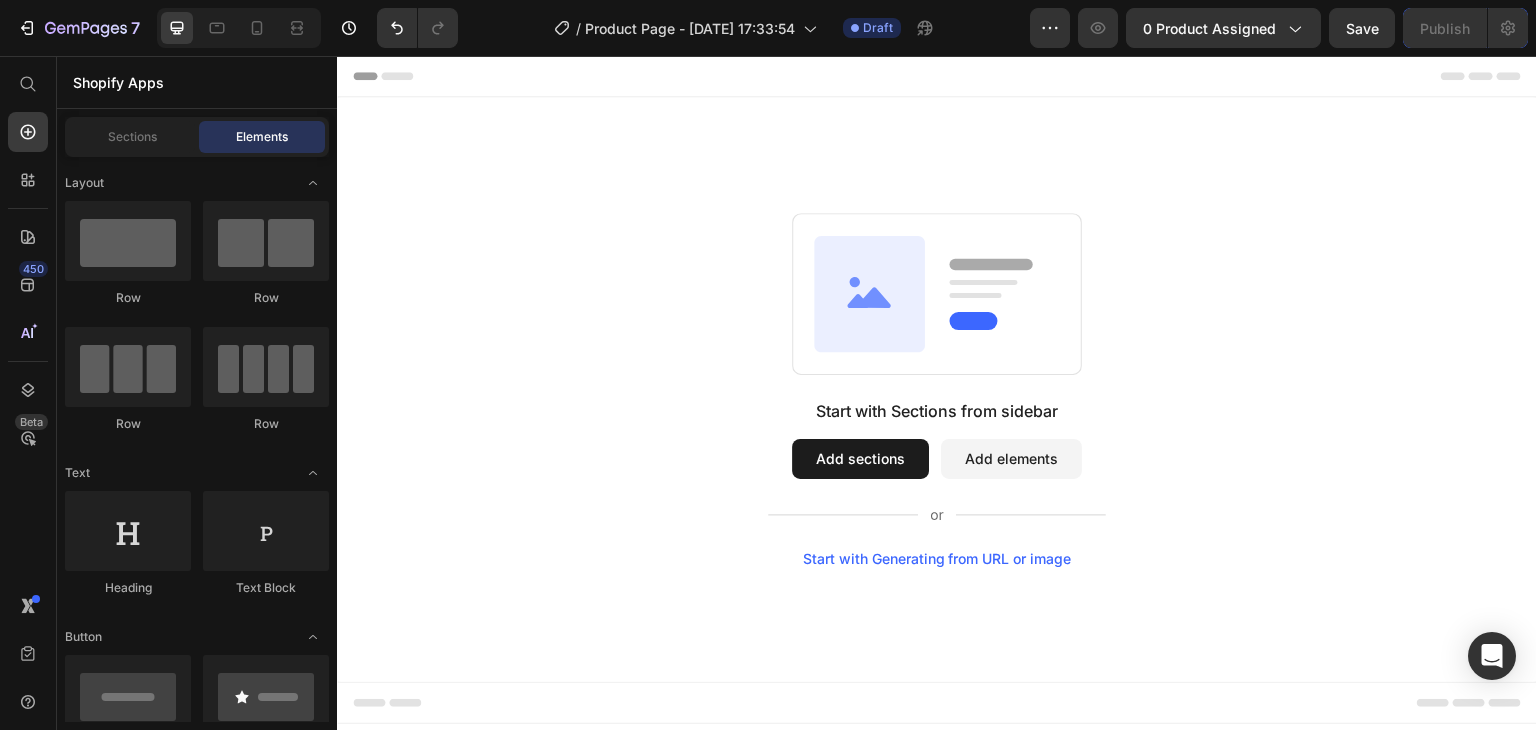 click on "Sections Elements" at bounding box center (197, 137) 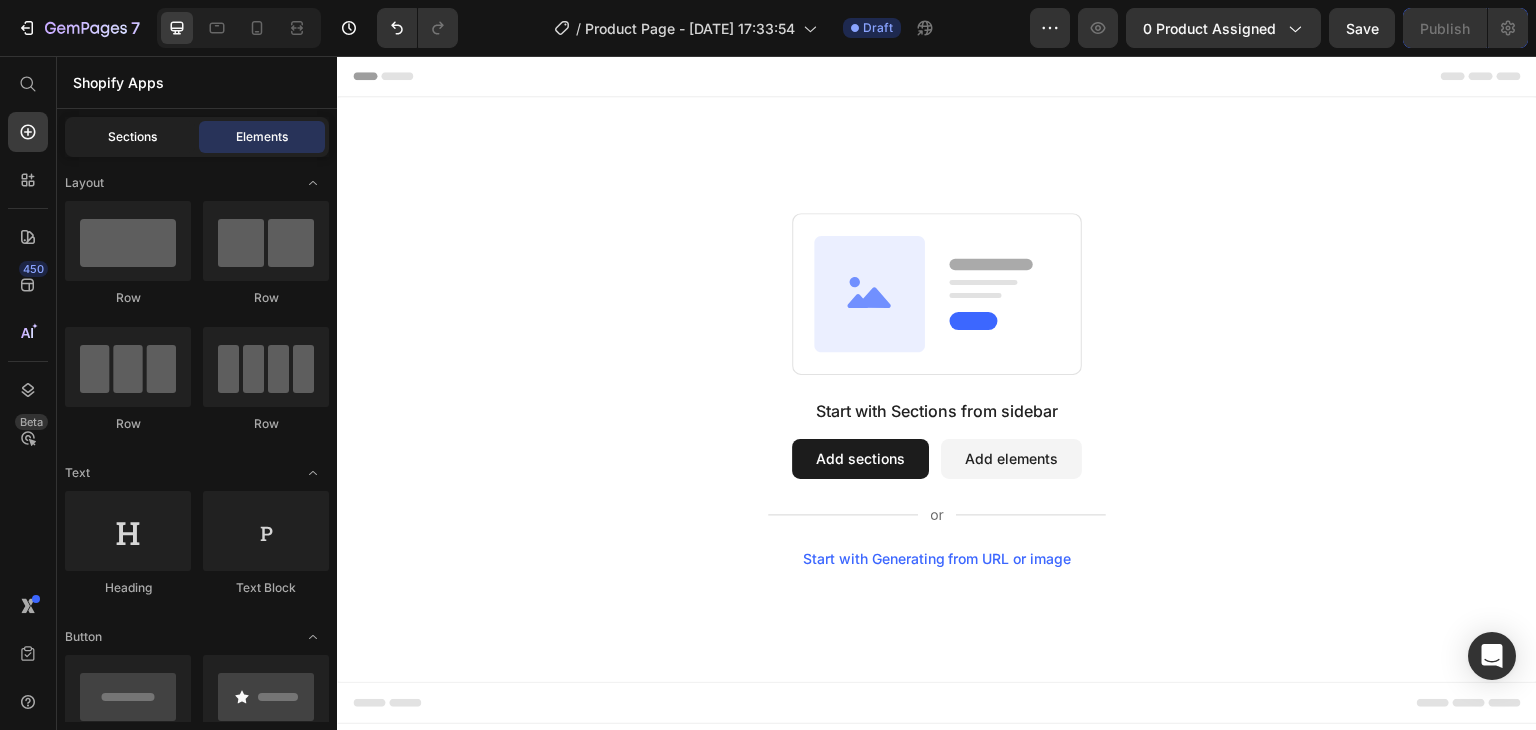 click on "Sections" at bounding box center (132, 137) 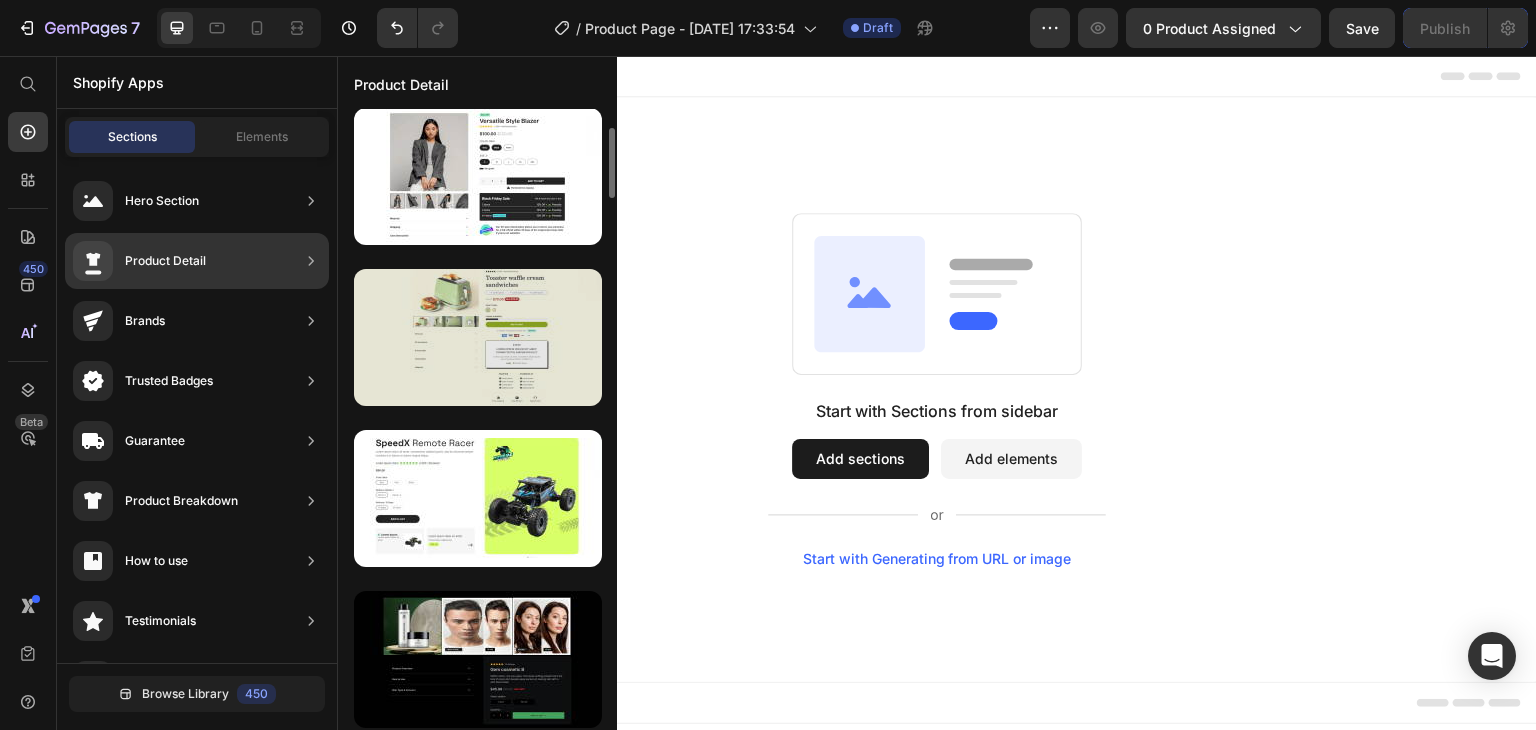 scroll, scrollTop: 0, scrollLeft: 0, axis: both 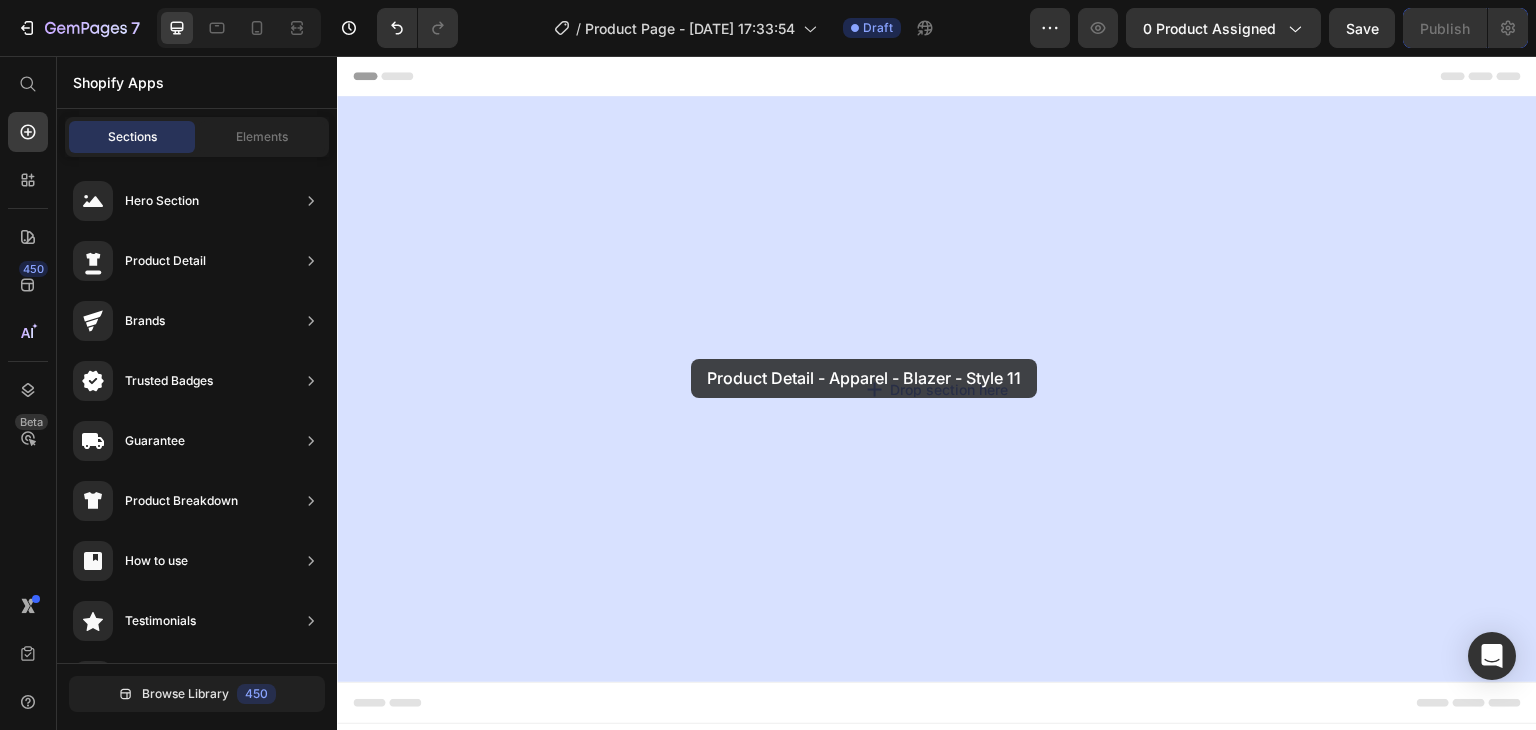 drag, startPoint x: 787, startPoint y: 441, endPoint x: 669, endPoint y: 362, distance: 142.00352 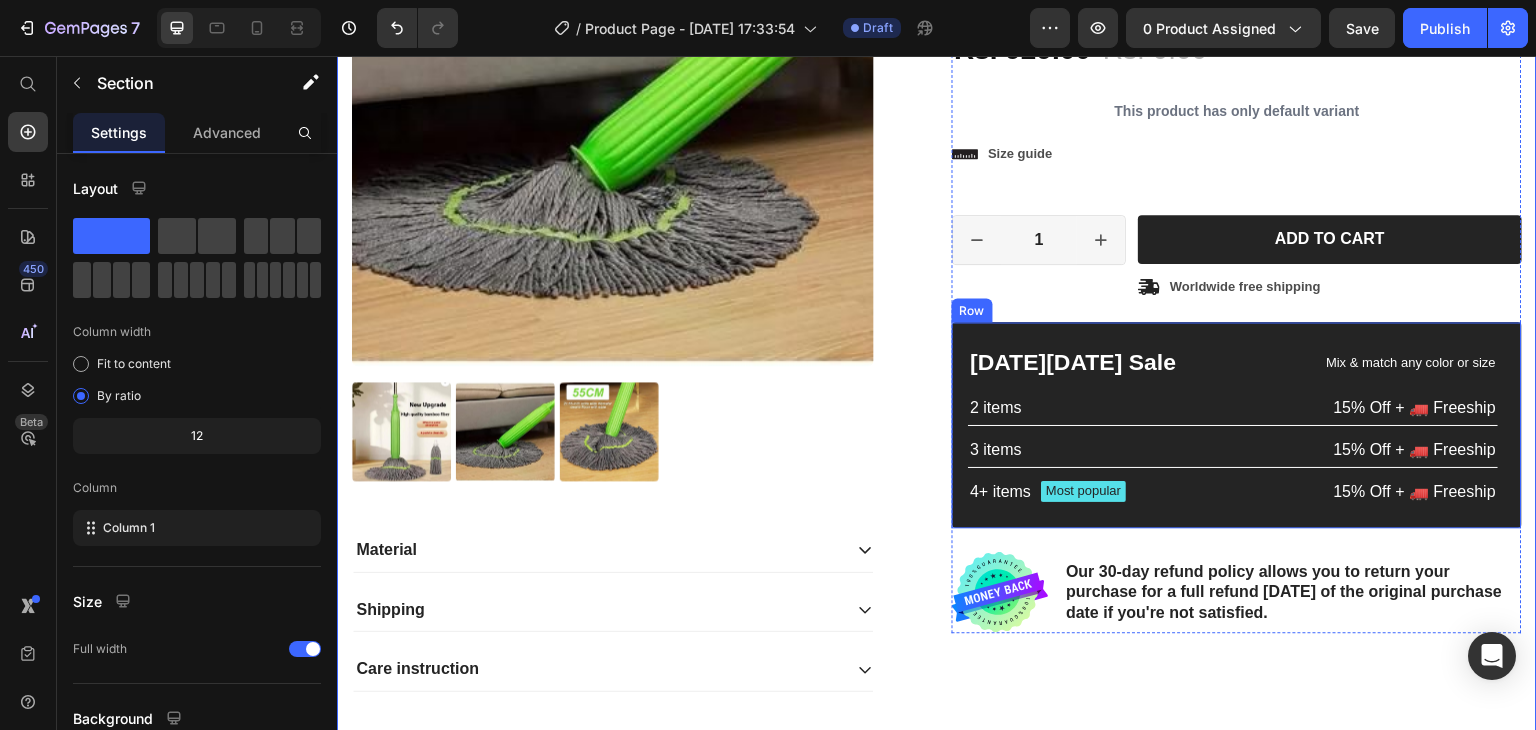 scroll, scrollTop: 500, scrollLeft: 0, axis: vertical 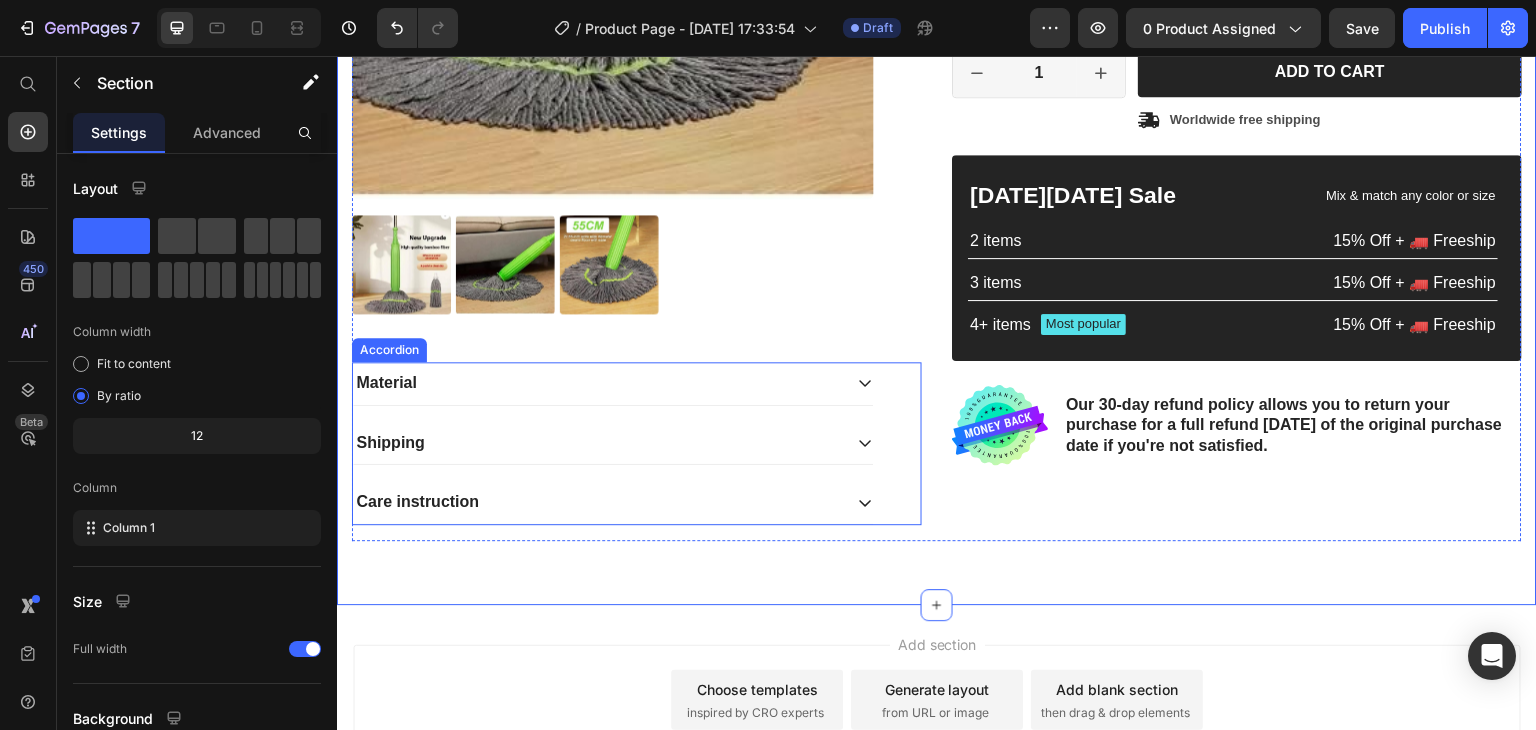 click on "Material" at bounding box center [613, 383] 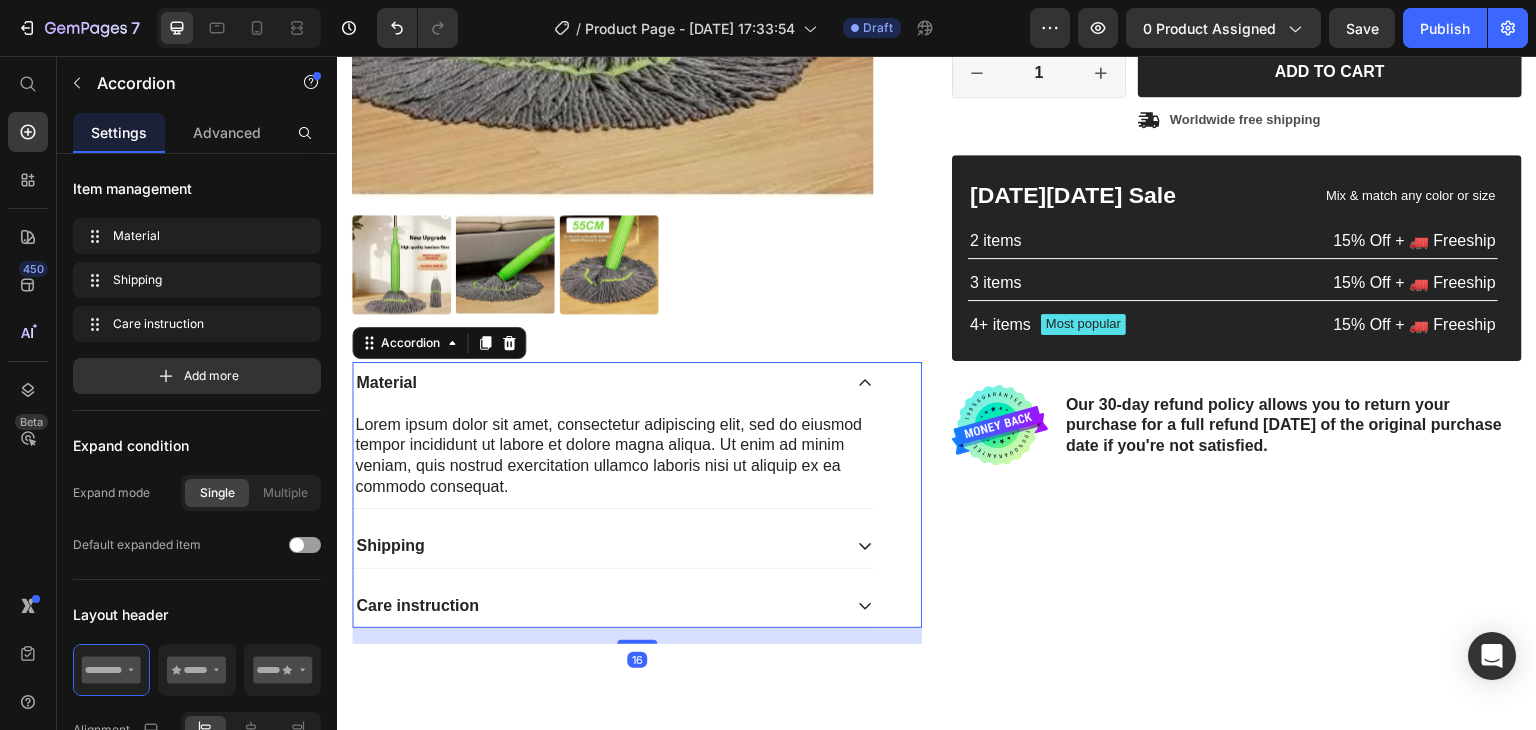 click on "Material Lorem ipsum dolor sit amet, consectetur adipiscing elit, sed do eiusmod tempor incididunt ut labore et dolore magna aliqua. Ut enim ad minim veniam, quis nostrud exercitation ullamco laboris nisi ut aliquip ex ea commodo consequat. Text Block
Shipping
Care instruction Accordion   16" at bounding box center [637, 495] 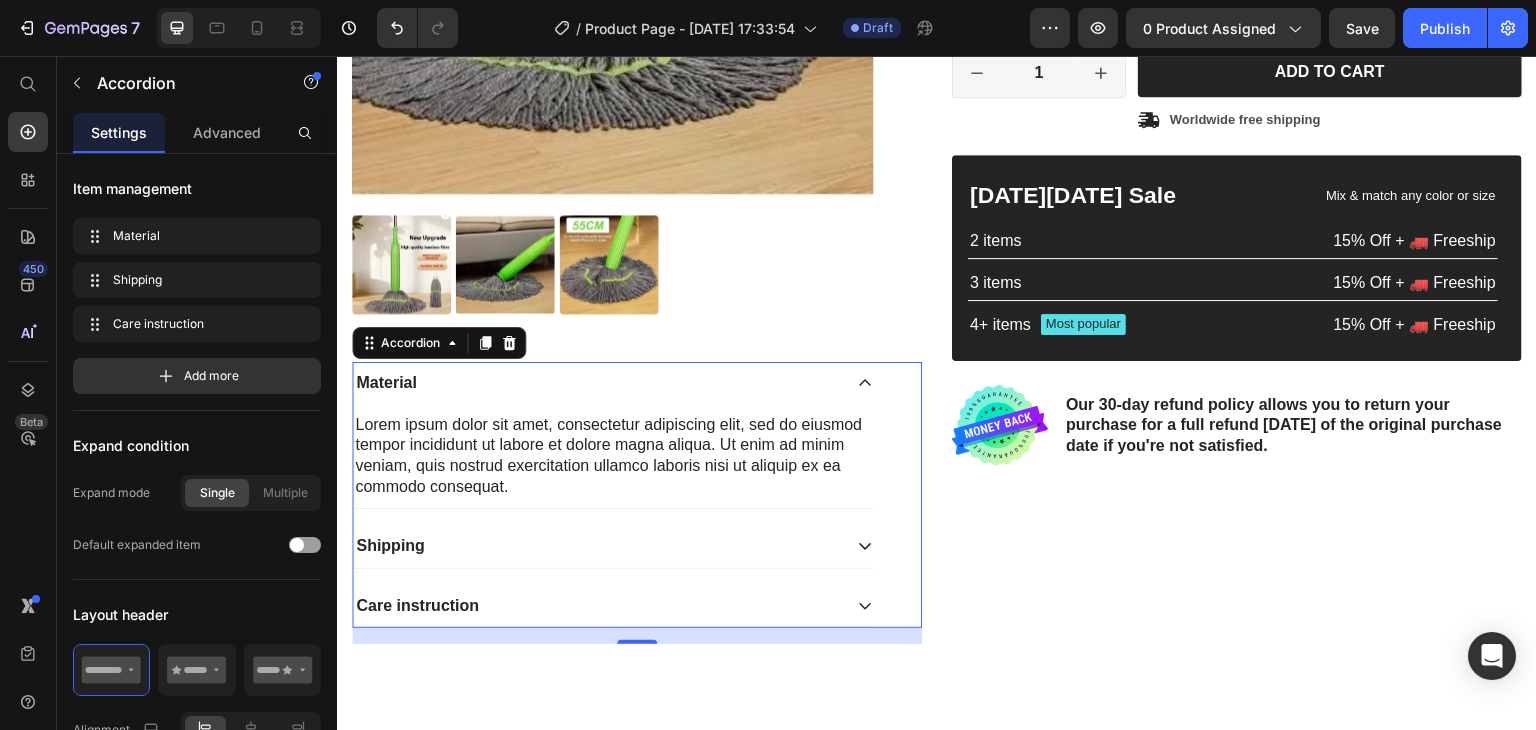 click 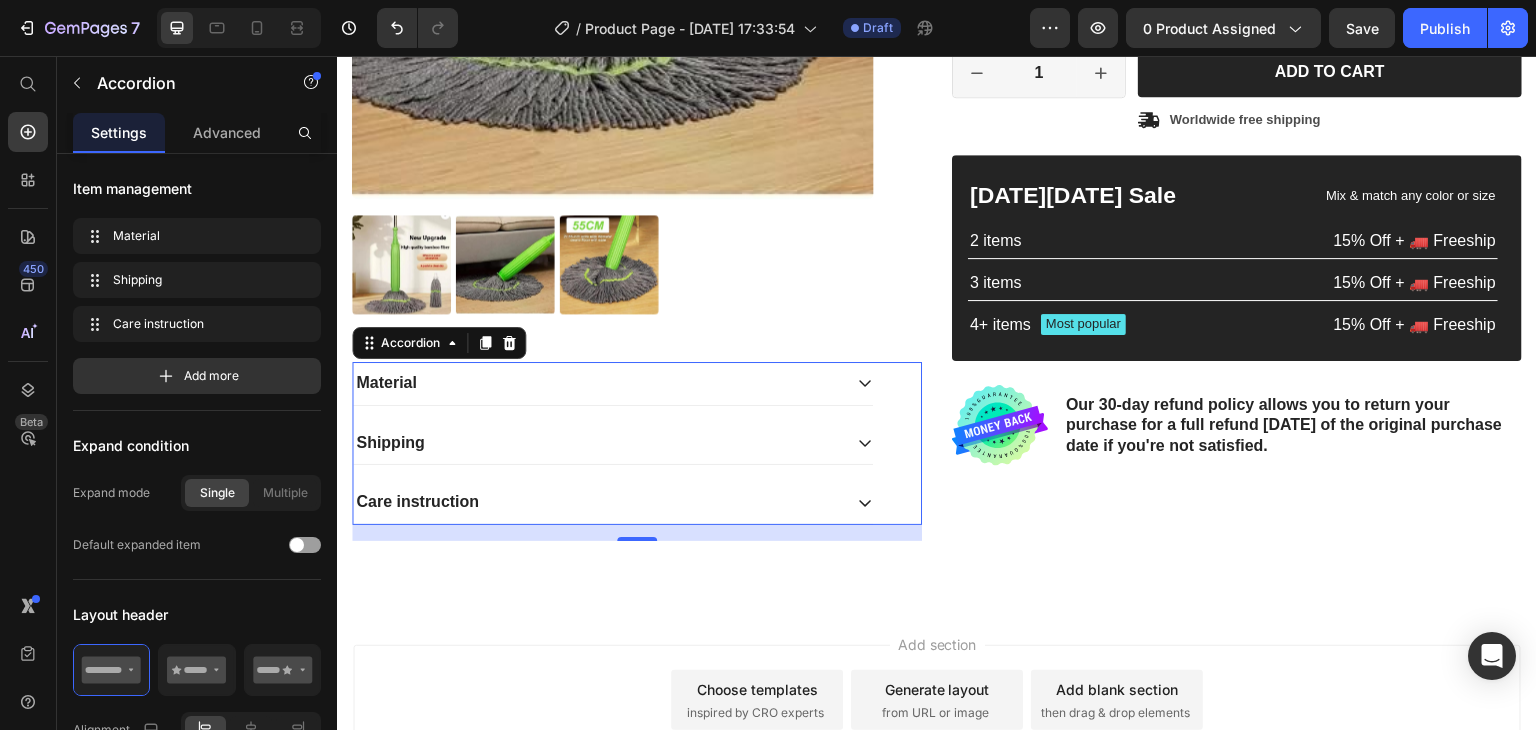 click on "Shipping" at bounding box center [613, 443] 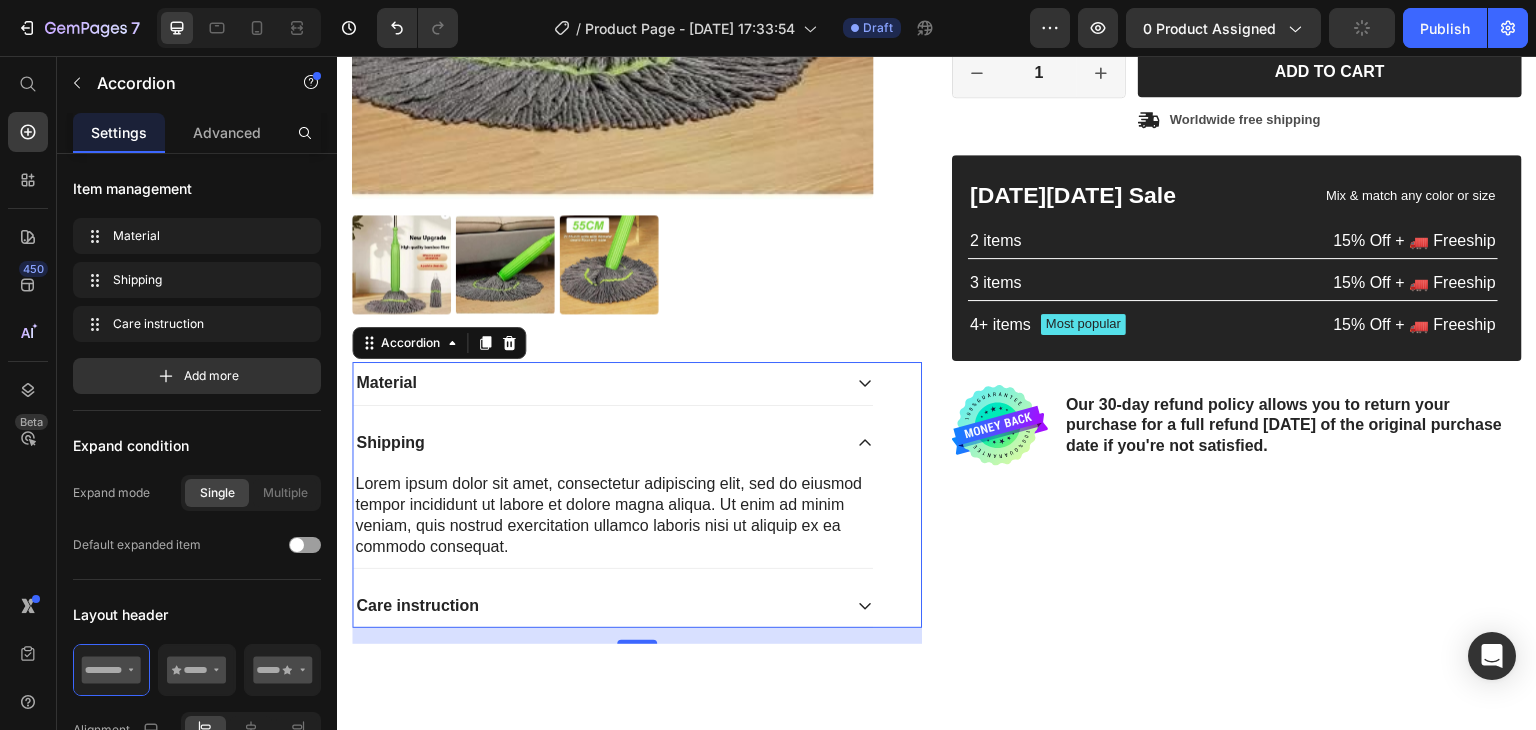 click on "Shipping" at bounding box center (613, 443) 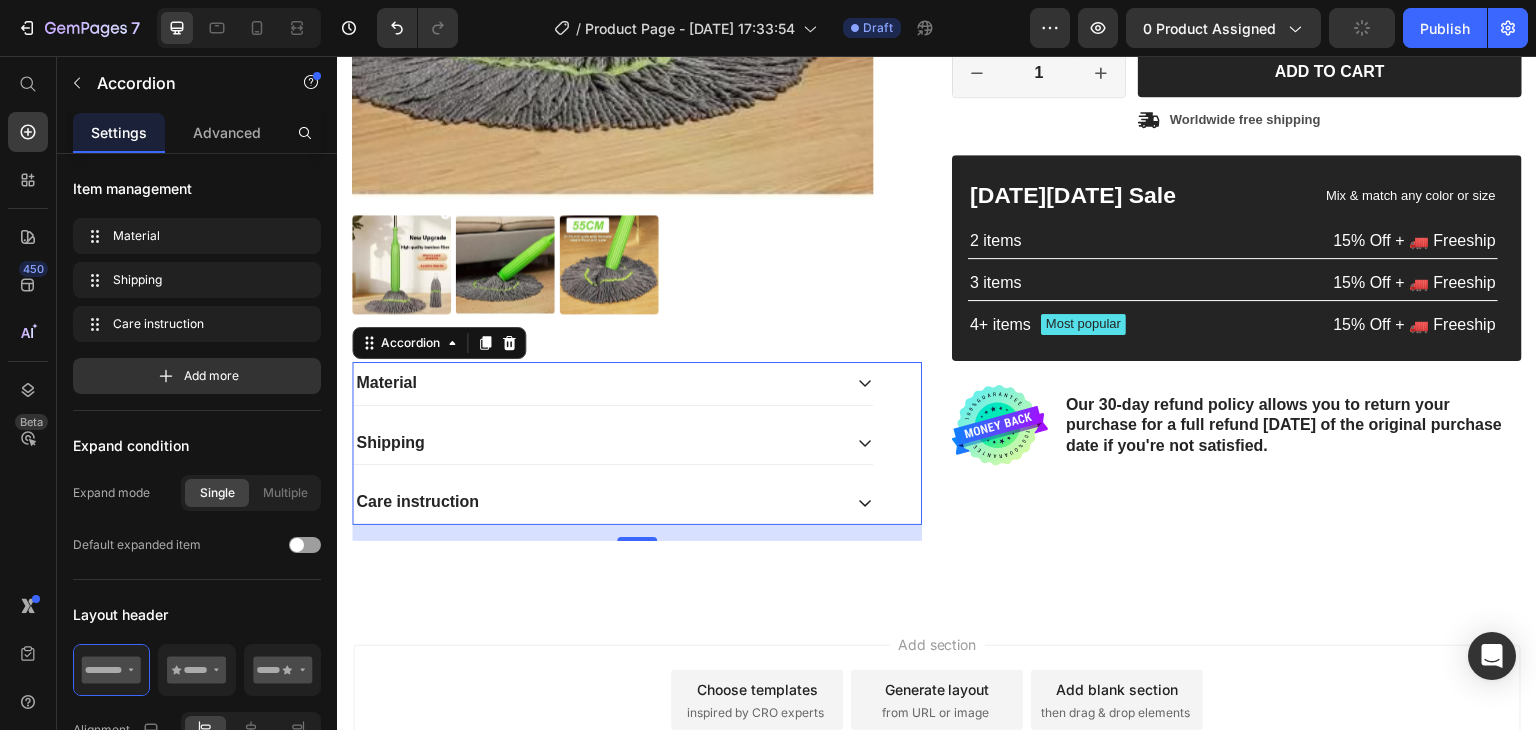 click 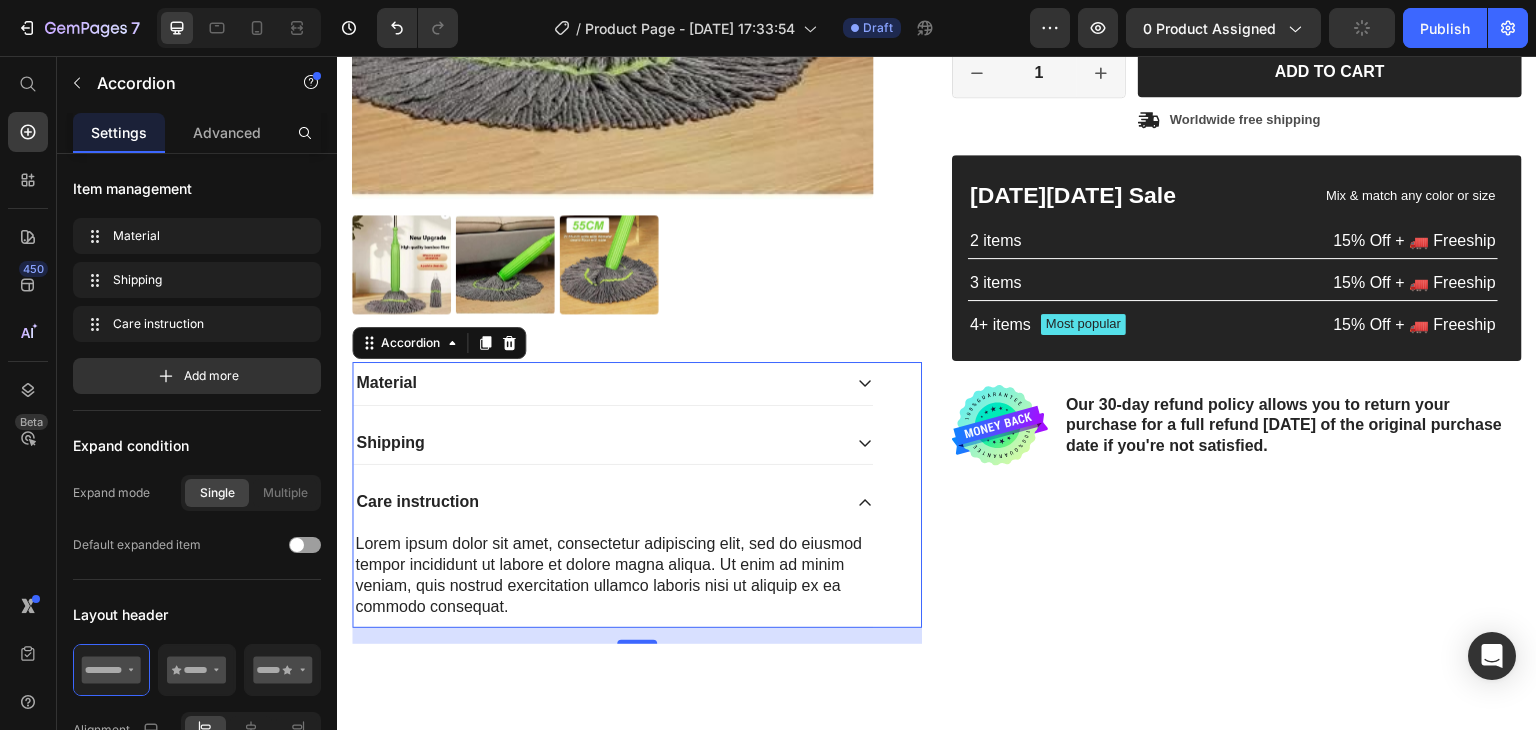 click on "Care instruction" at bounding box center [613, 502] 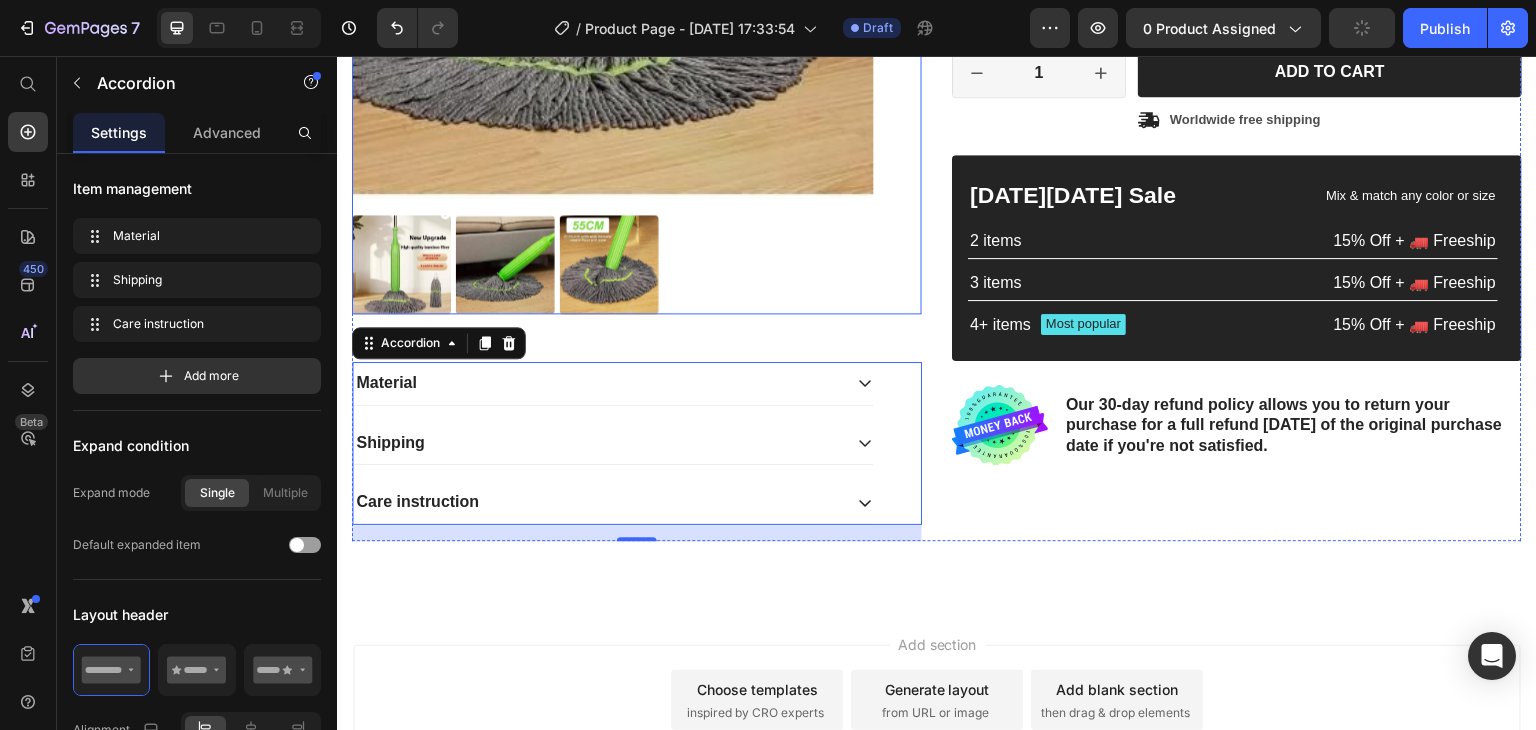 scroll, scrollTop: 0, scrollLeft: 0, axis: both 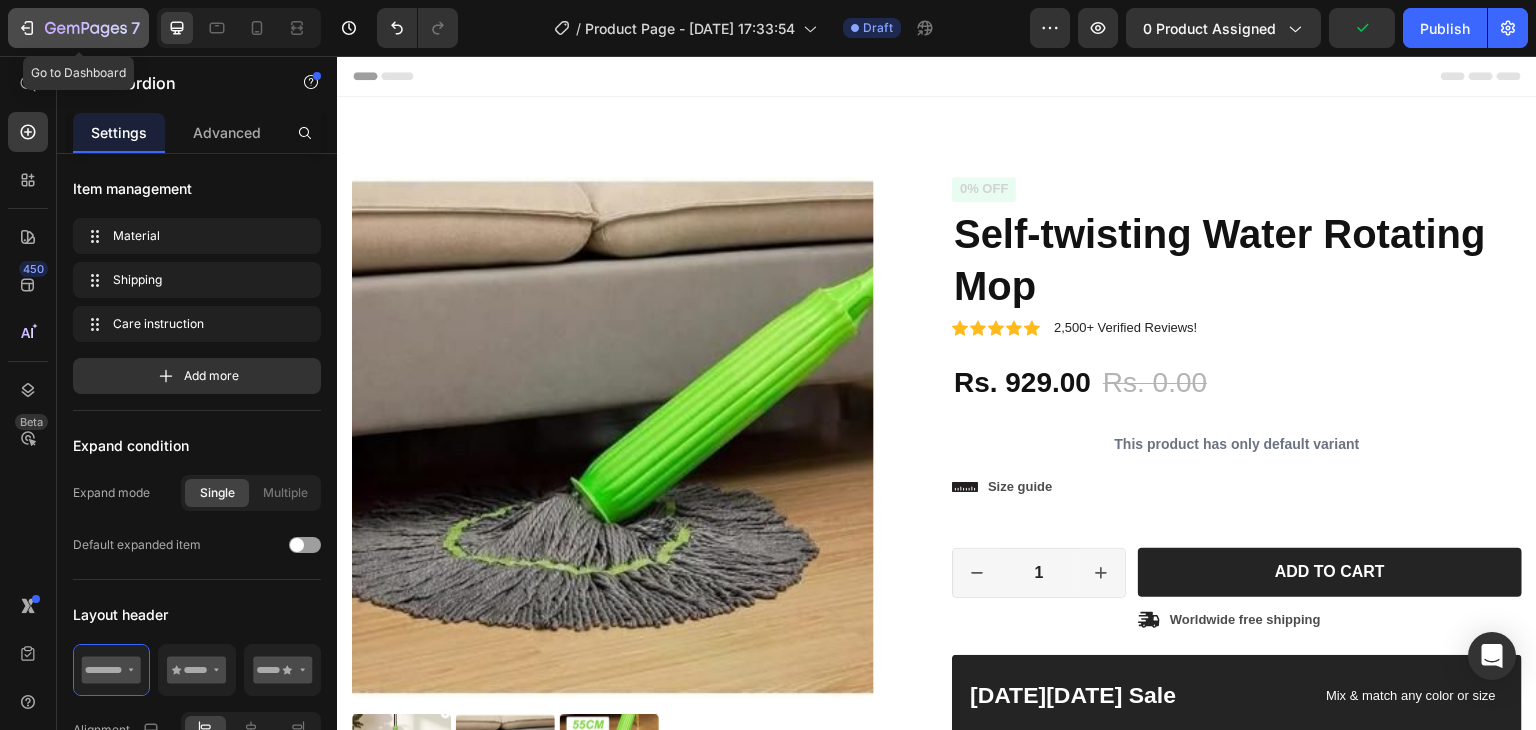 click 